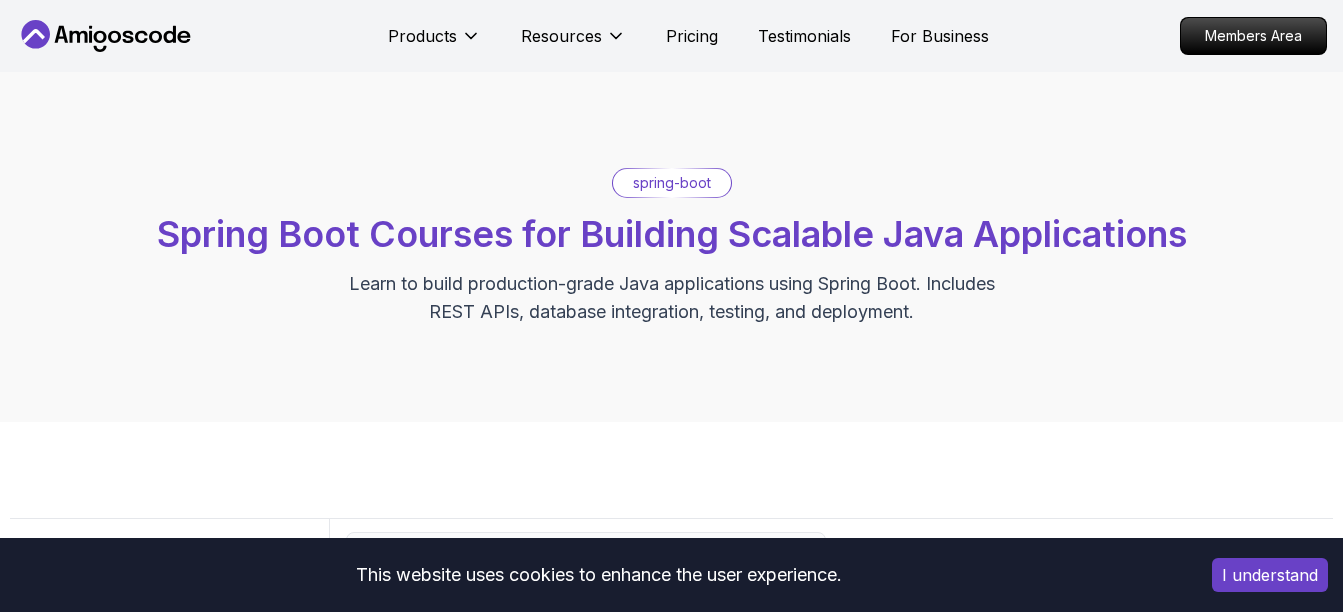 scroll, scrollTop: 300, scrollLeft: 0, axis: vertical 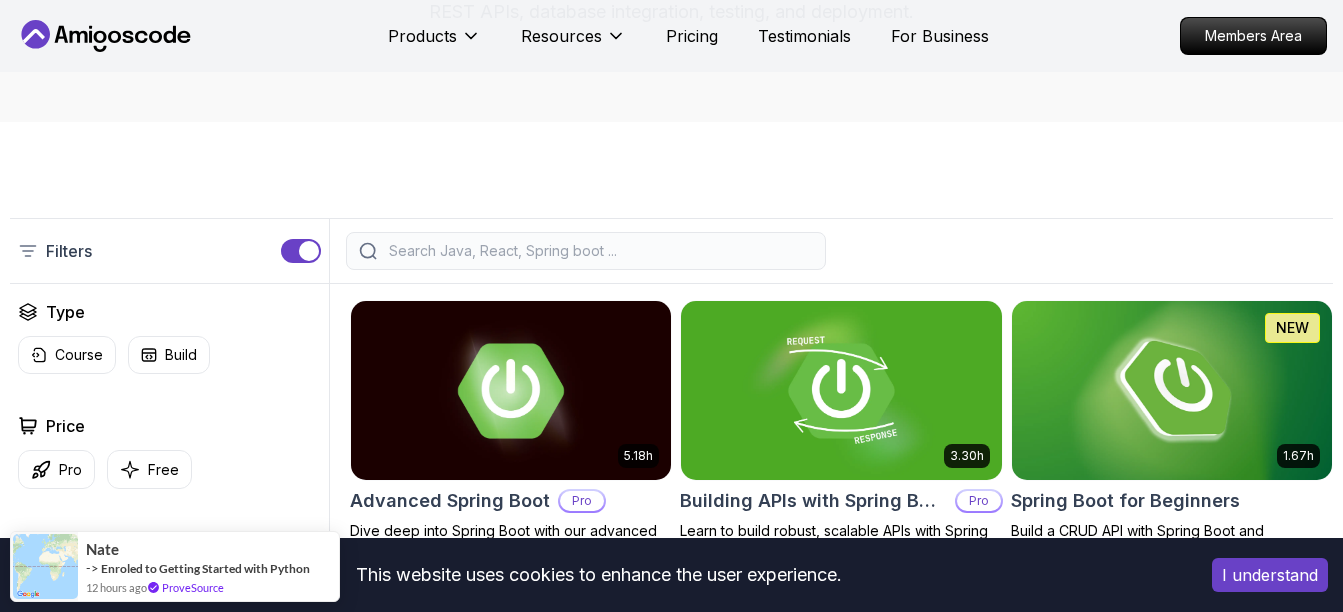 click on "I understand" at bounding box center (1270, 575) 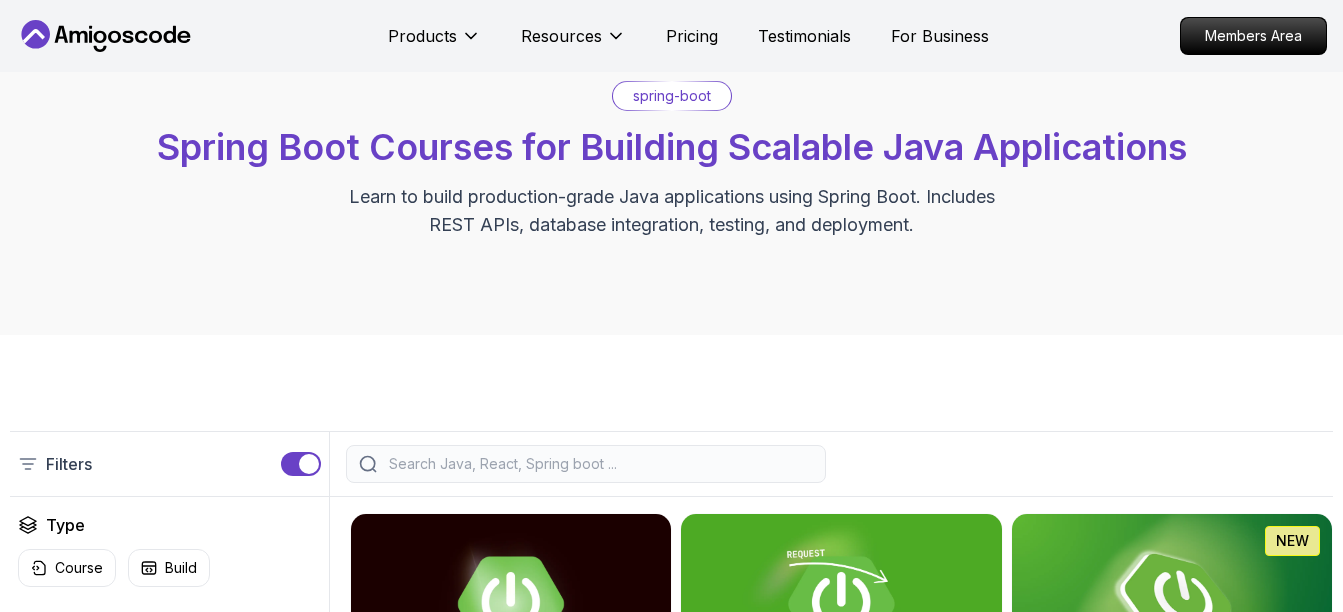 scroll, scrollTop: 0, scrollLeft: 0, axis: both 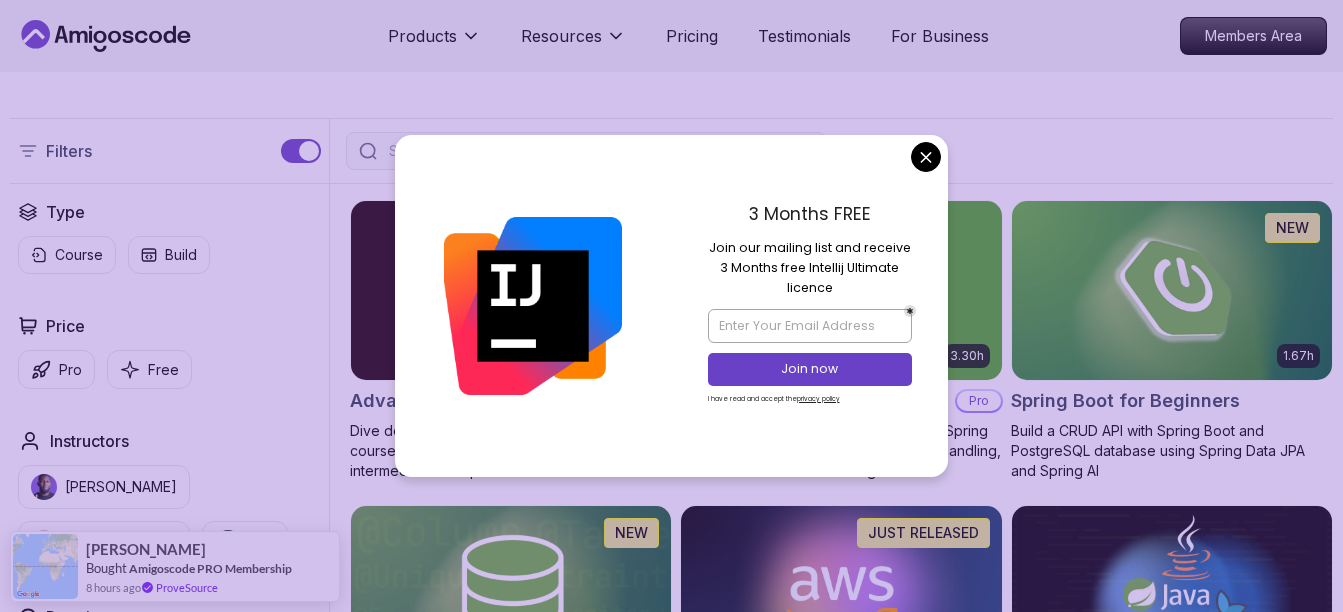 drag, startPoint x: 720, startPoint y: 251, endPoint x: 852, endPoint y: 267, distance: 132.96616 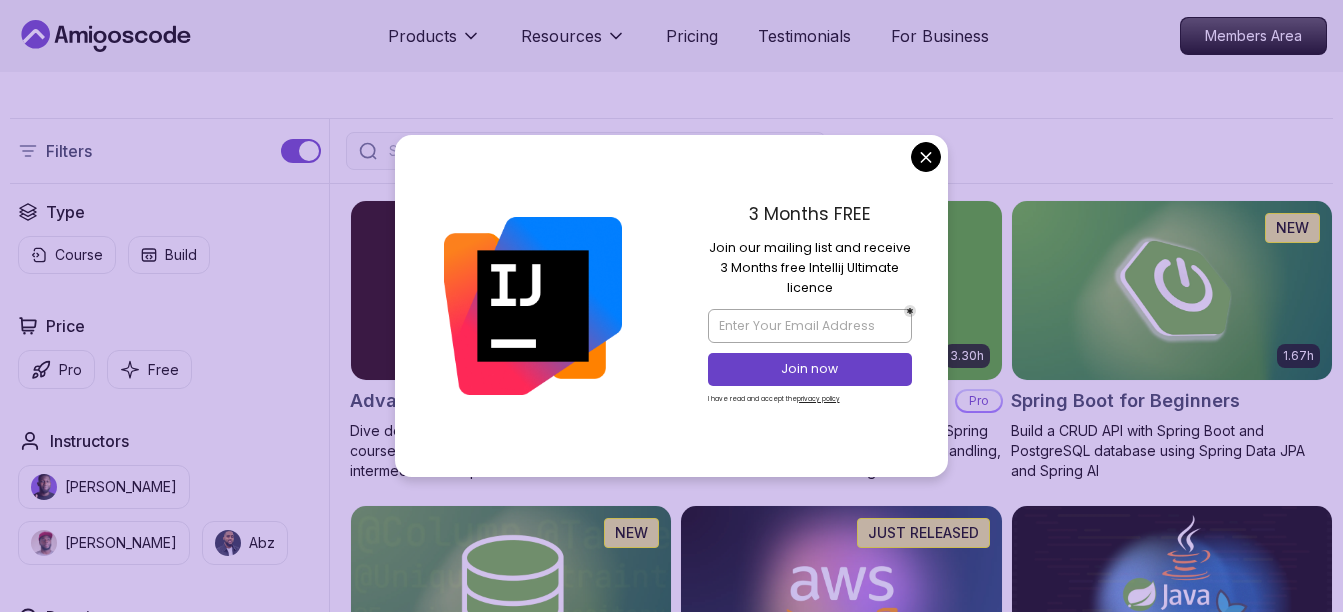drag, startPoint x: 852, startPoint y: 267, endPoint x: 808, endPoint y: 290, distance: 49.648766 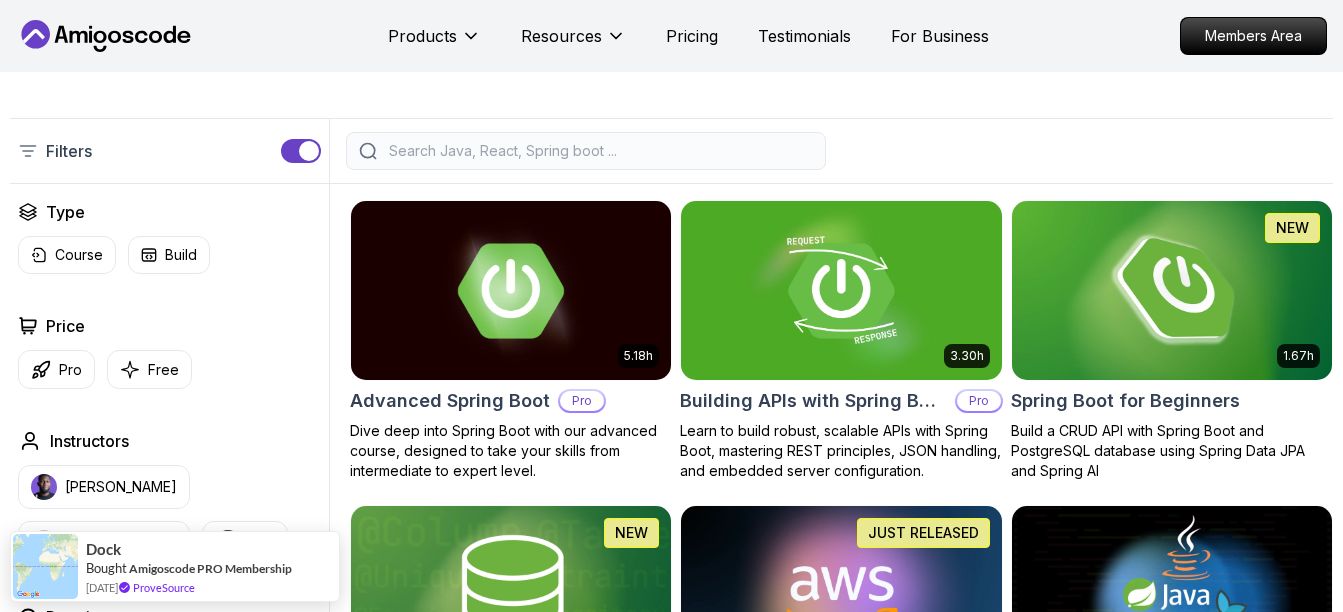 click on "Spring Boot for Beginners" at bounding box center (1125, 401) 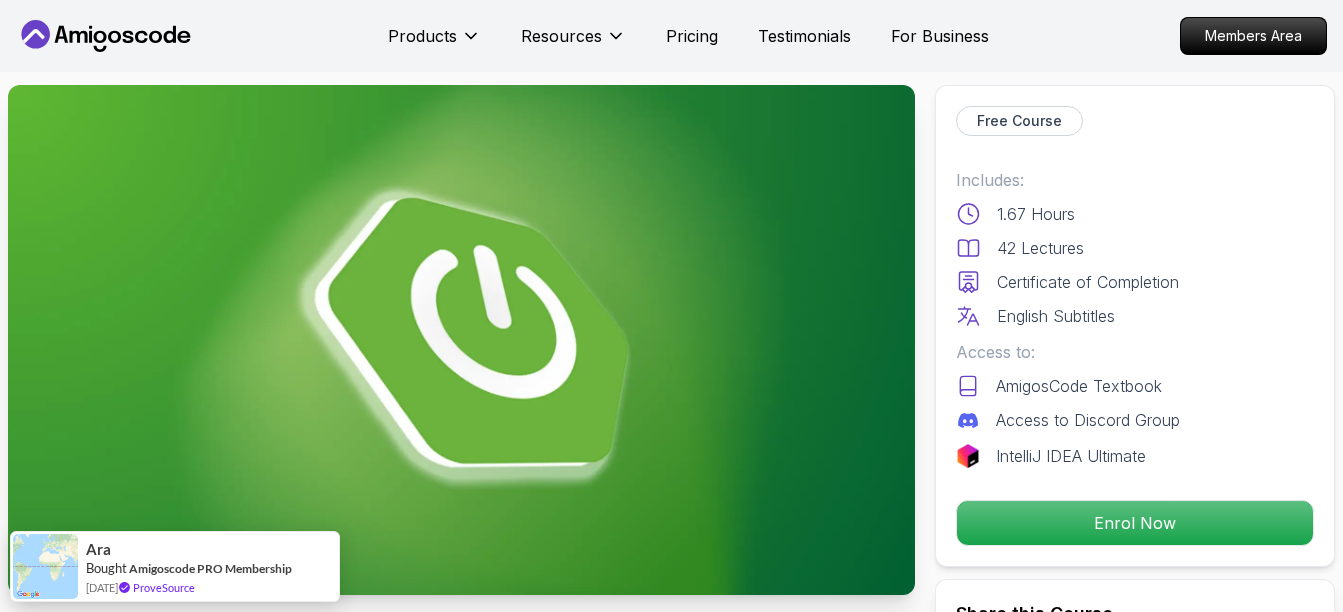 scroll, scrollTop: 0, scrollLeft: 0, axis: both 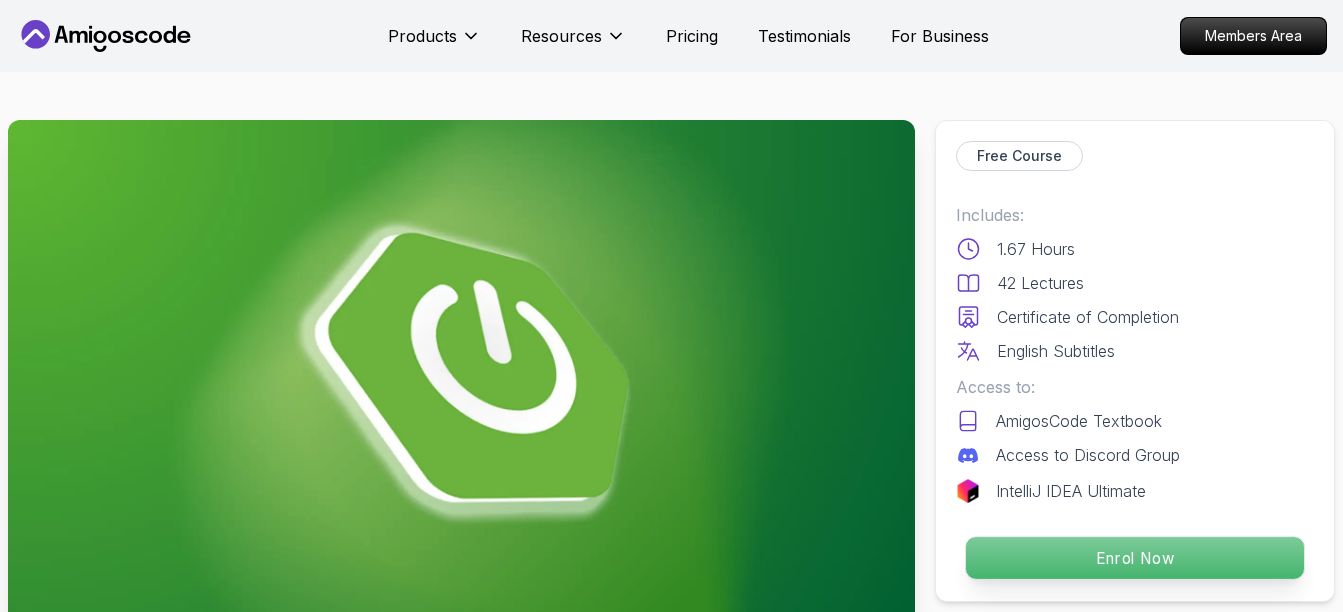 click on "Enrol Now" at bounding box center (1135, 558) 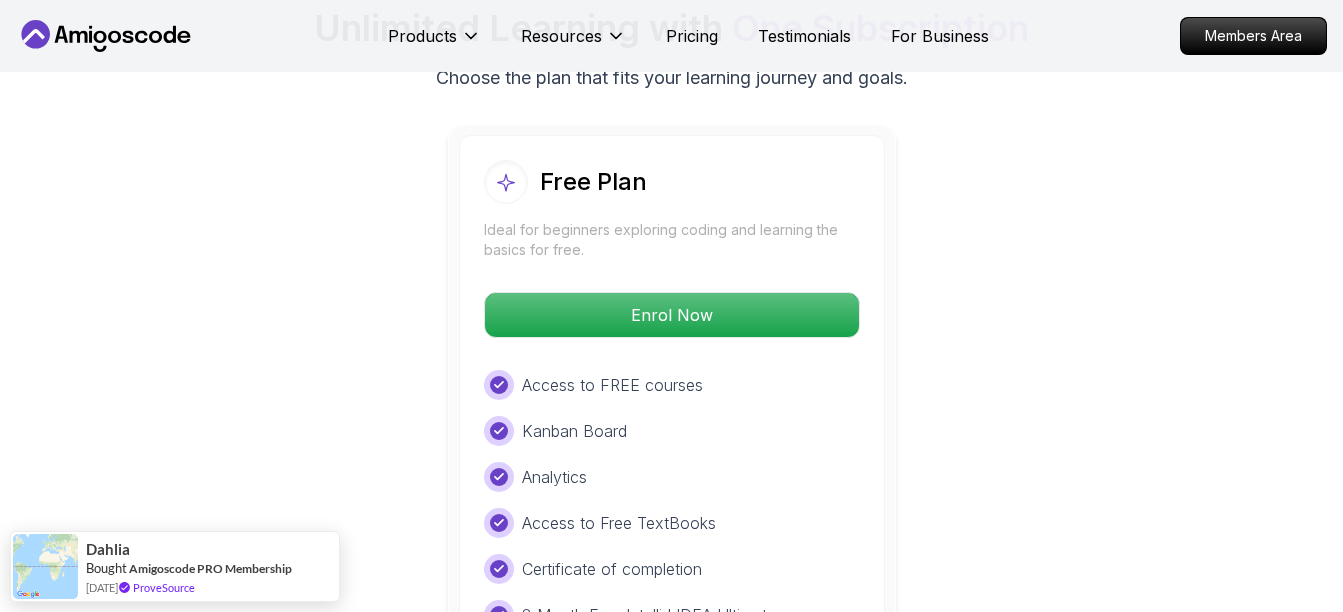 scroll, scrollTop: 4166, scrollLeft: 0, axis: vertical 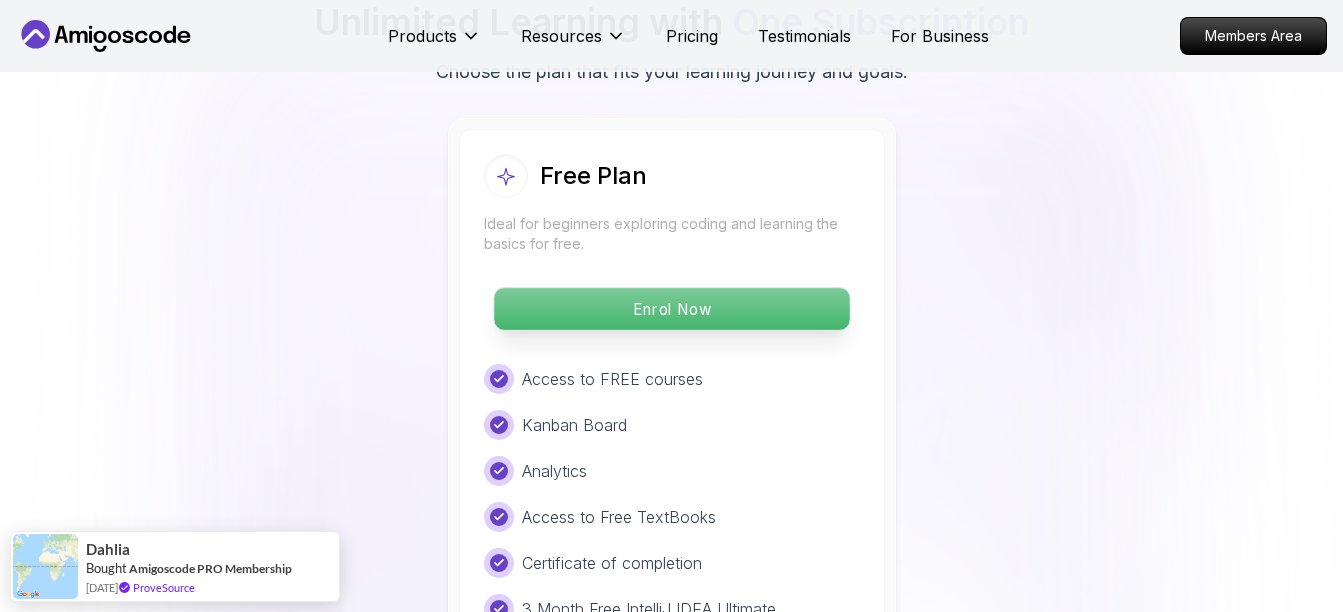 click on "Enrol Now" at bounding box center [671, 309] 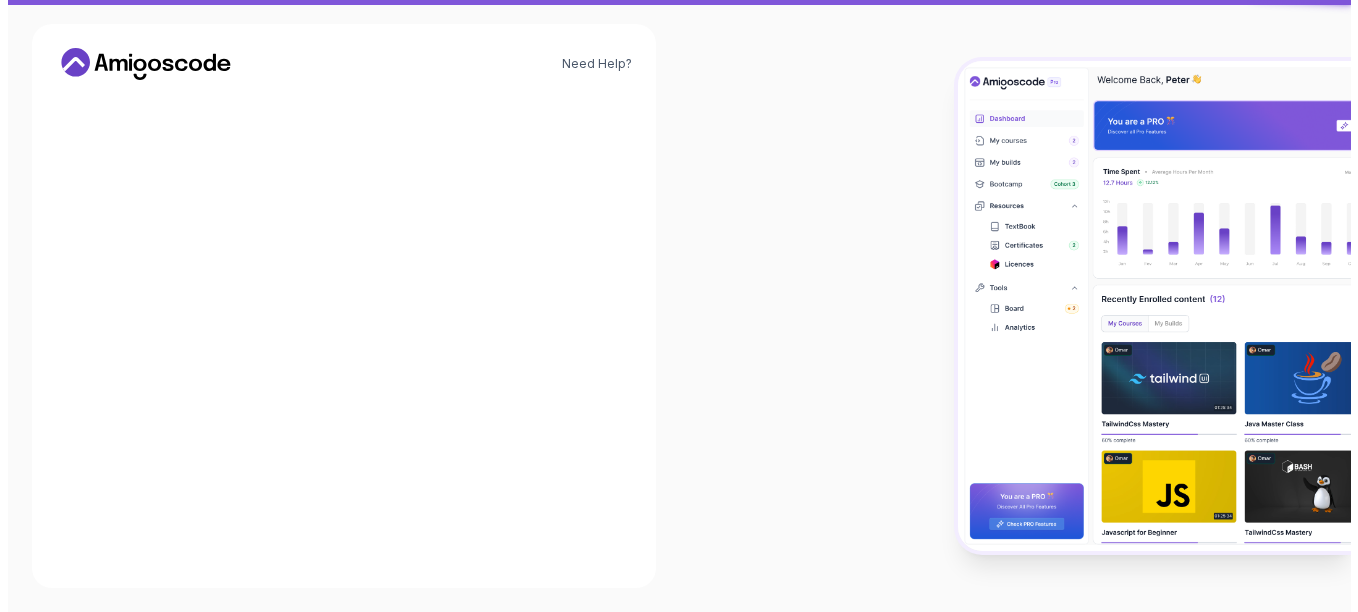 scroll, scrollTop: 0, scrollLeft: 0, axis: both 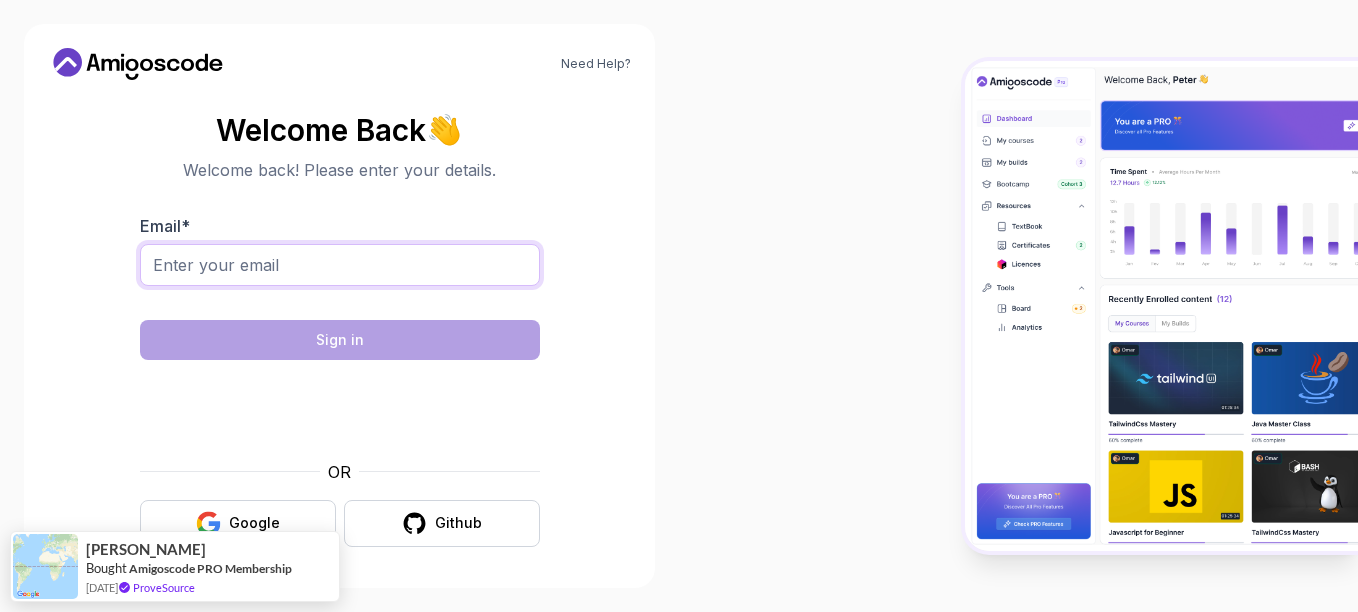 click on "Email *" at bounding box center [340, 265] 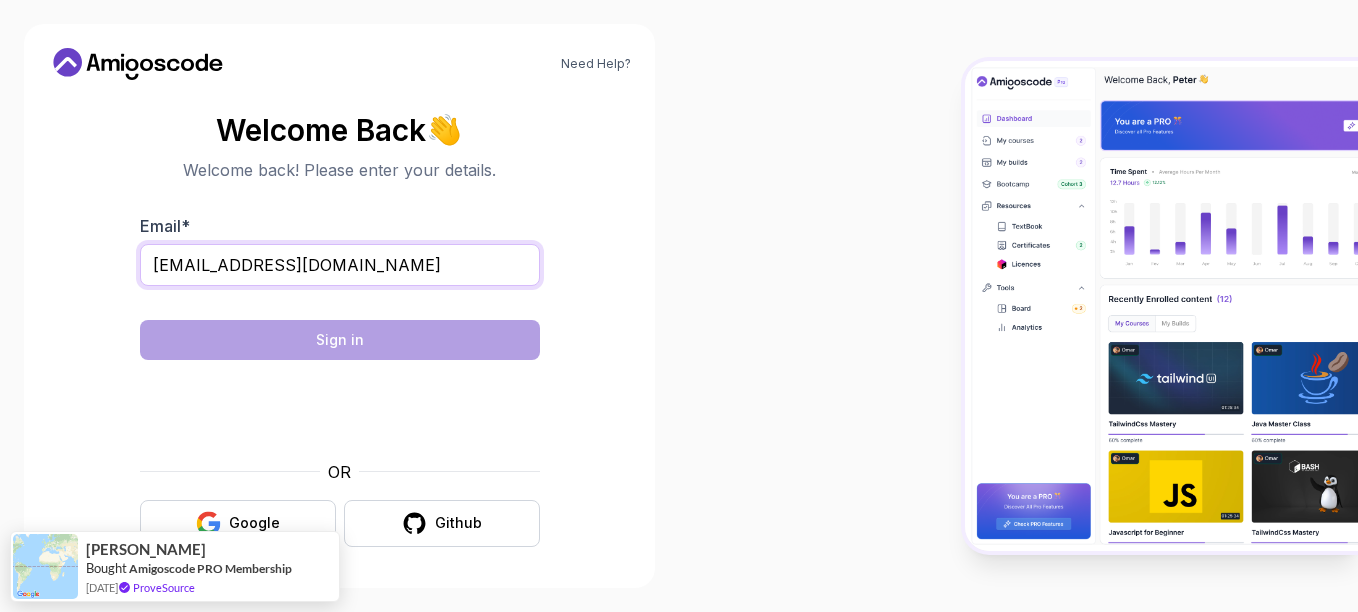 type on "envie.francisco@gmail.com" 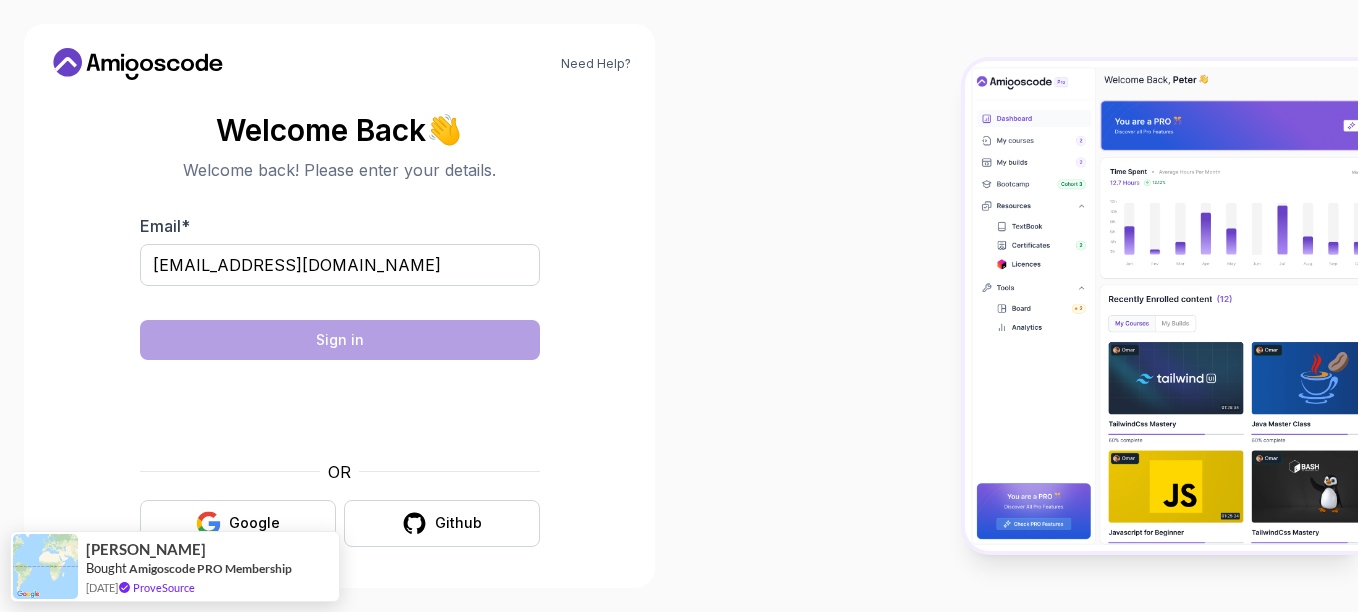 scroll, scrollTop: 3, scrollLeft: 0, axis: vertical 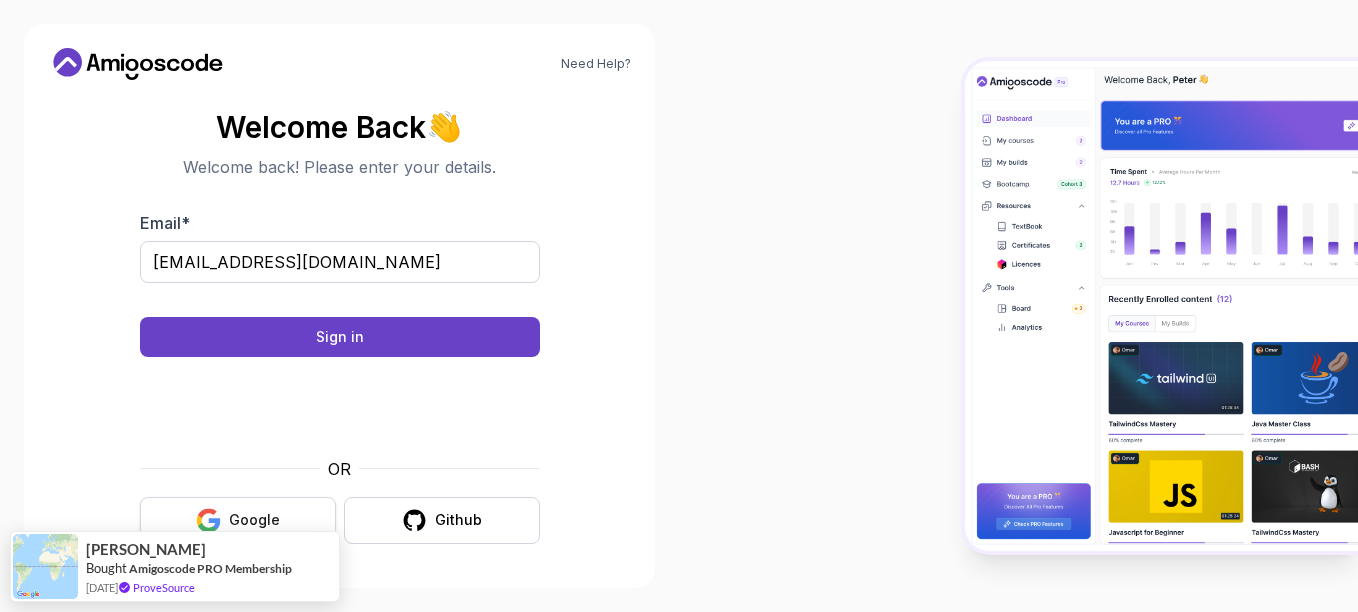 click on "Google" at bounding box center (254, 520) 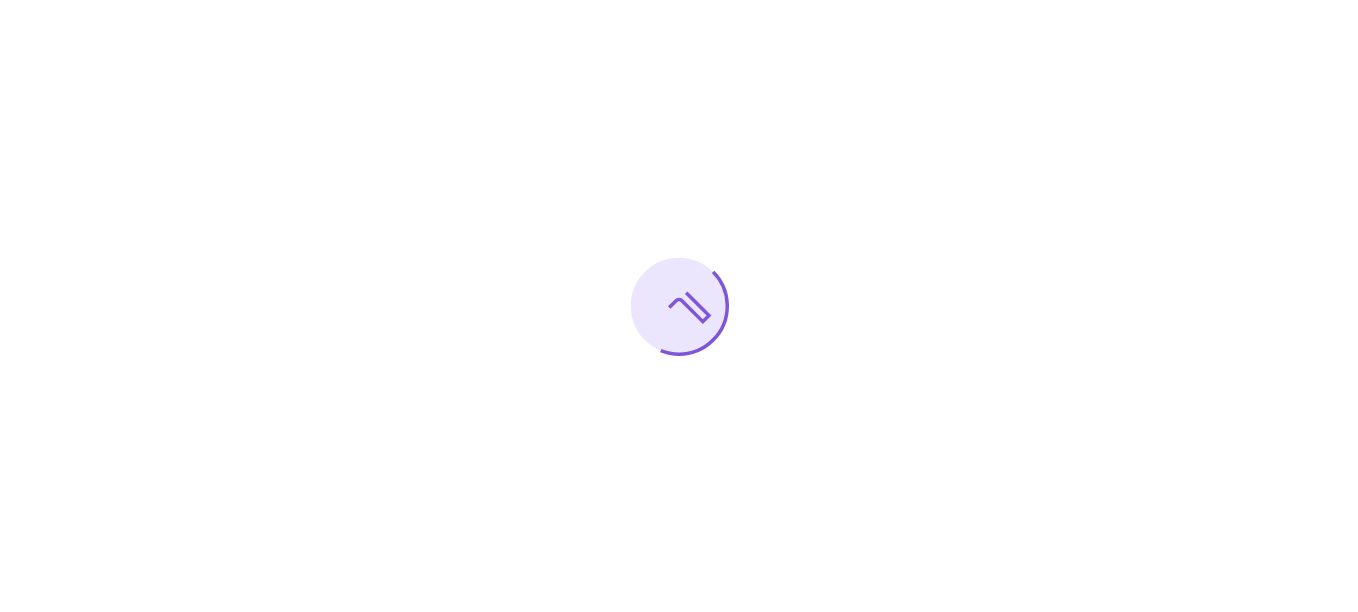 scroll, scrollTop: 0, scrollLeft: 0, axis: both 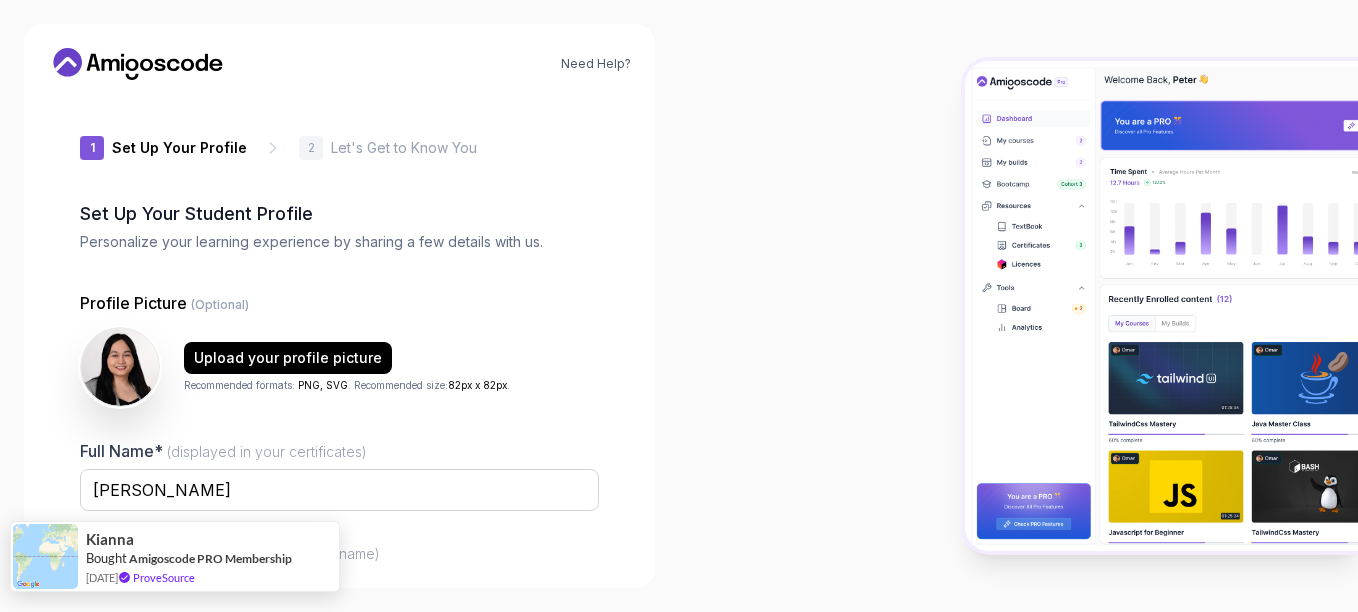 type on "dynamichawkebea9" 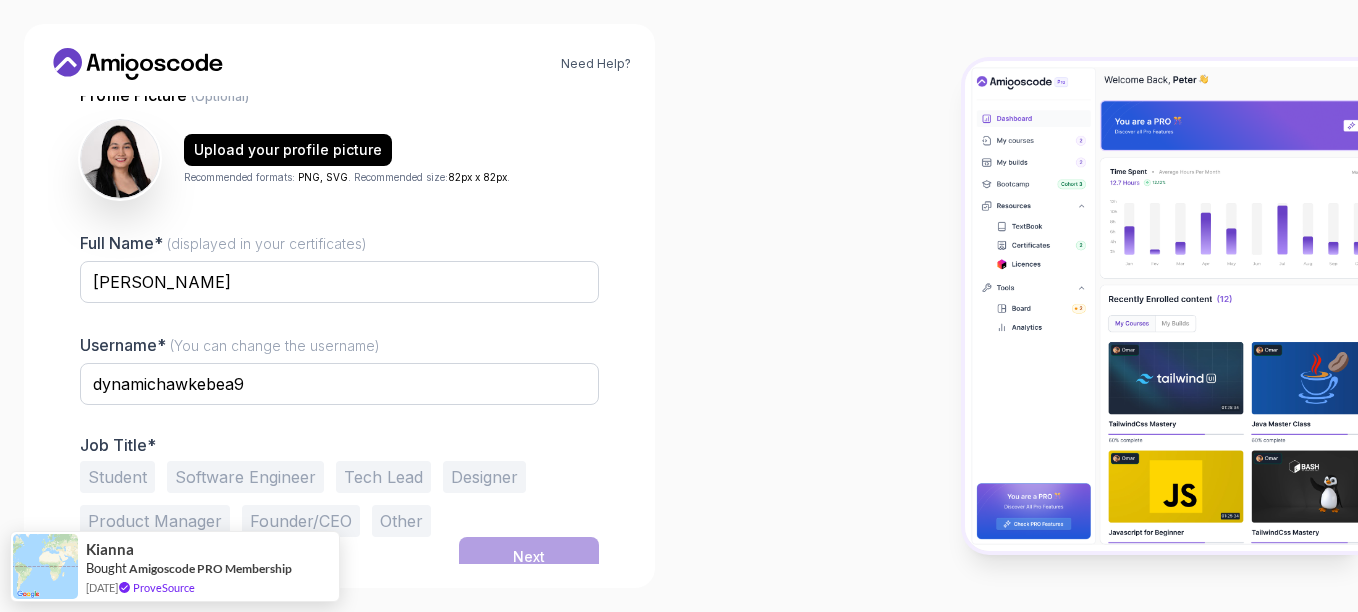 scroll, scrollTop: 222, scrollLeft: 0, axis: vertical 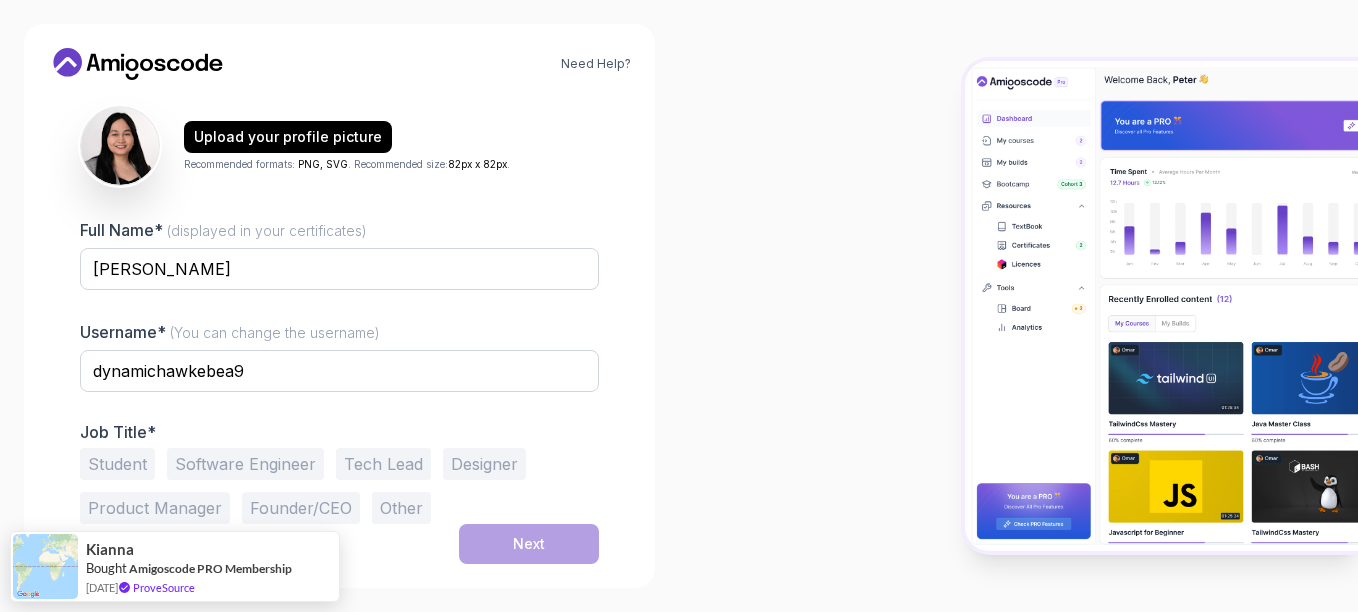 click on "Software Engineer" at bounding box center [245, 464] 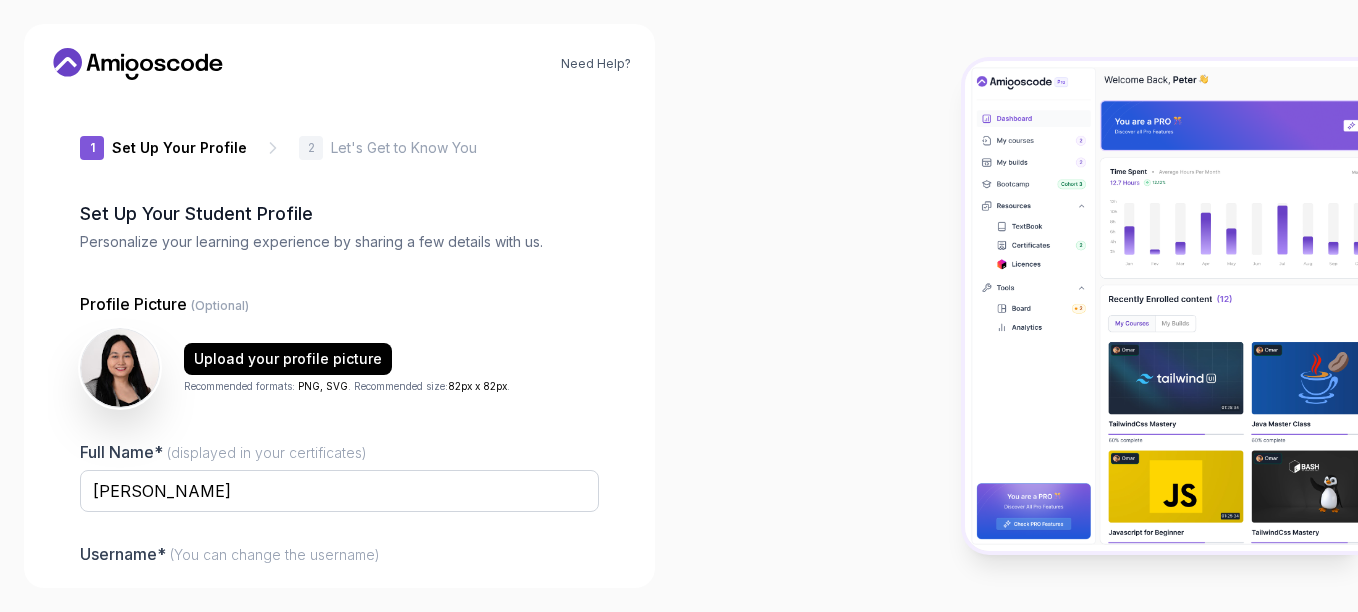 scroll, scrollTop: 222, scrollLeft: 0, axis: vertical 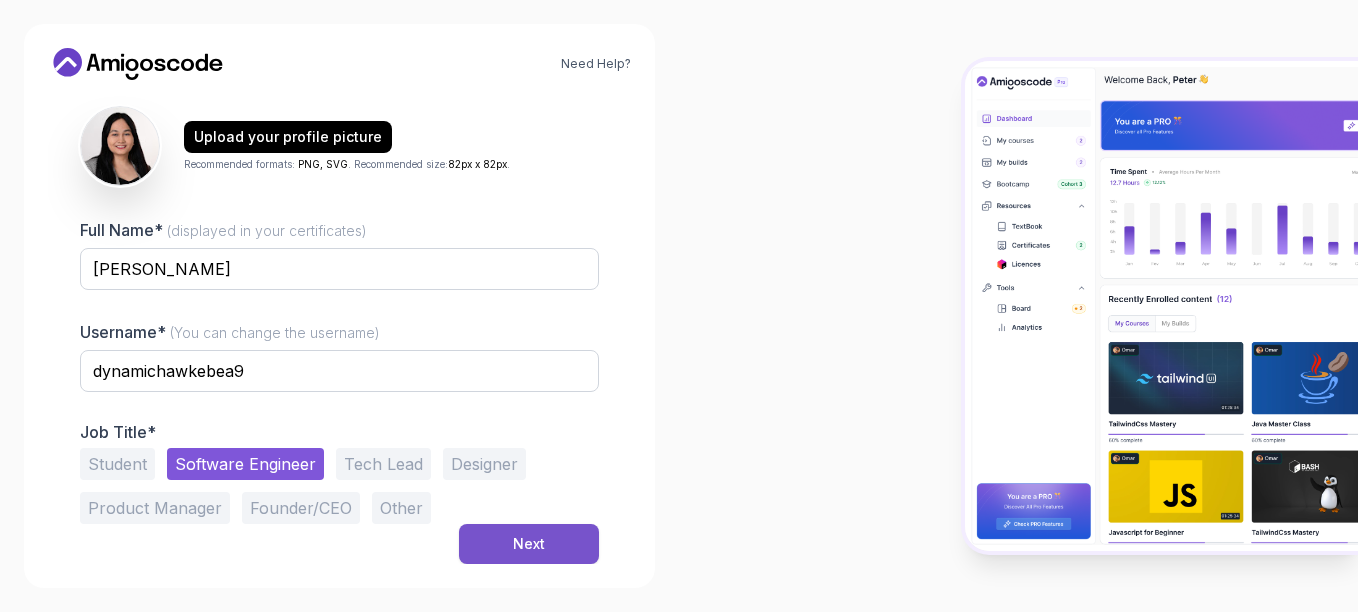click on "Next" at bounding box center [529, 544] 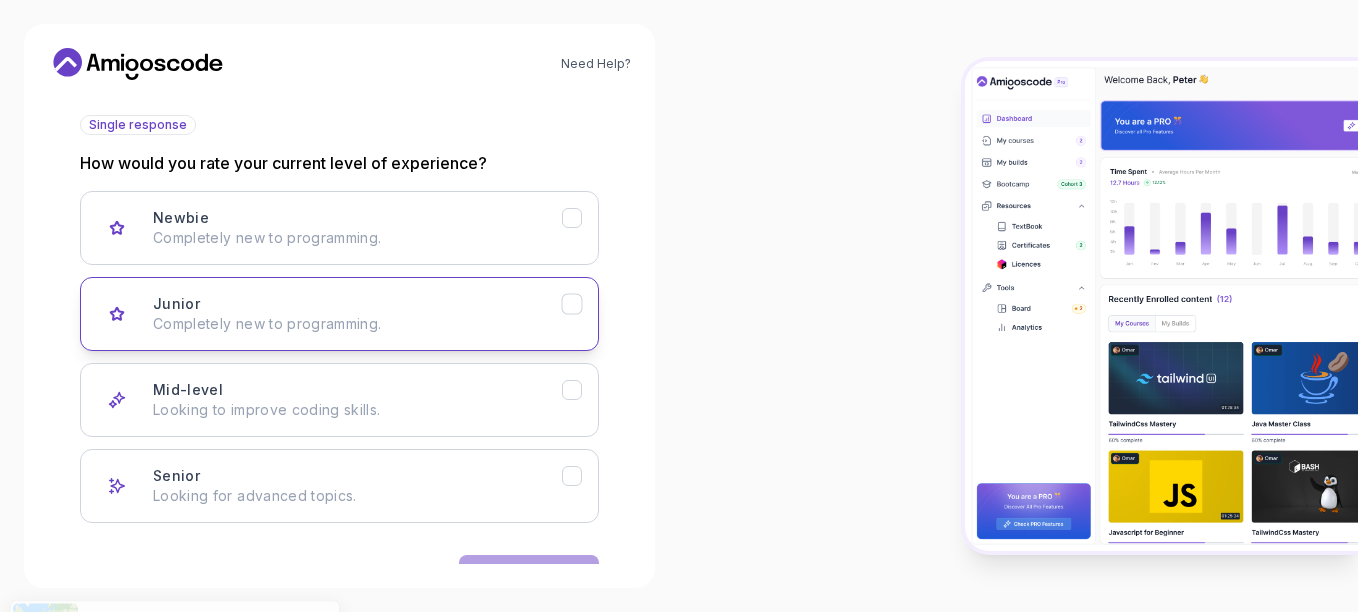 click on "Junior Completely new to programming." at bounding box center (357, 314) 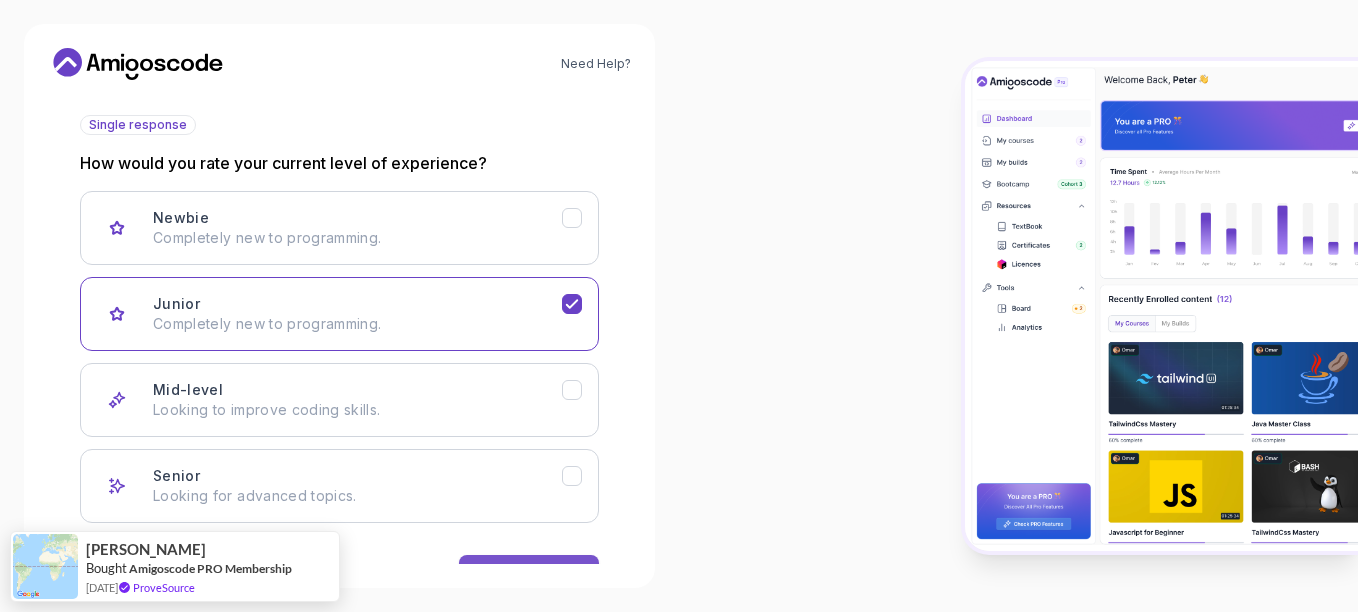 click on "Next" at bounding box center [529, 575] 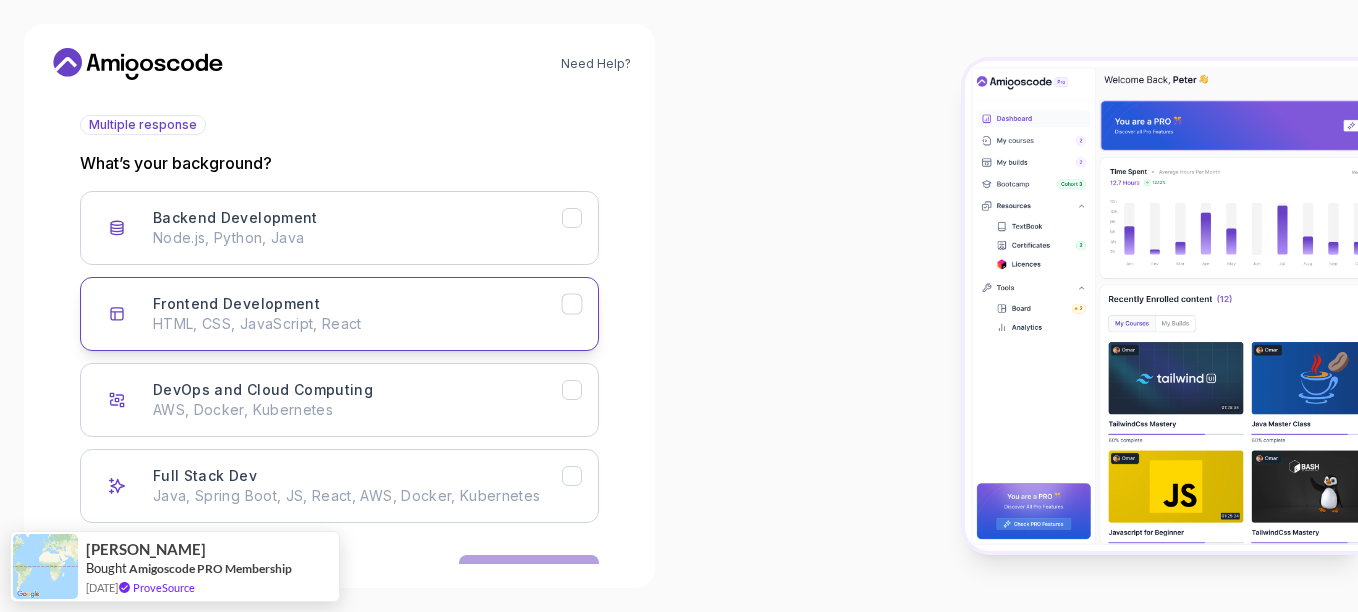scroll, scrollTop: 285, scrollLeft: 0, axis: vertical 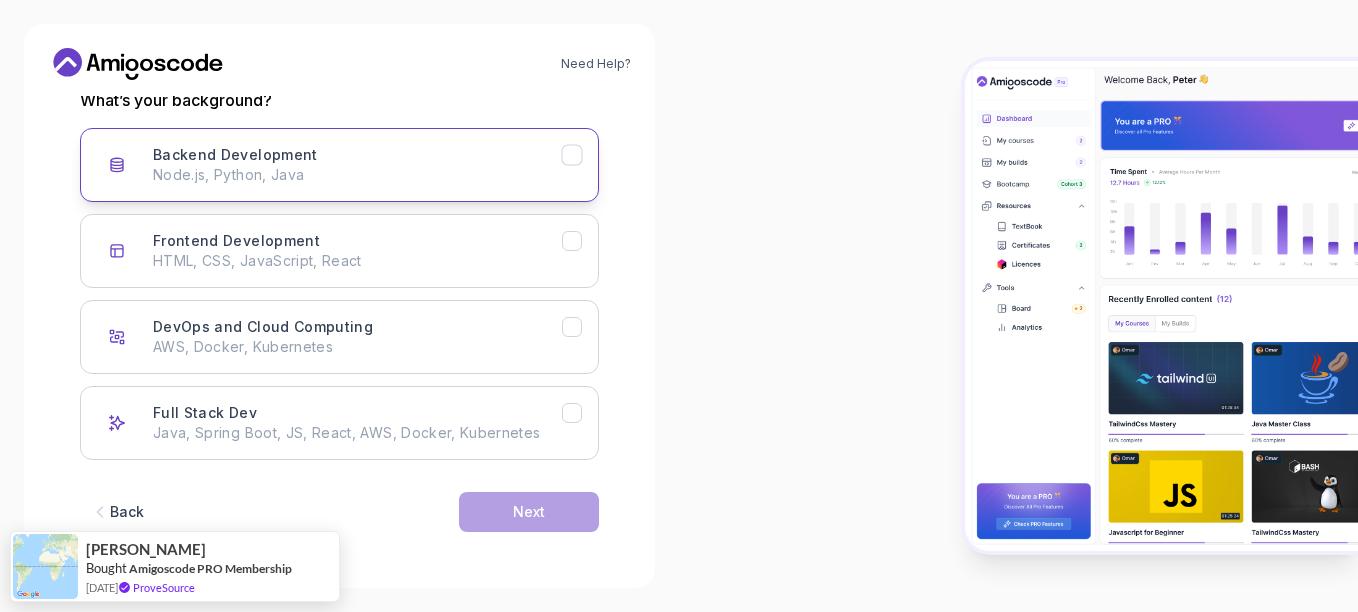 click on "Backend Development Node.js, Python, Java" at bounding box center (357, 165) 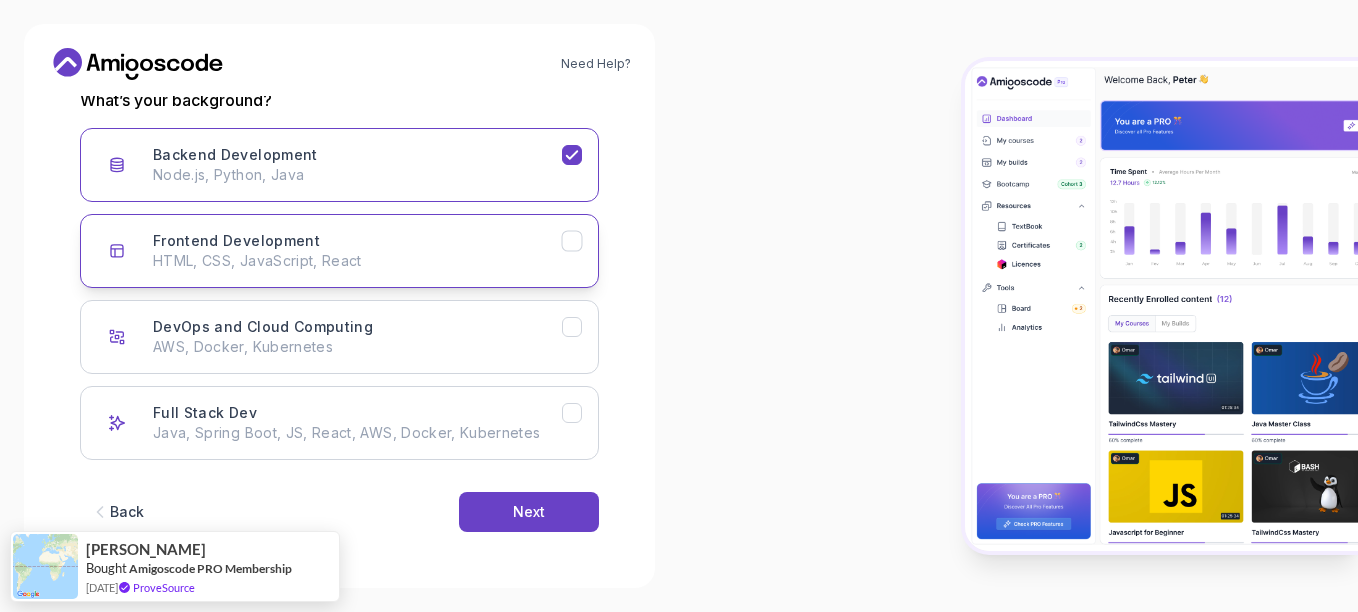 click on "HTML, CSS, JavaScript, React" at bounding box center (357, 261) 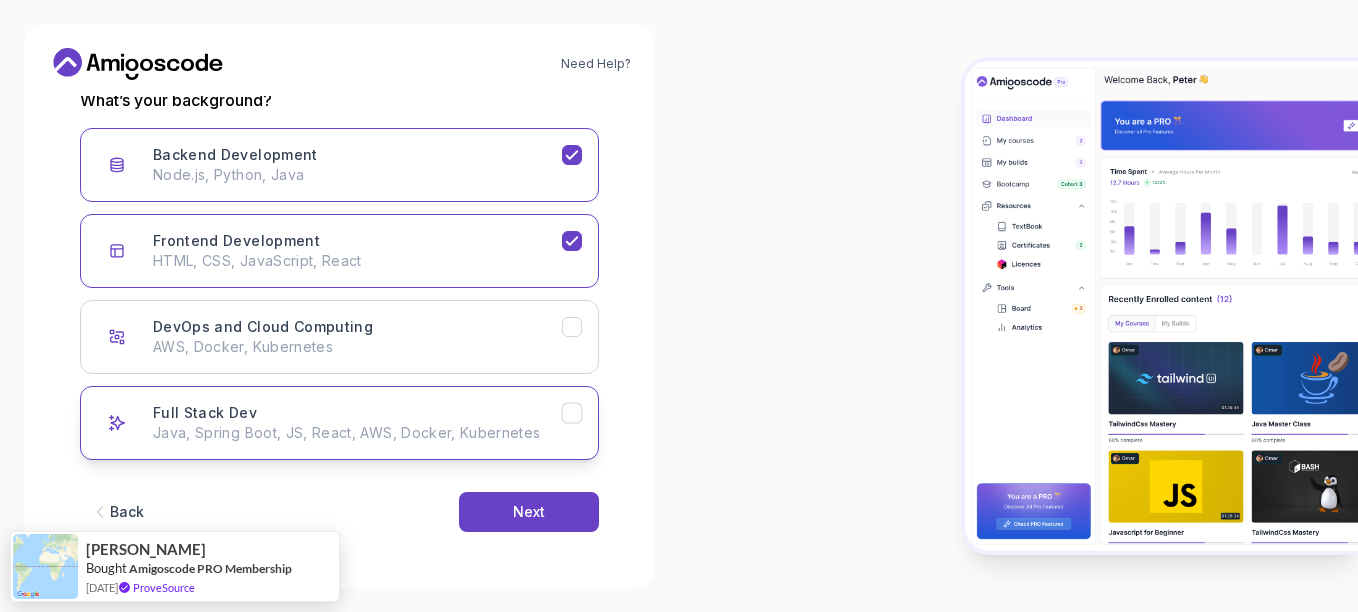 click on "Full Stack Dev Java, Spring Boot, JS, React, AWS, Docker, Kubernetes" at bounding box center [339, 423] 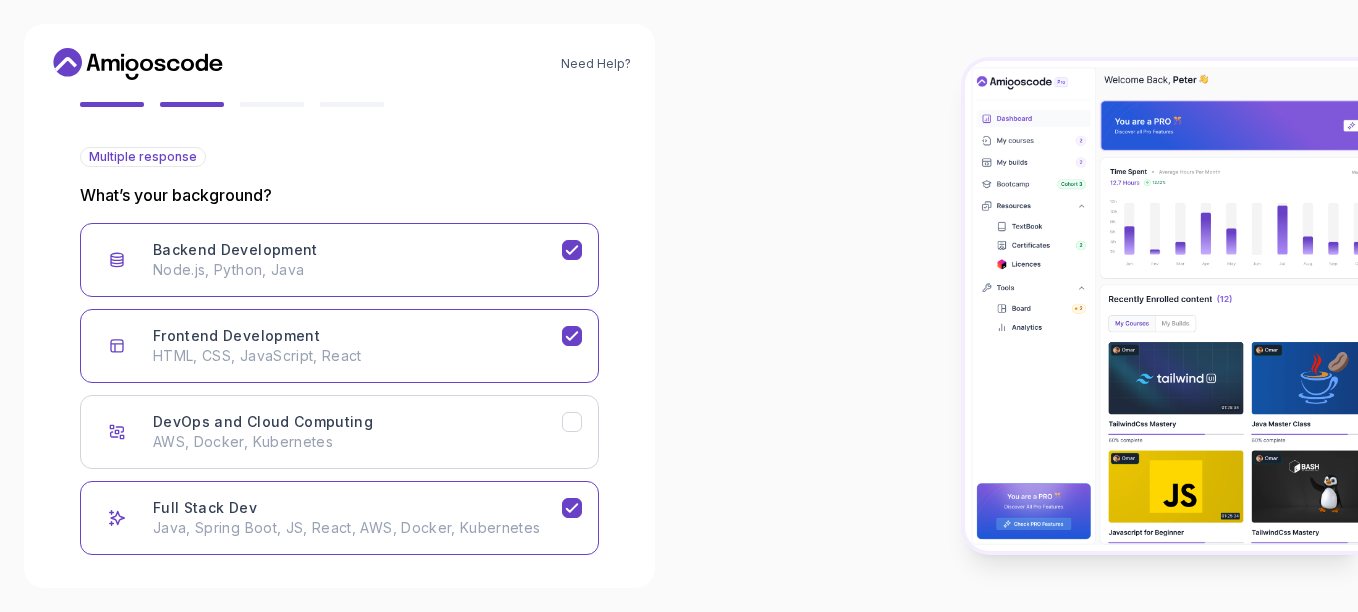 scroll, scrollTop: 285, scrollLeft: 0, axis: vertical 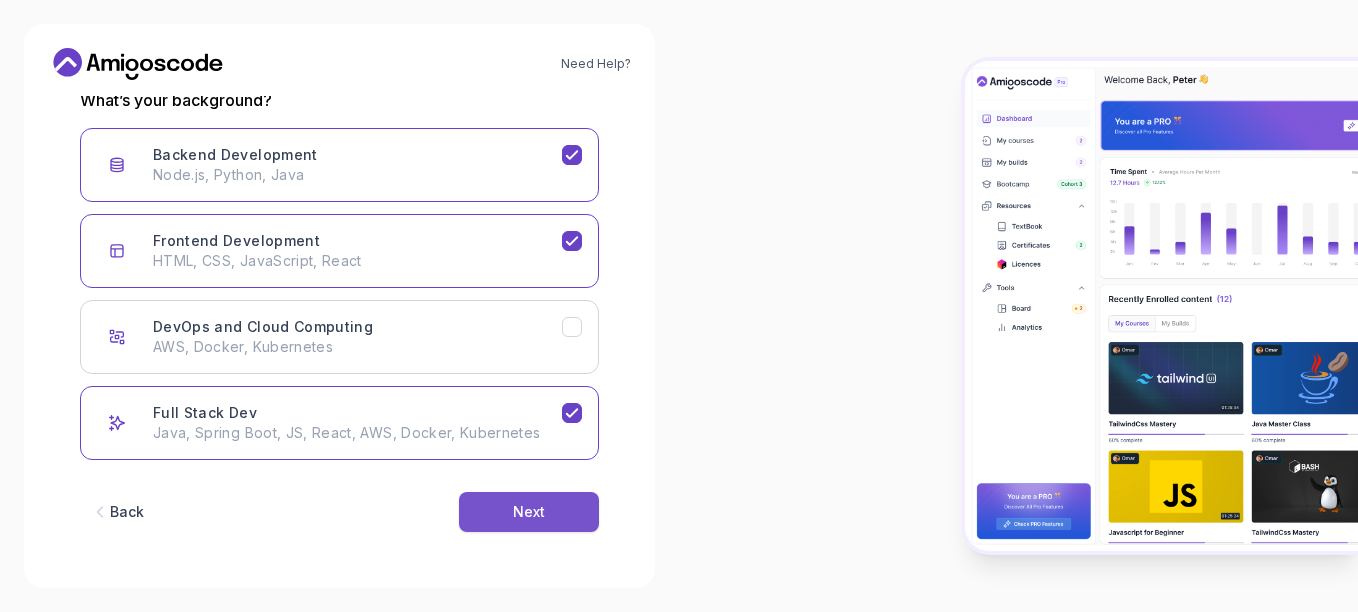 click on "Next" at bounding box center [529, 512] 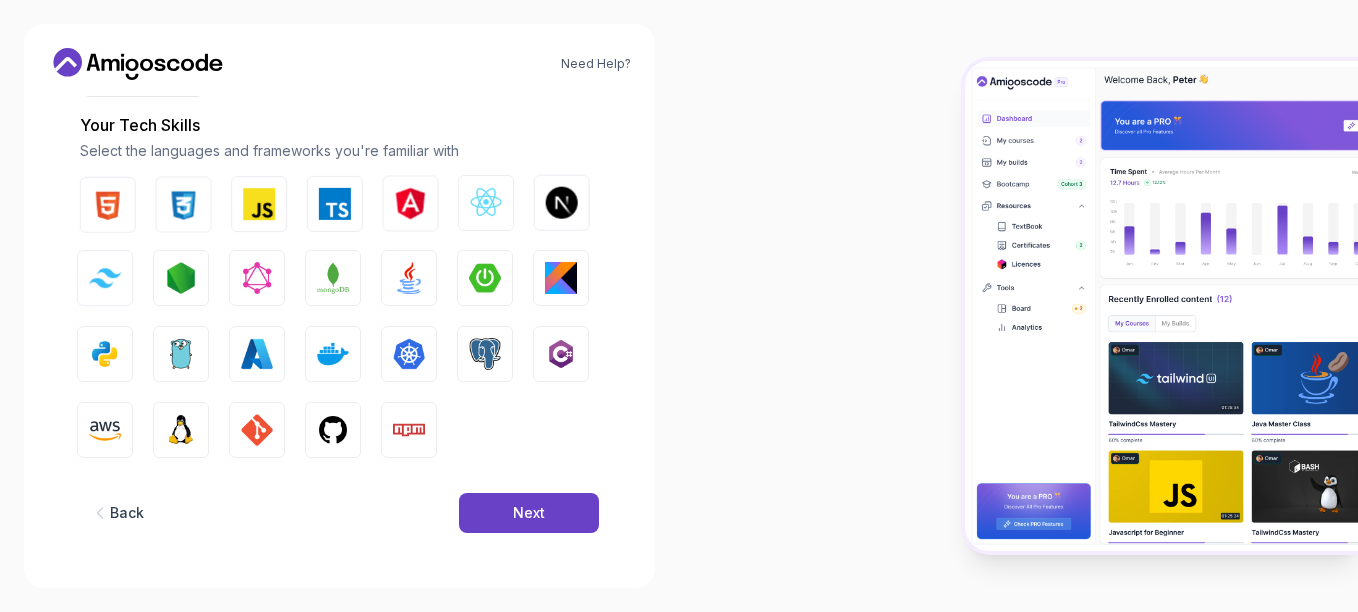 scroll, scrollTop: 261, scrollLeft: 0, axis: vertical 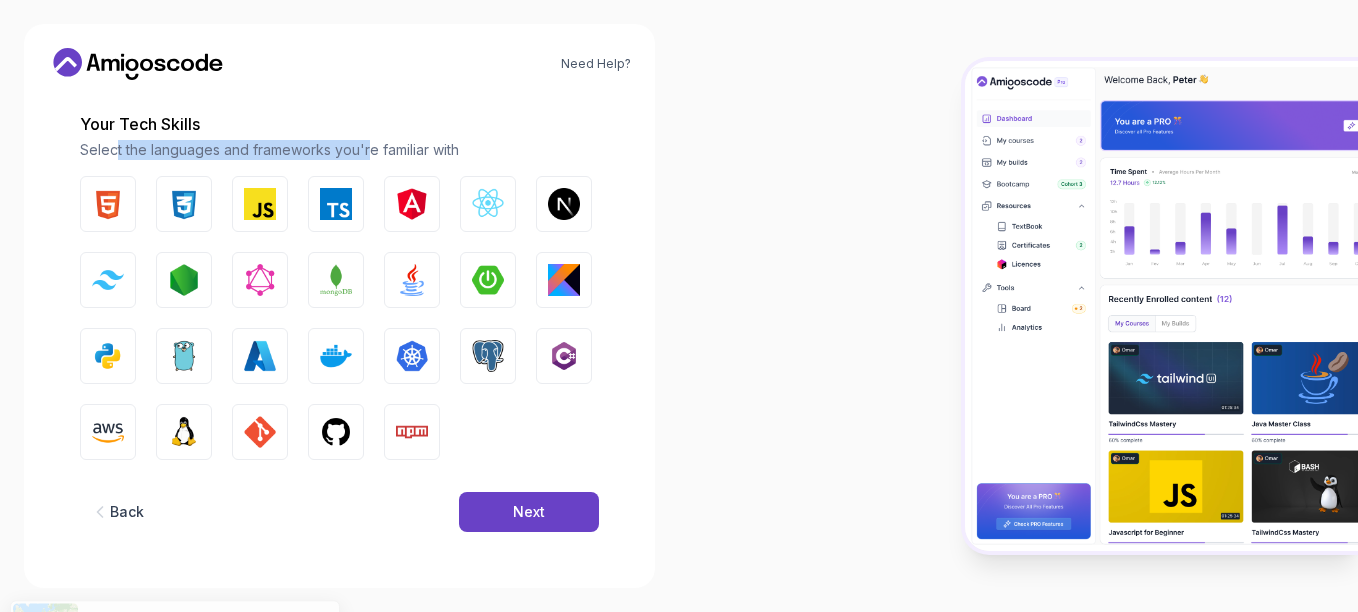 drag, startPoint x: 116, startPoint y: 152, endPoint x: 366, endPoint y: 138, distance: 250.3917 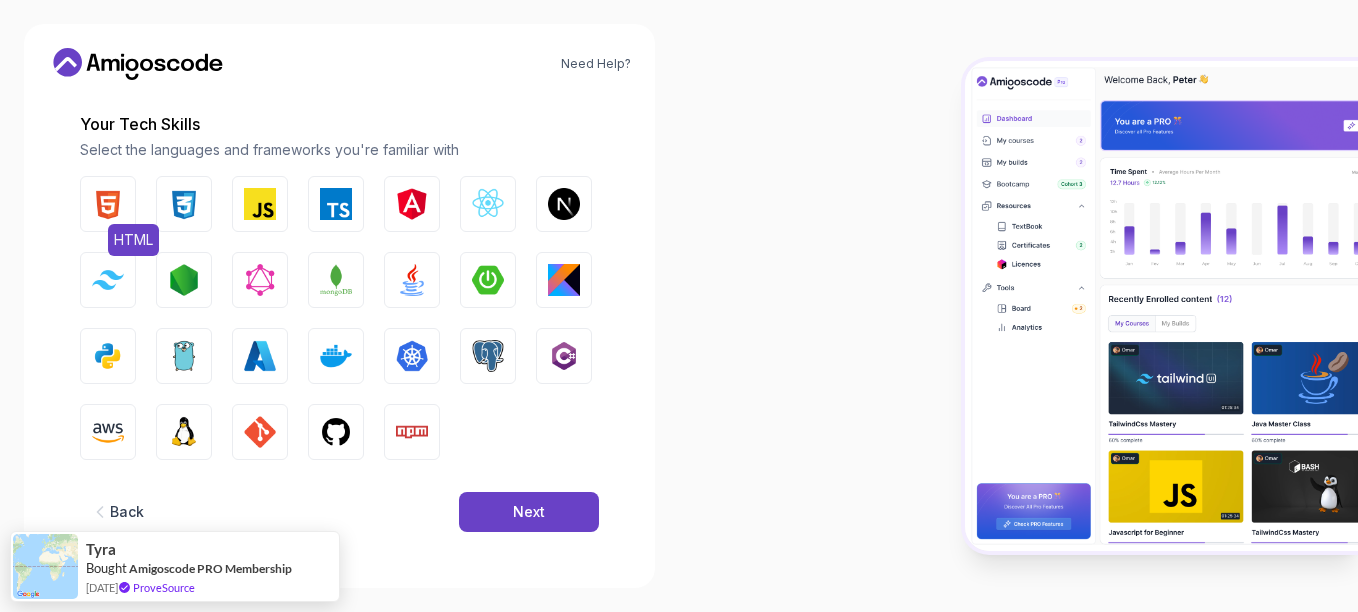 click on "HTML" at bounding box center (108, 204) 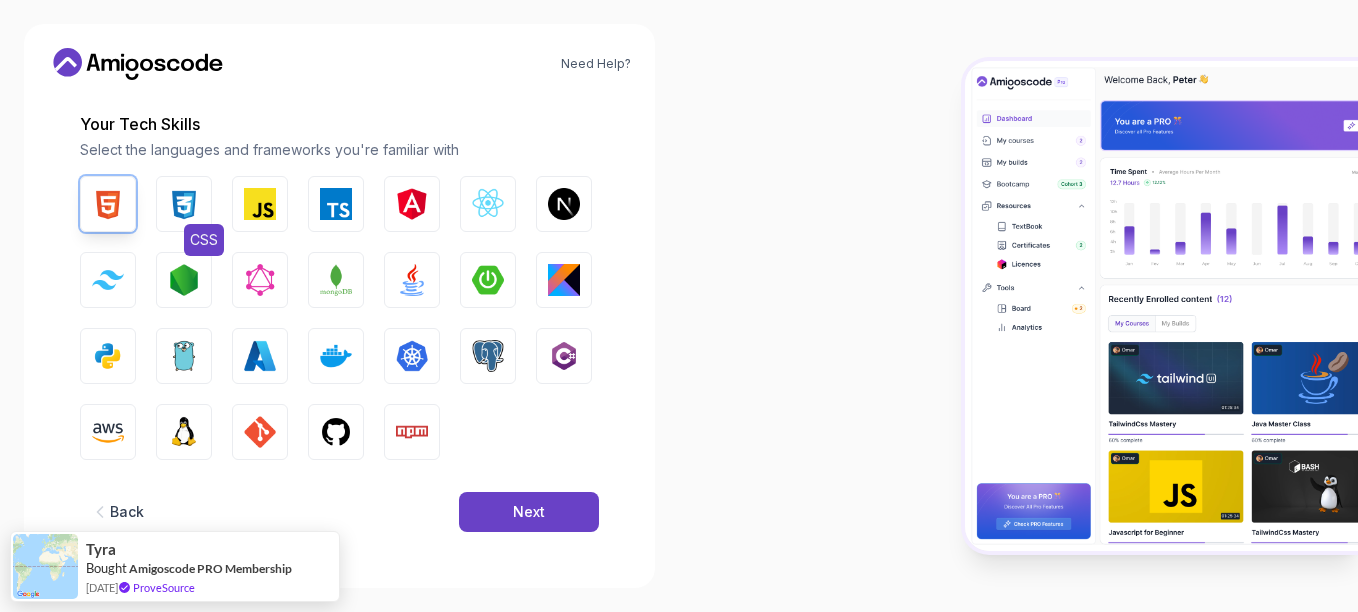click at bounding box center [184, 204] 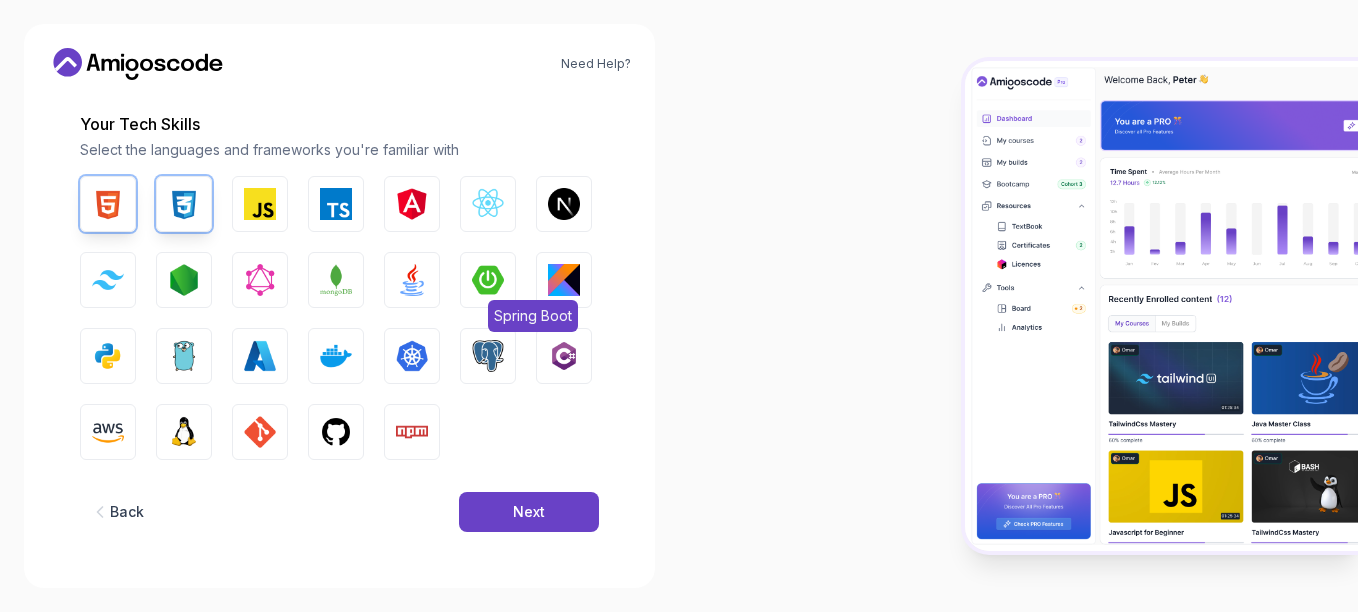 click on "Spring Boot" at bounding box center [488, 280] 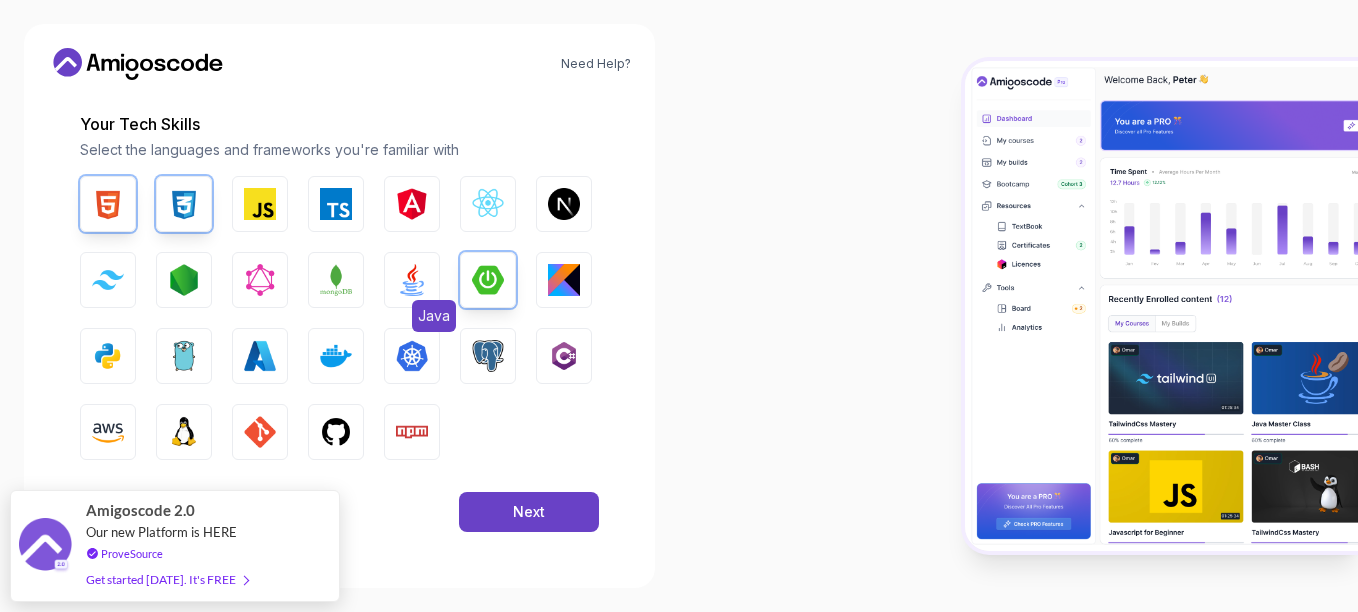 click at bounding box center (412, 280) 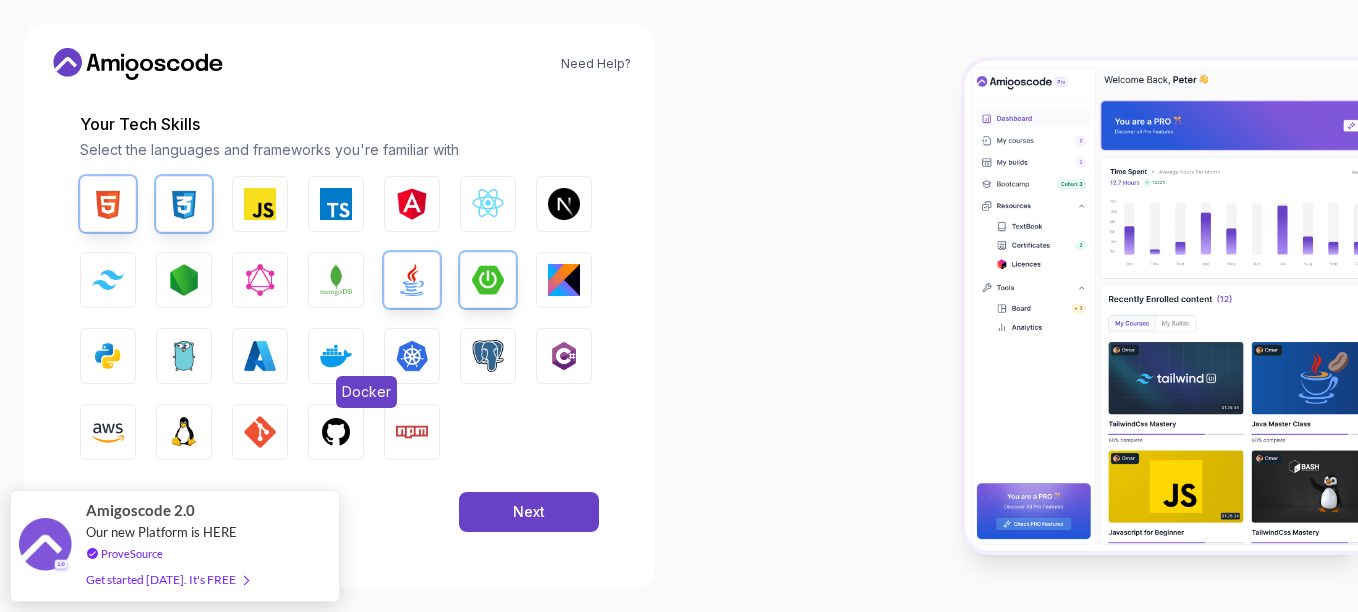 click on "Docker" at bounding box center (336, 356) 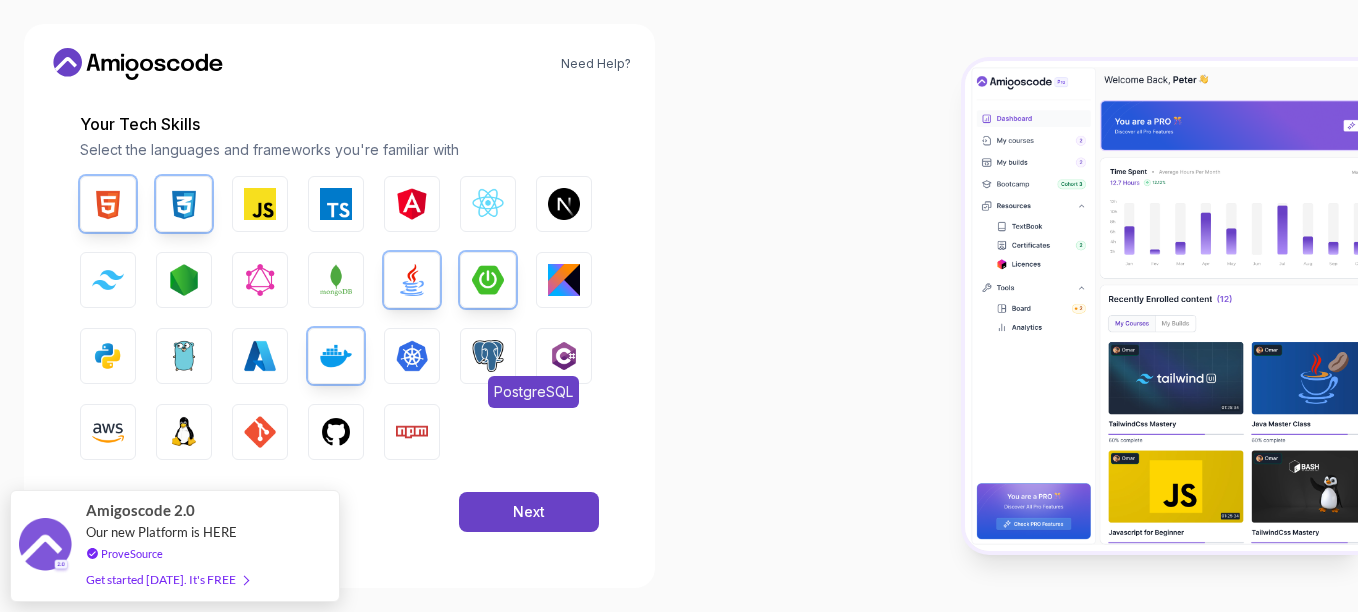 click at bounding box center (488, 356) 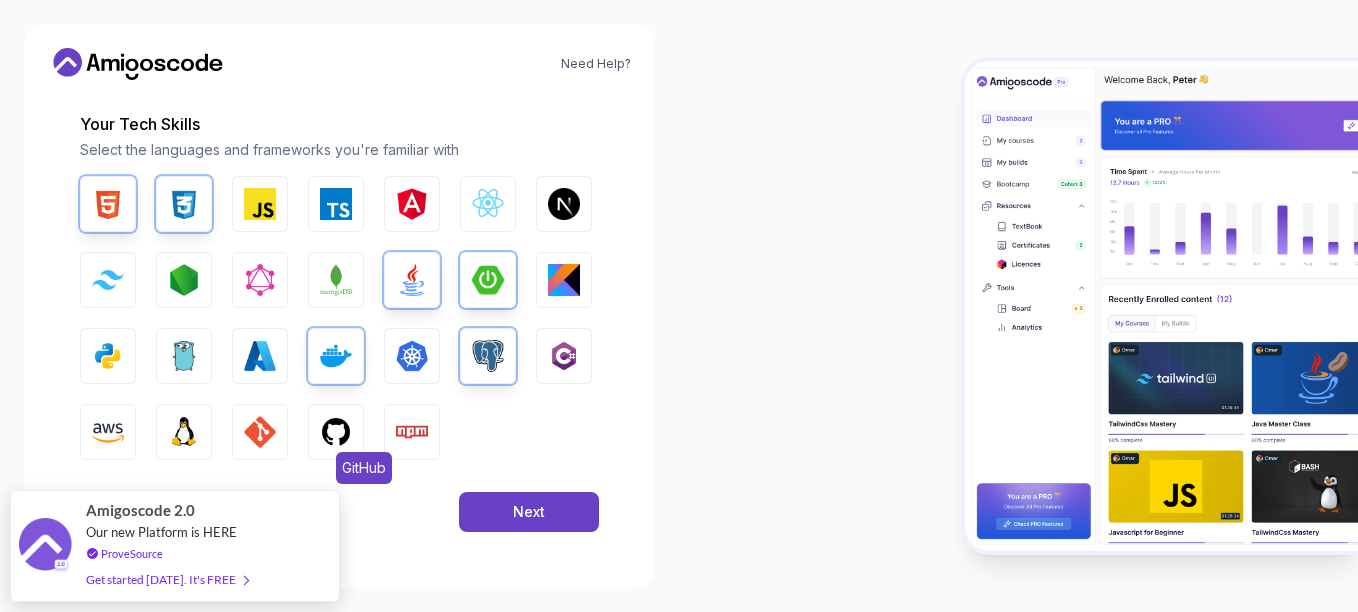 click at bounding box center [336, 432] 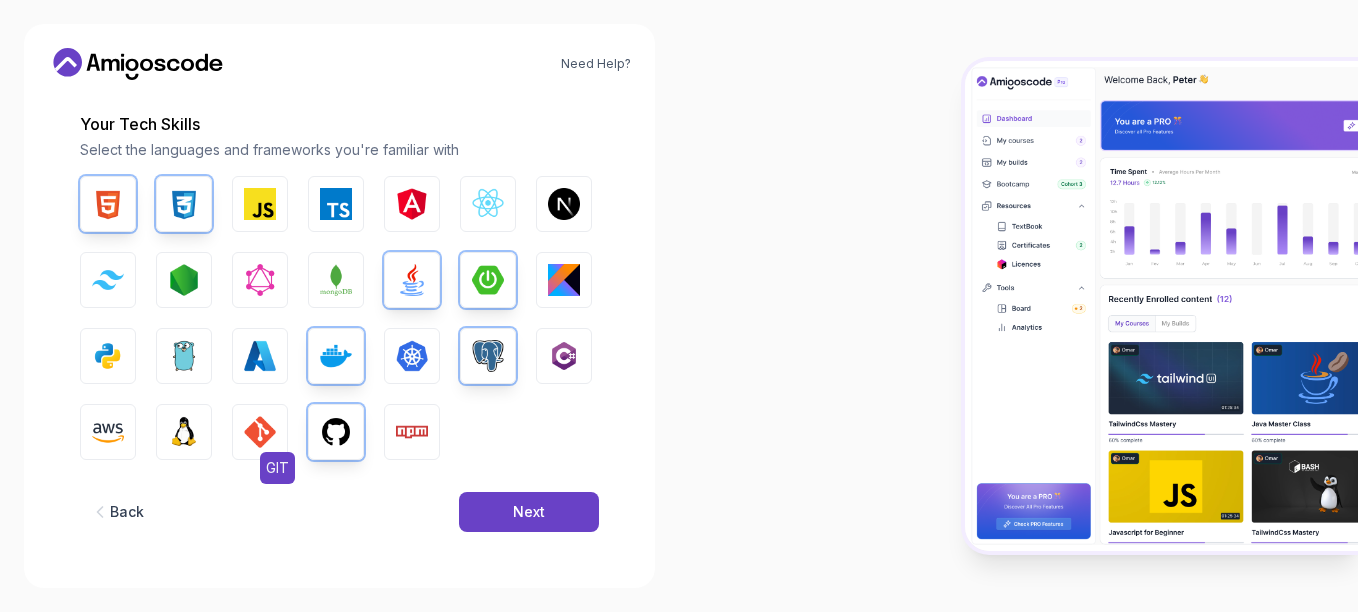 click at bounding box center [260, 432] 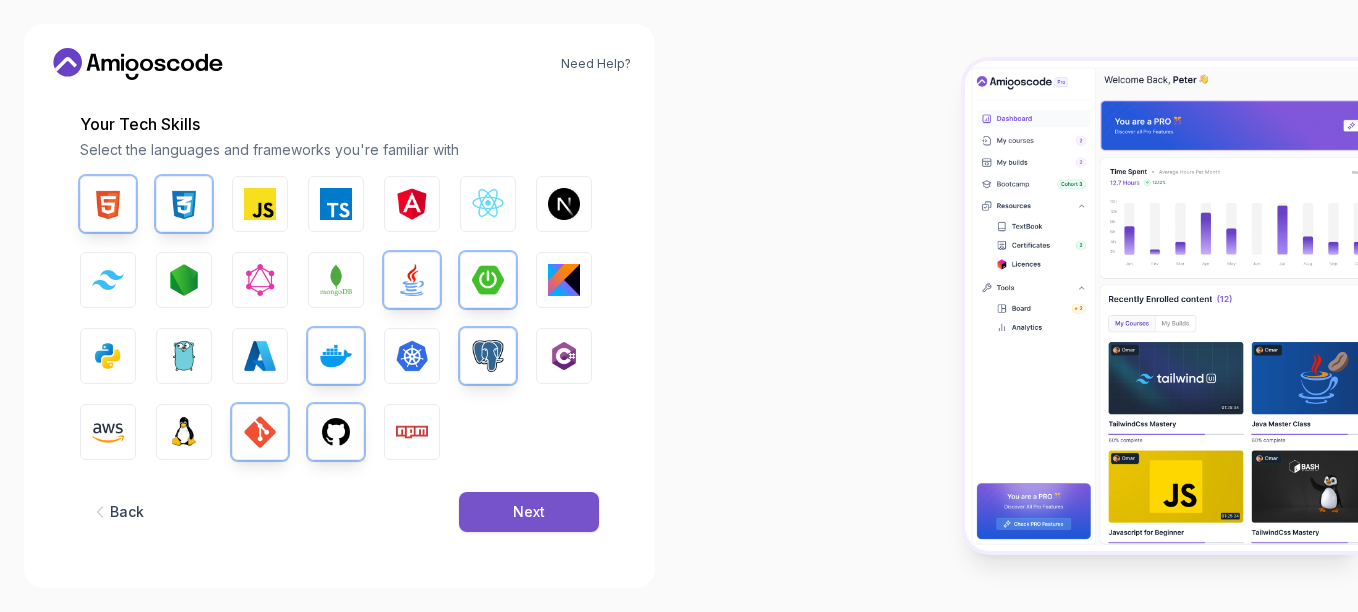 click on "Next" at bounding box center [529, 512] 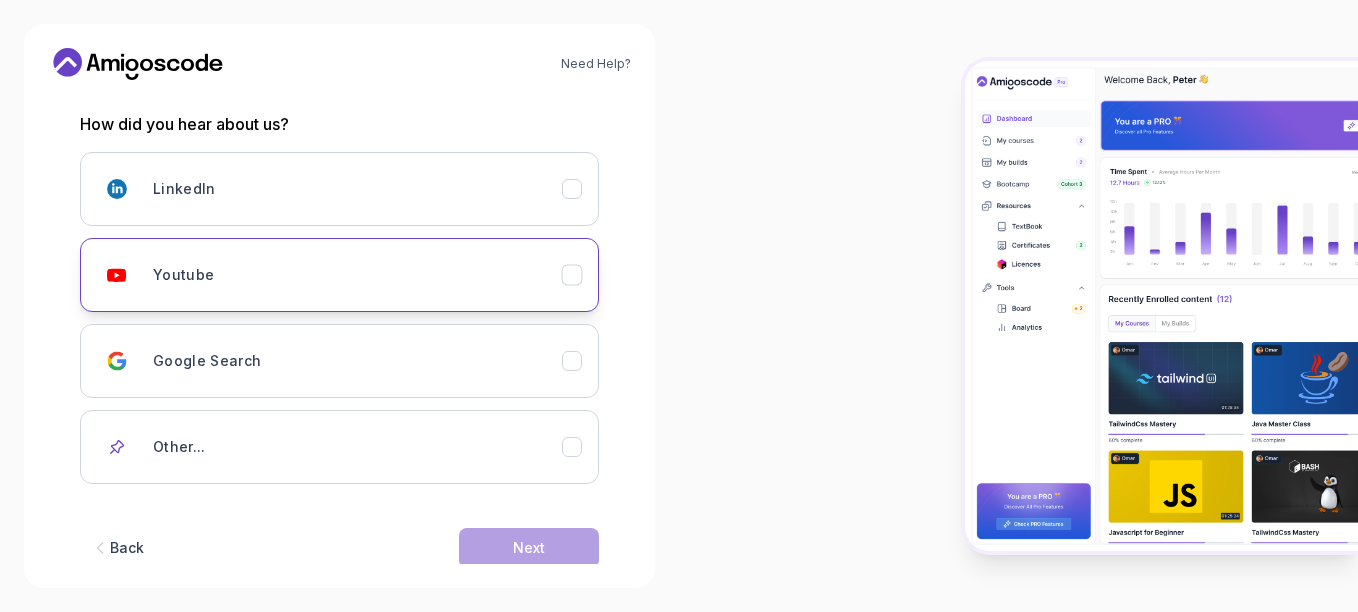 click on "Youtube" at bounding box center [357, 275] 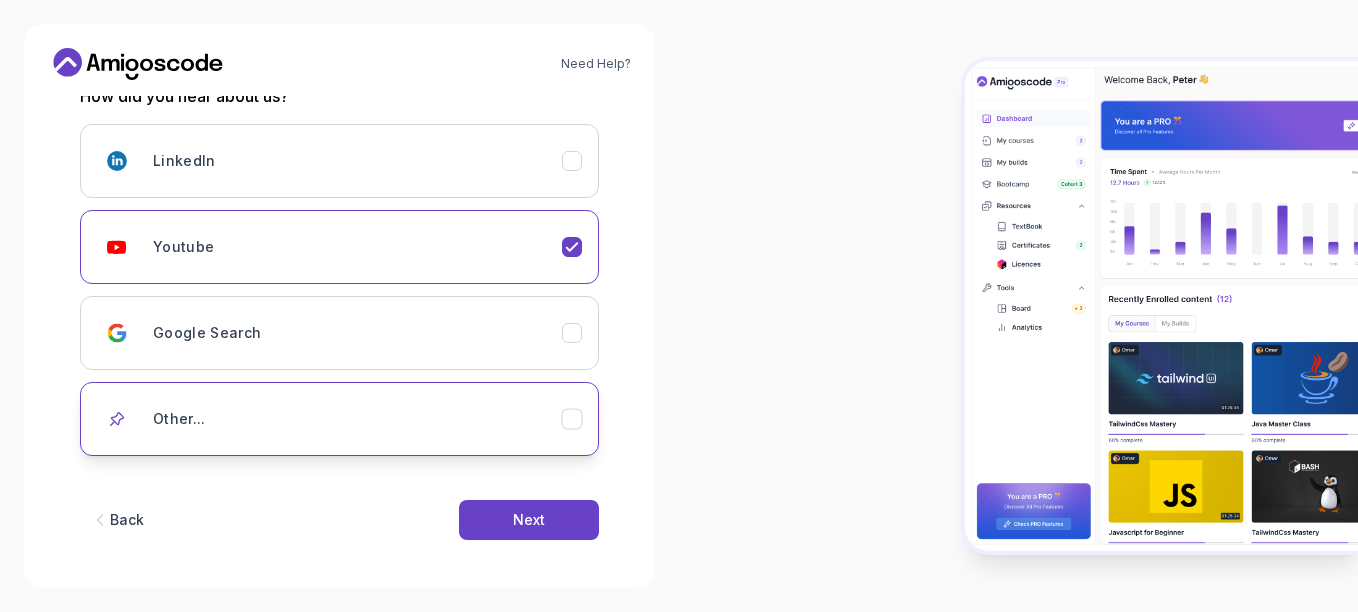 scroll, scrollTop: 297, scrollLeft: 0, axis: vertical 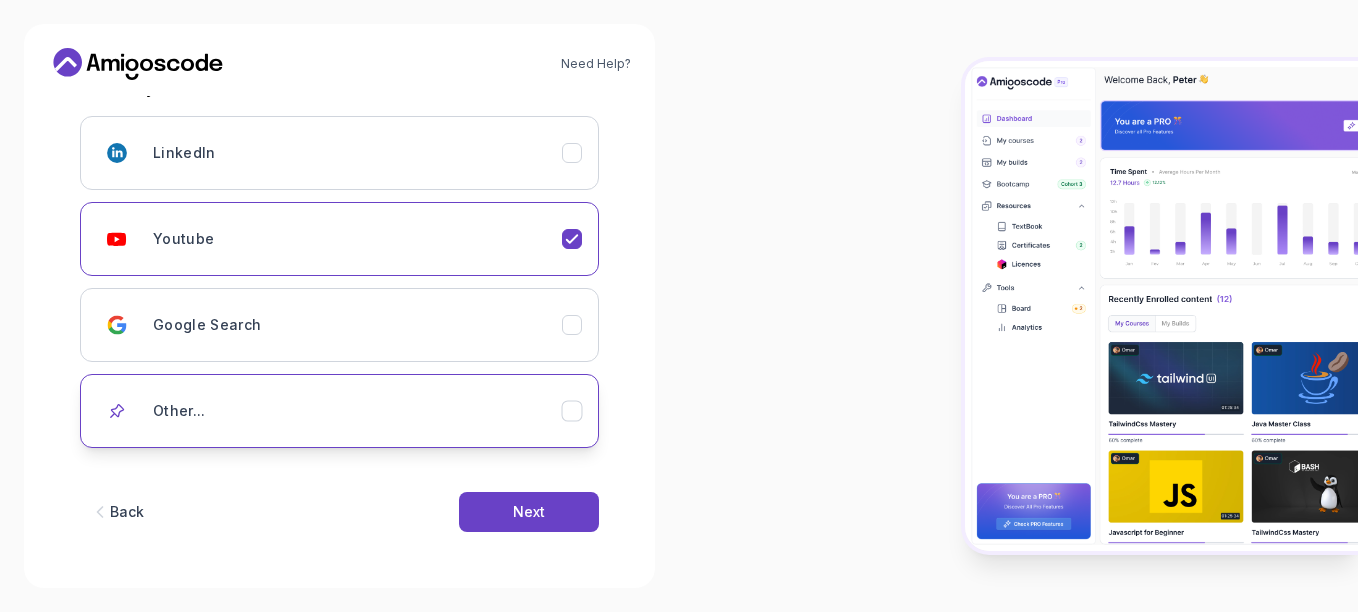 click on "Other..." at bounding box center (357, 411) 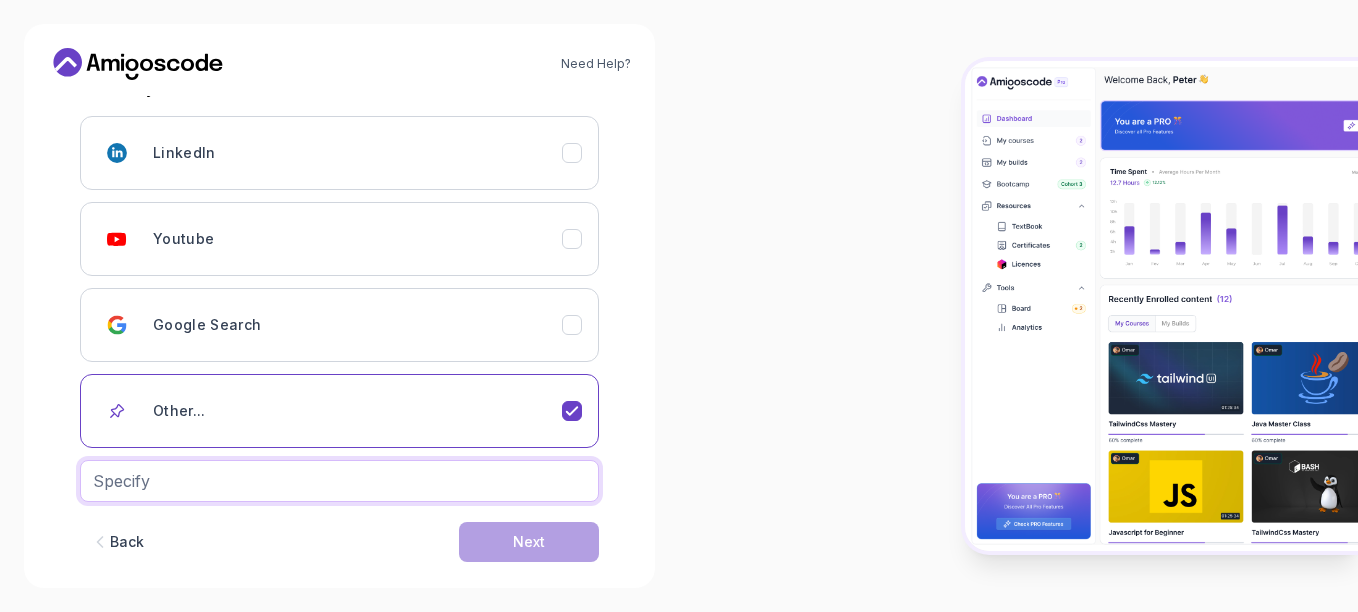 click at bounding box center [339, 481] 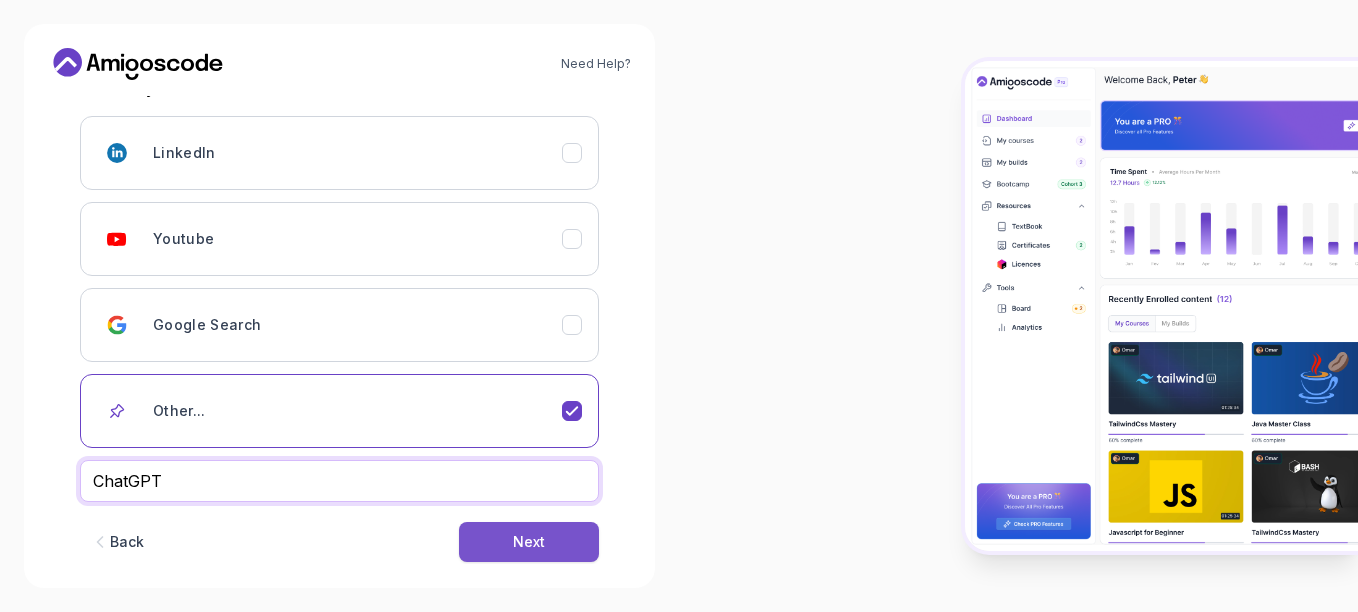 type on "ChatGPT" 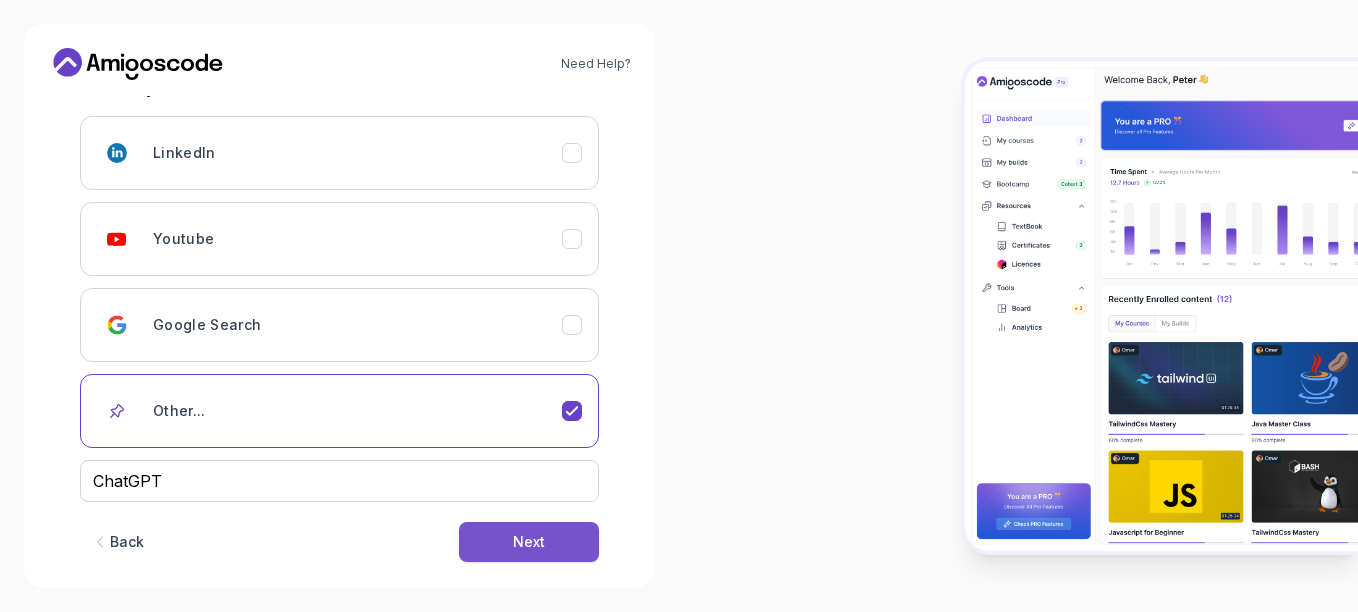 click on "Next" at bounding box center (529, 542) 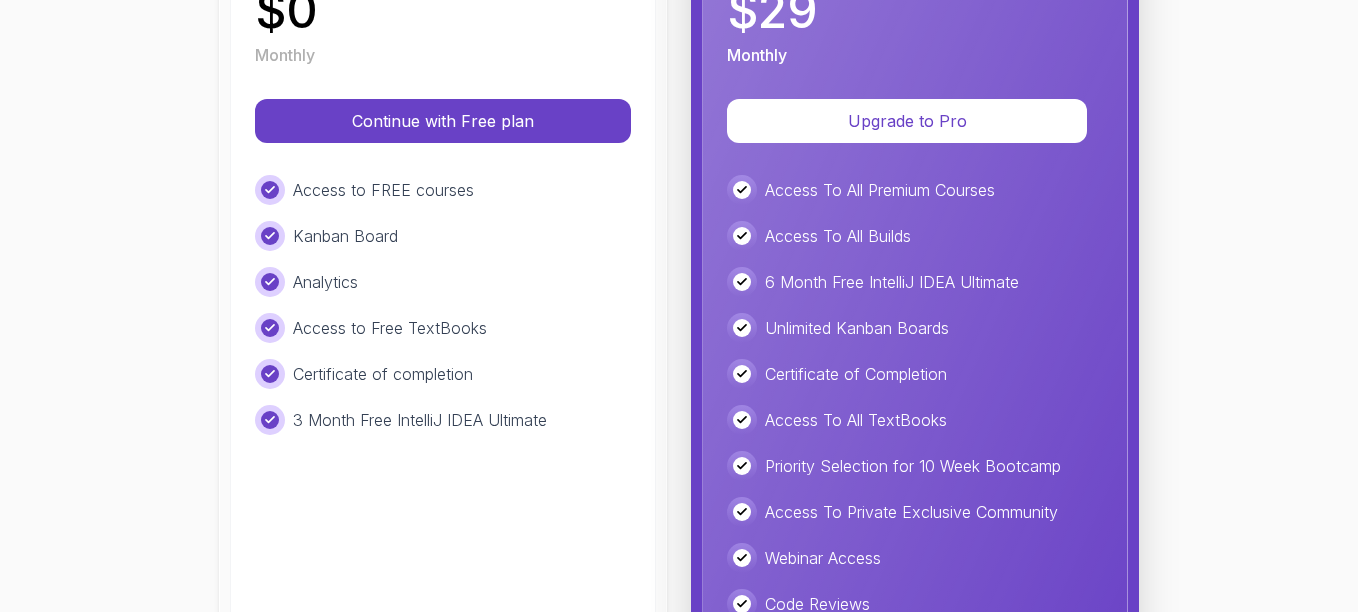 scroll, scrollTop: 400, scrollLeft: 0, axis: vertical 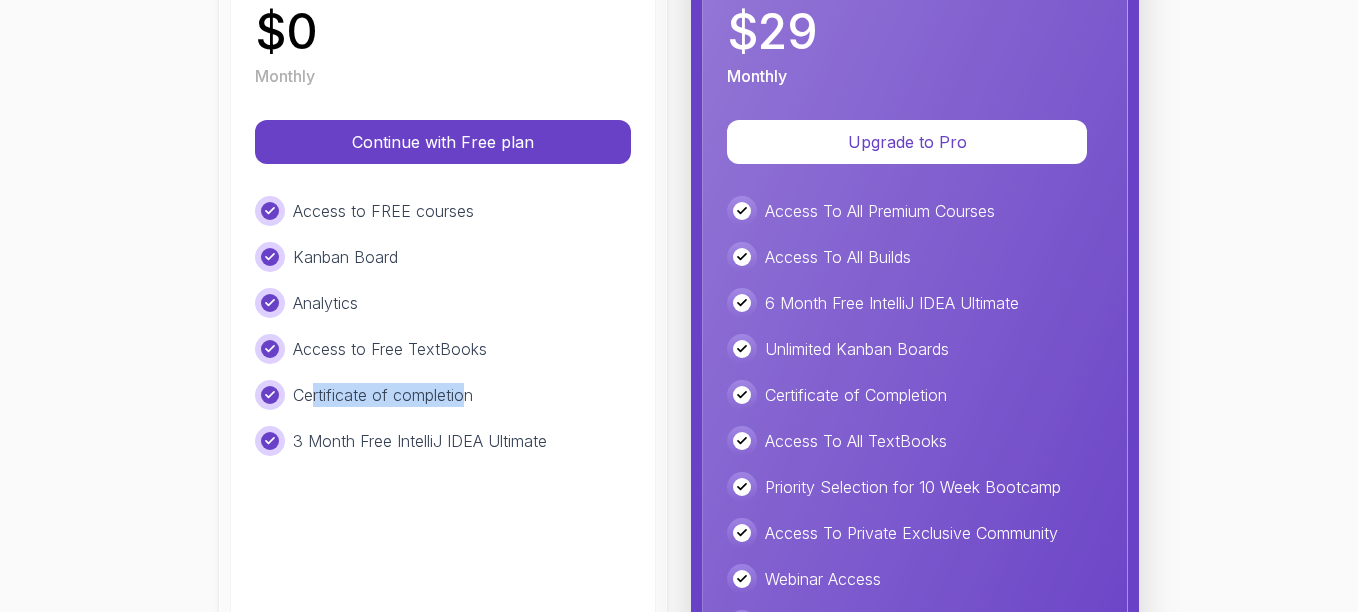drag, startPoint x: 306, startPoint y: 399, endPoint x: 455, endPoint y: 395, distance: 149.05368 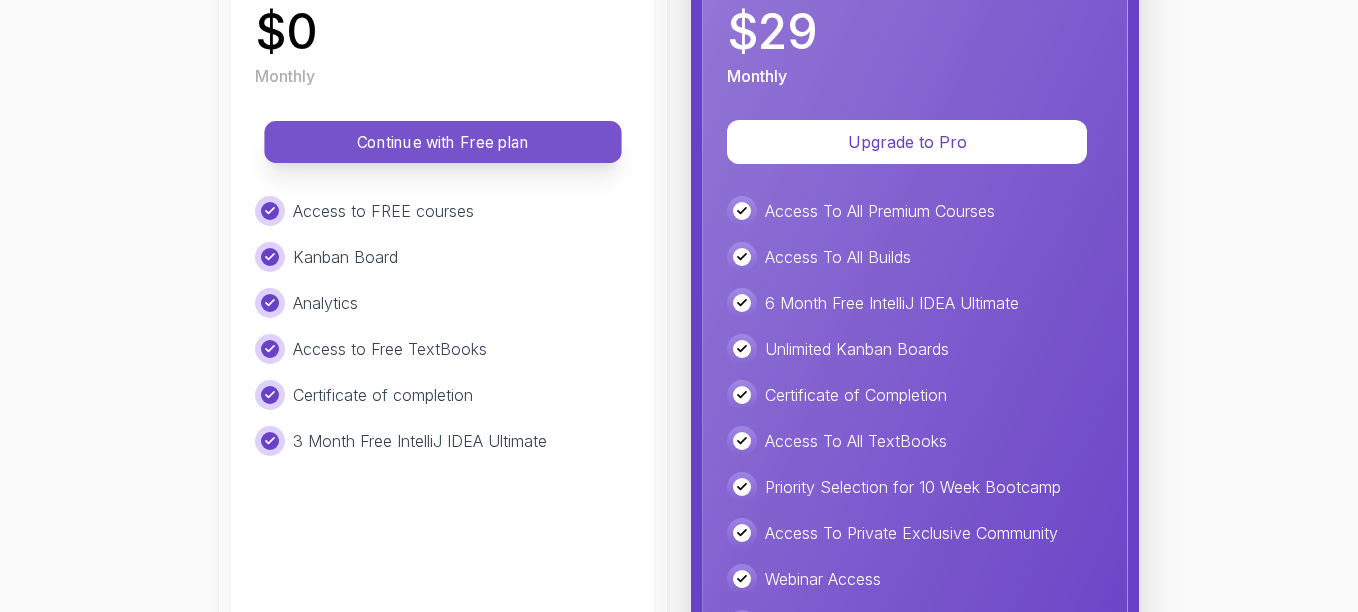 click on "Continue with Free plan" at bounding box center (443, 142) 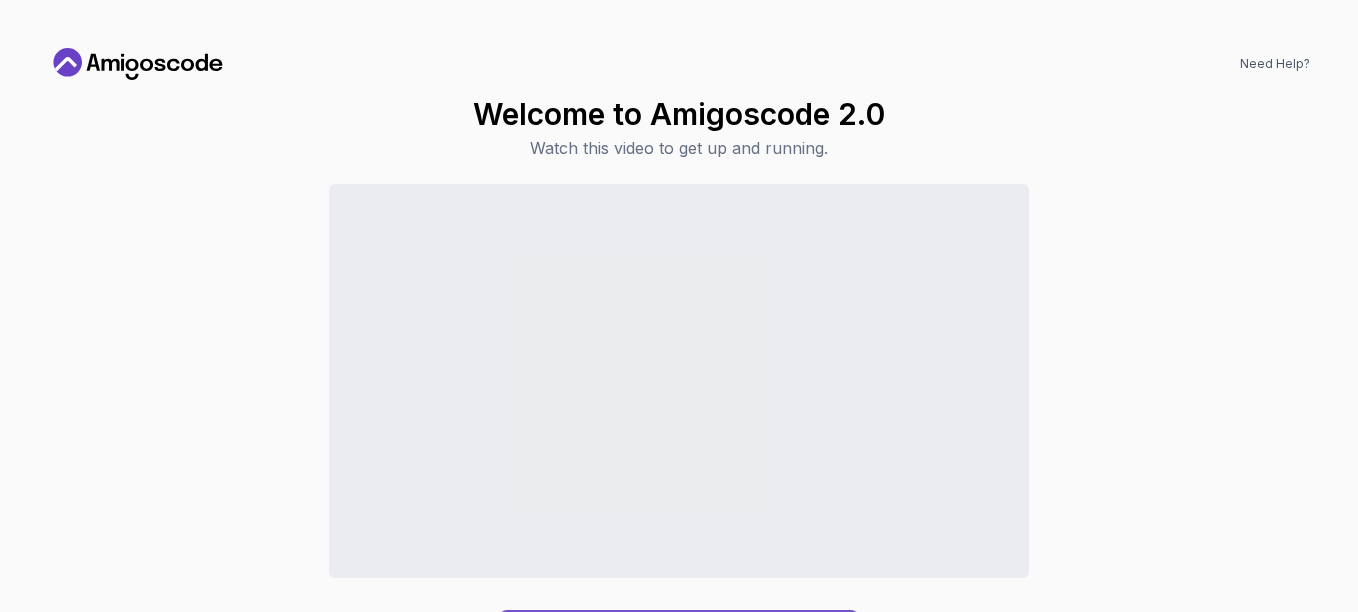 click on "Continue to Dashboard" at bounding box center [679, 634] 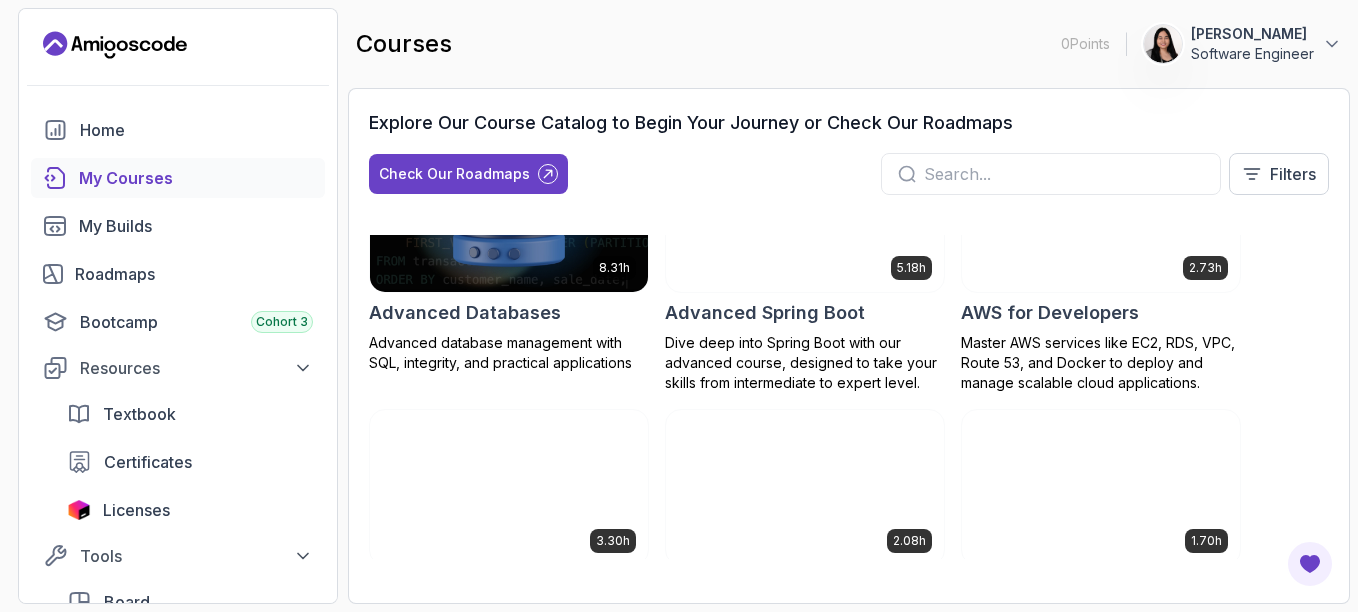 scroll, scrollTop: 0, scrollLeft: 0, axis: both 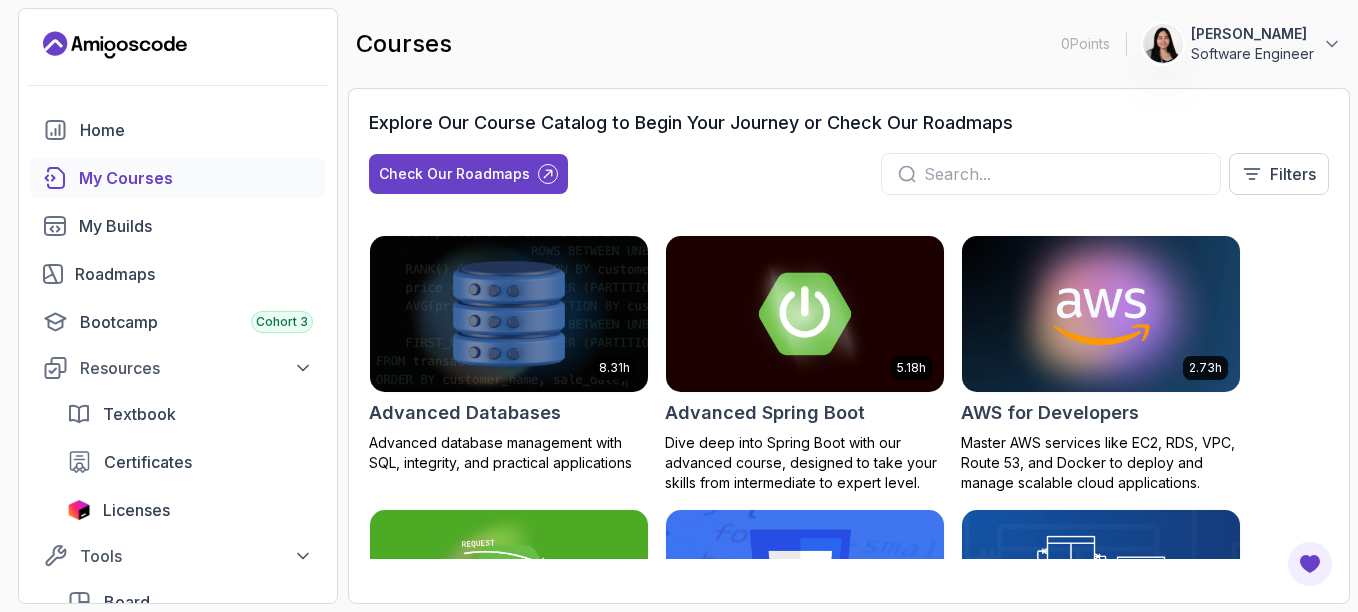 click at bounding box center (1064, 174) 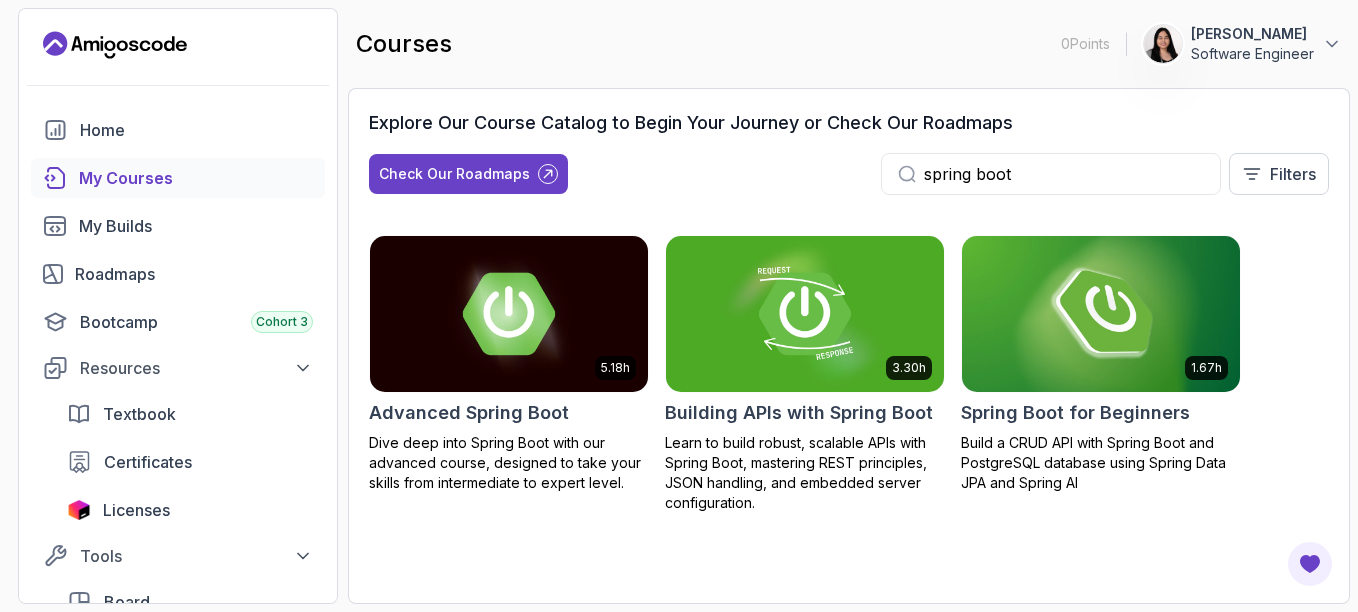 click on "spring boot" at bounding box center [1064, 174] 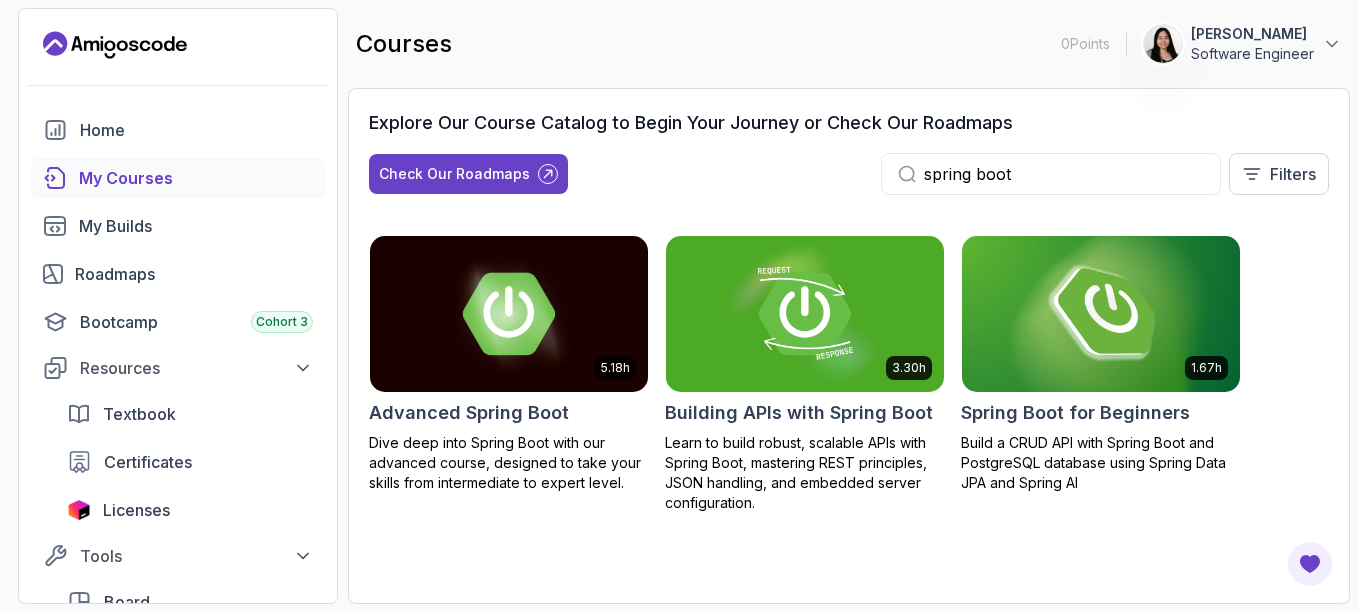 type on "spring boot" 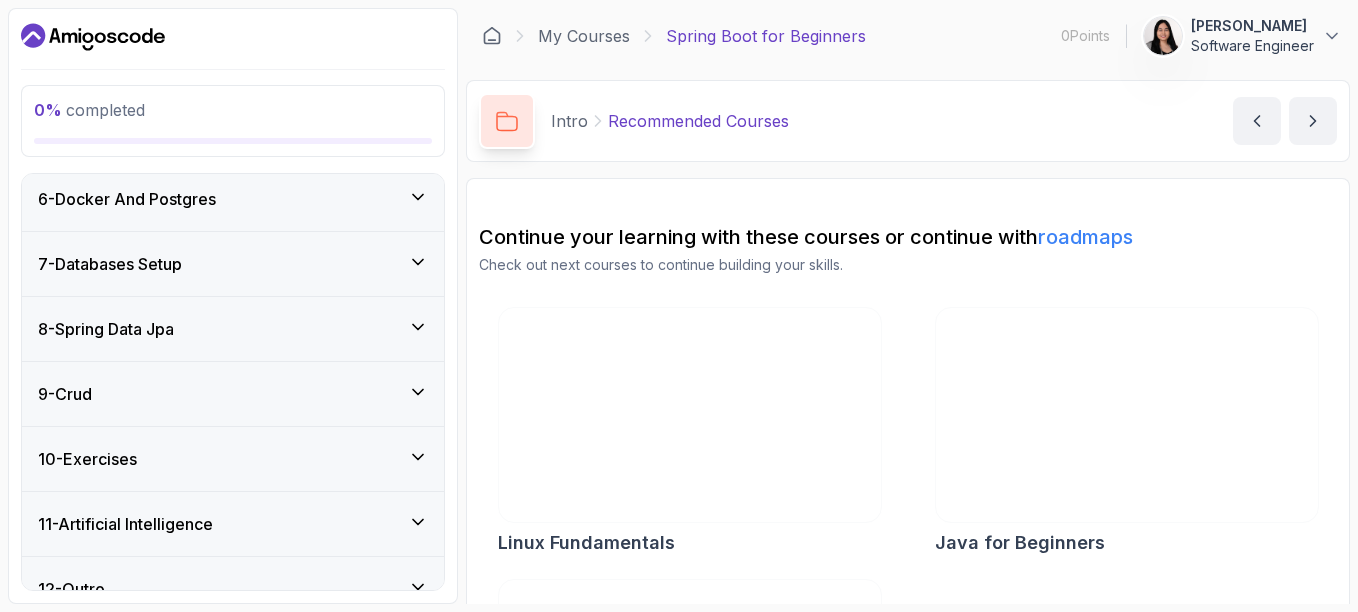 scroll, scrollTop: 531, scrollLeft: 0, axis: vertical 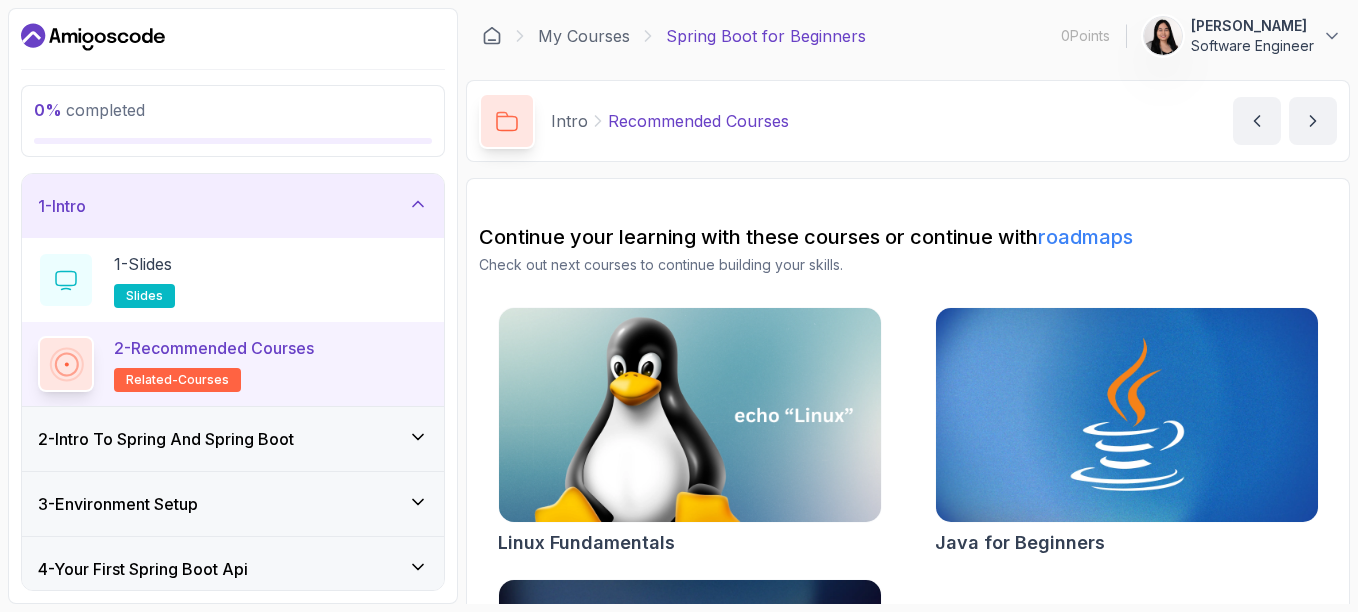 click on "1  -  Intro" at bounding box center (233, 206) 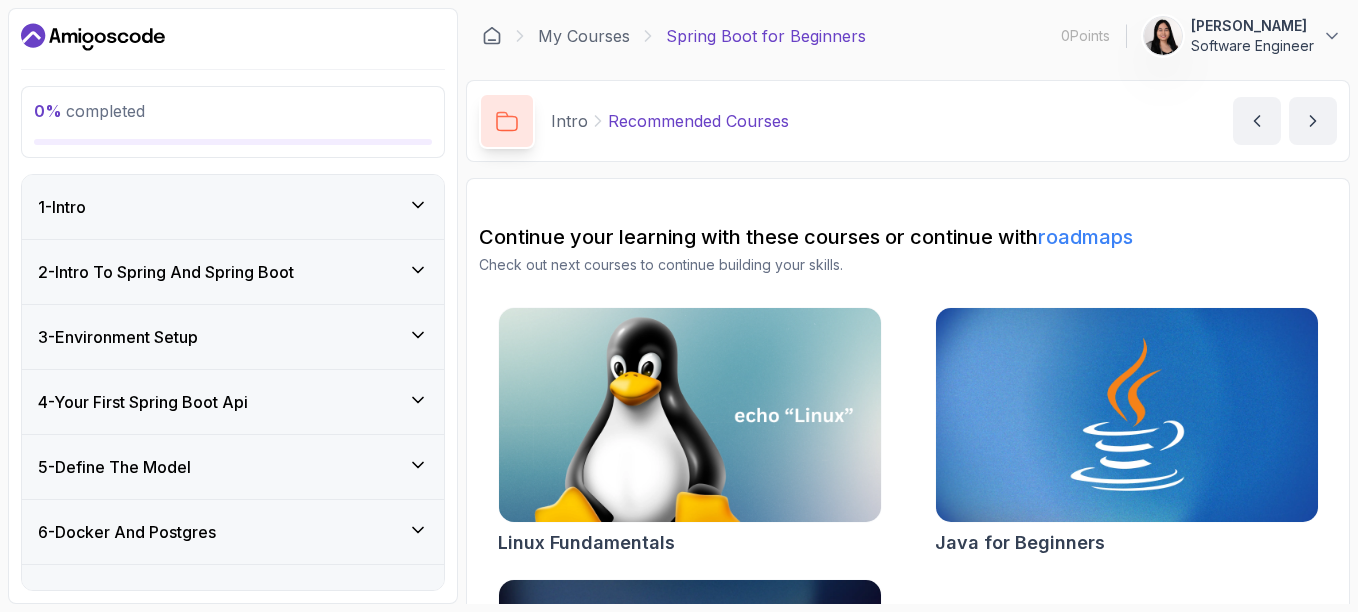click on "1  -  Intro" at bounding box center (233, 207) 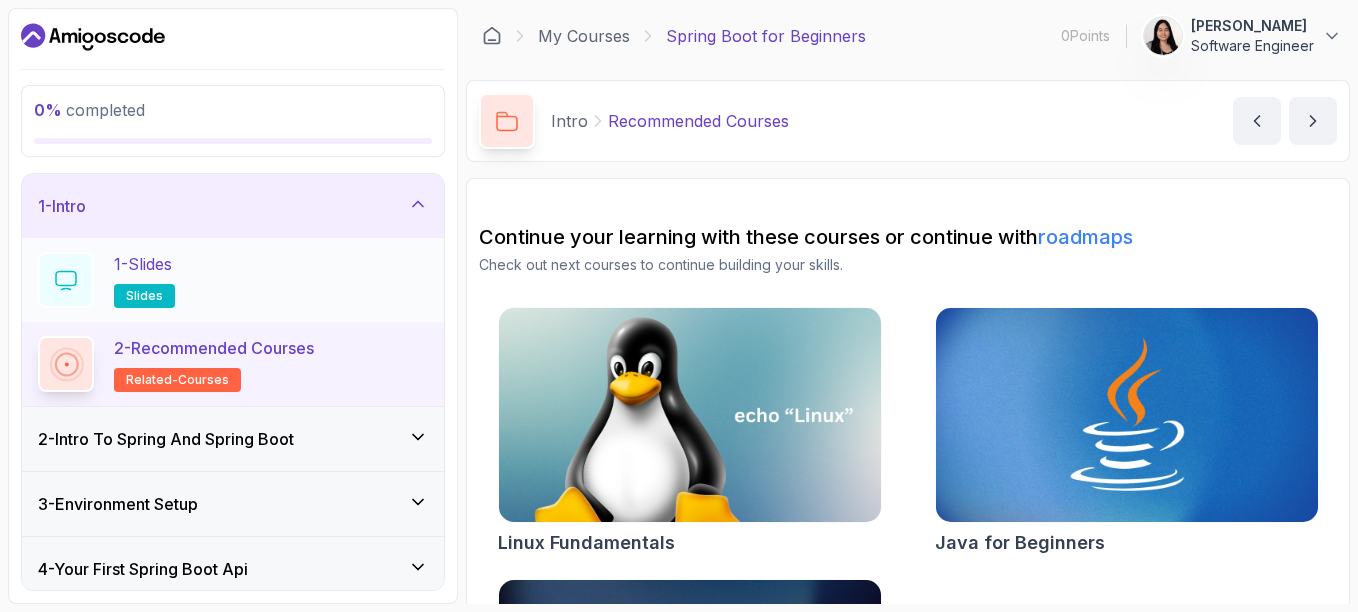 click on "1  -  Slides slides" at bounding box center [233, 280] 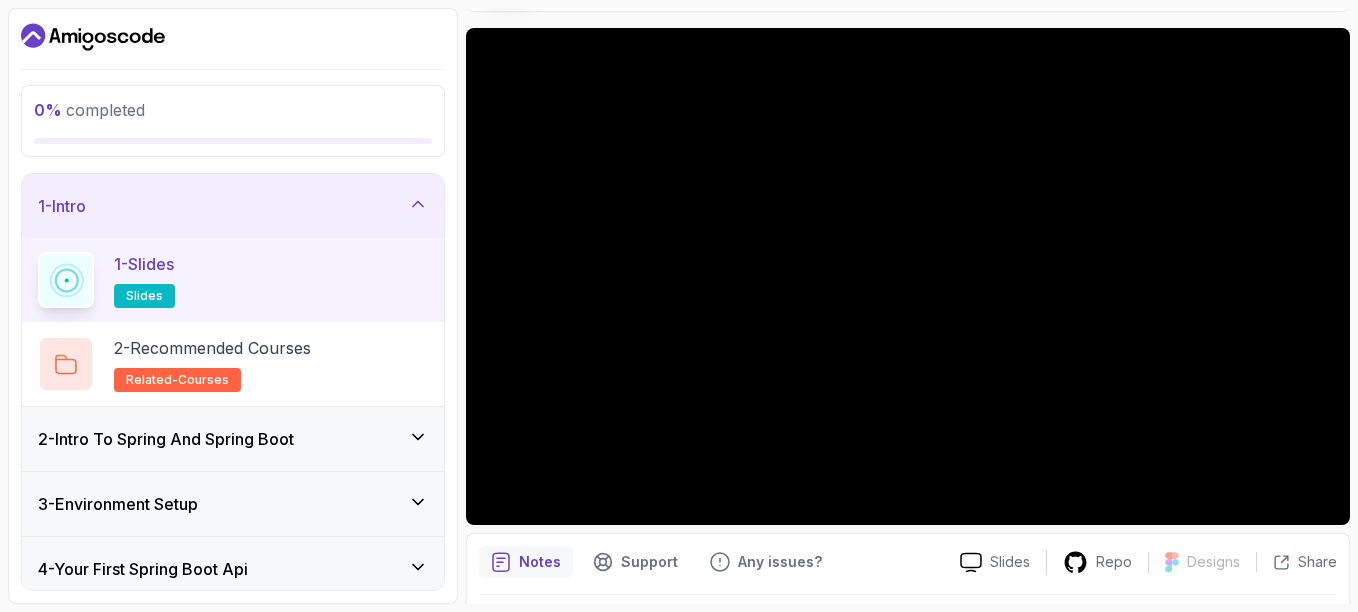 scroll, scrollTop: 200, scrollLeft: 0, axis: vertical 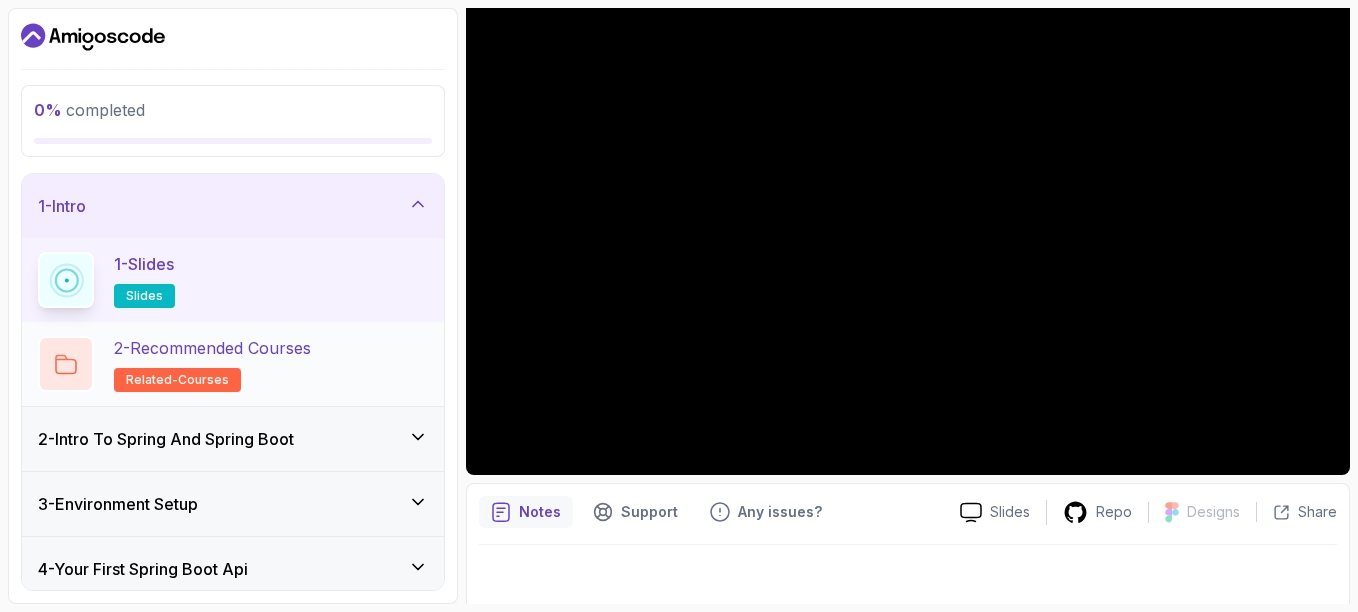 click on "2  -  Recommended Courses related-courses" at bounding box center (212, 364) 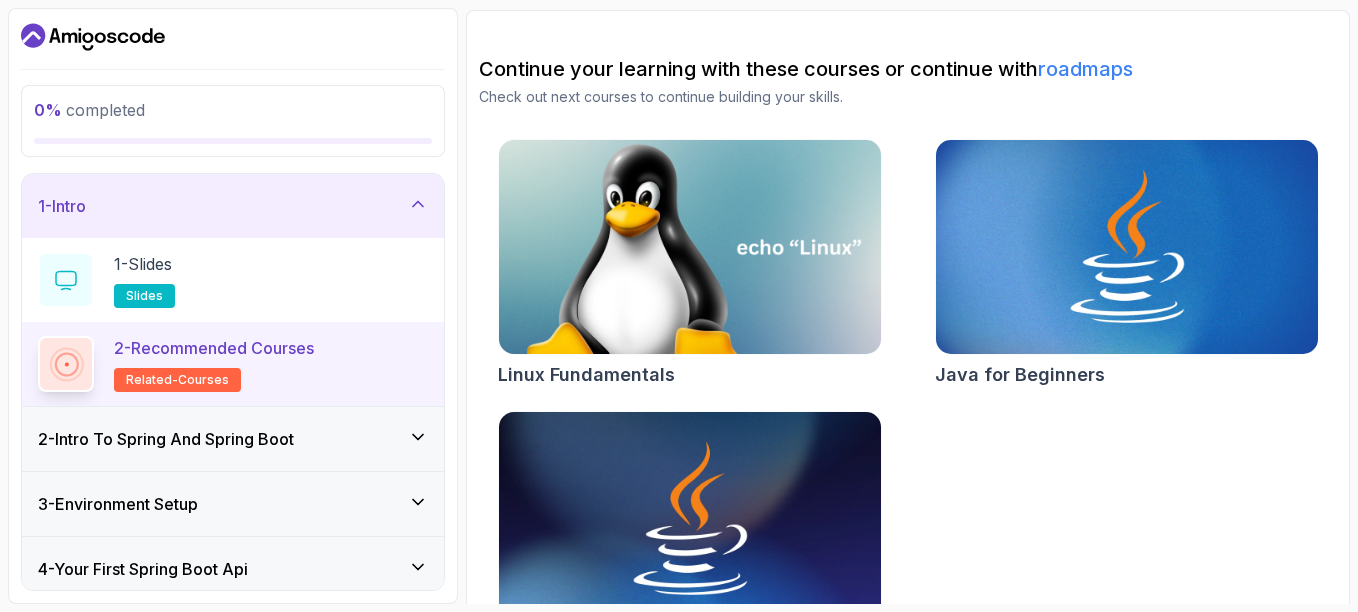 scroll, scrollTop: 200, scrollLeft: 0, axis: vertical 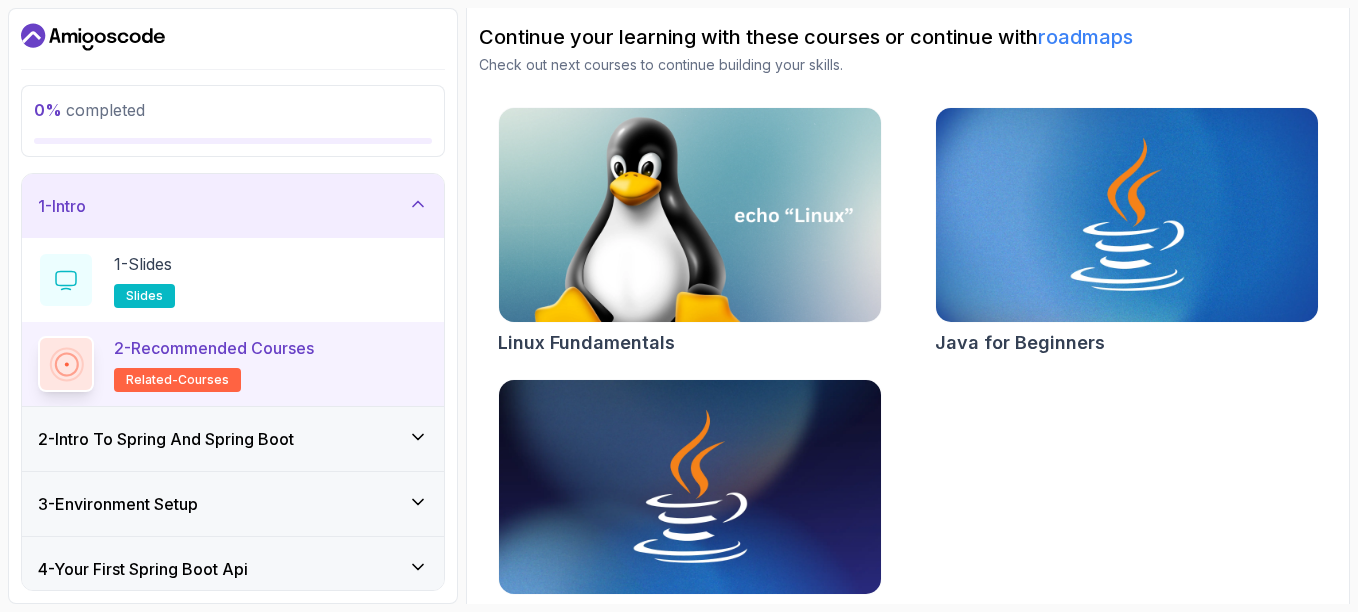 click on "2  -  Recommended Courses related-courses" at bounding box center [233, 364] 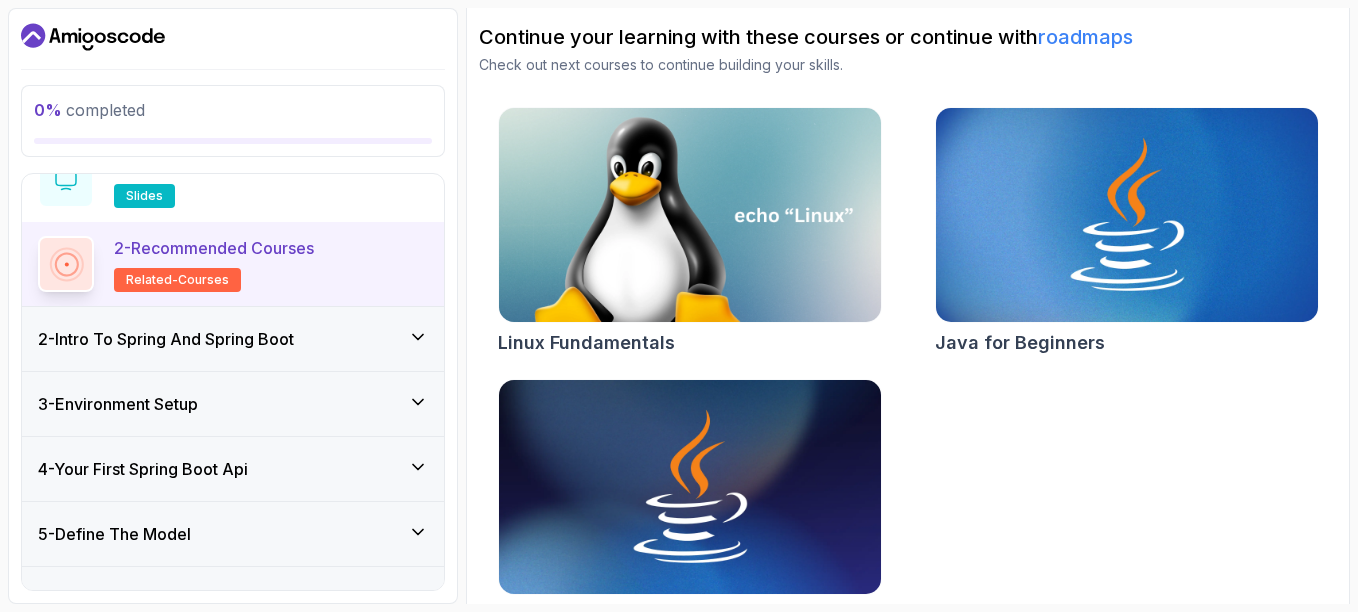click on "2  -  Intro To Spring And Spring Boot" at bounding box center [233, 339] 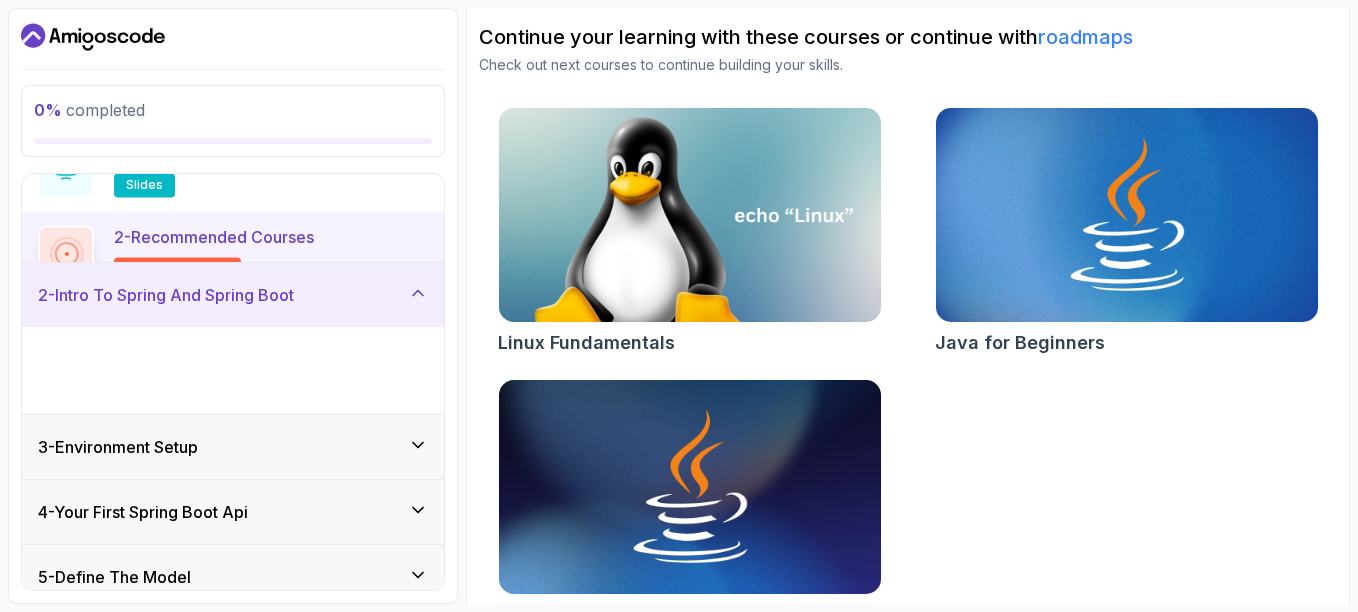 scroll, scrollTop: 75, scrollLeft: 0, axis: vertical 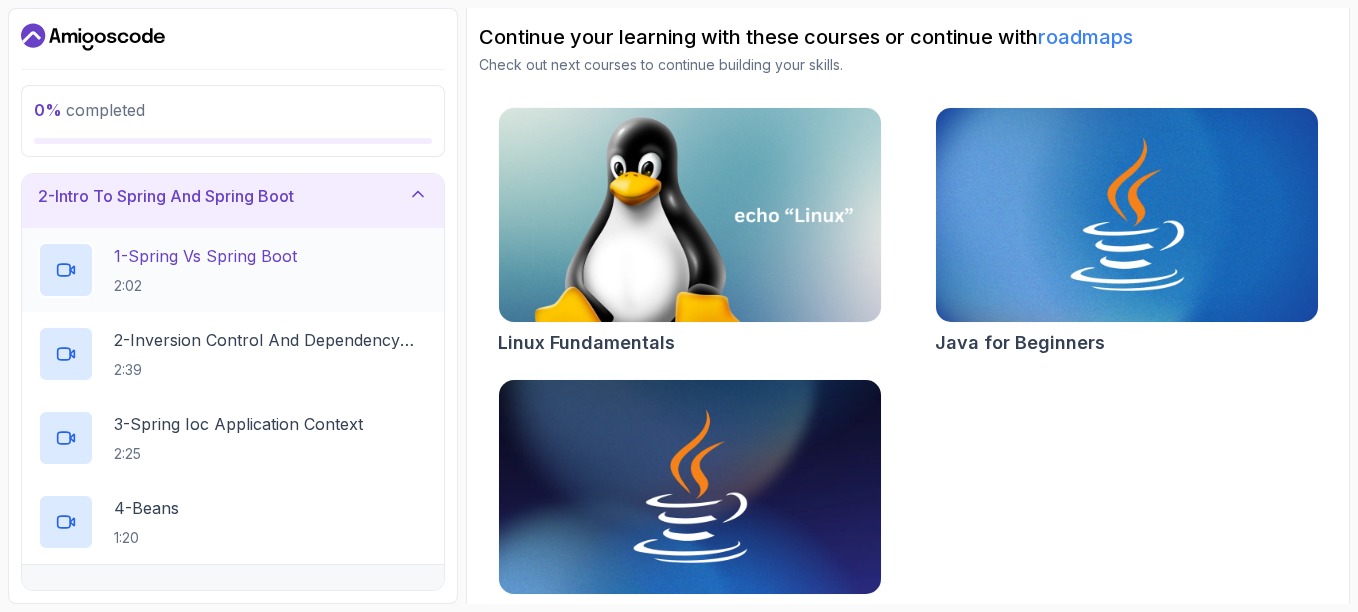 click on "1  -  Spring Vs Spring Boot 2:02" at bounding box center [233, 270] 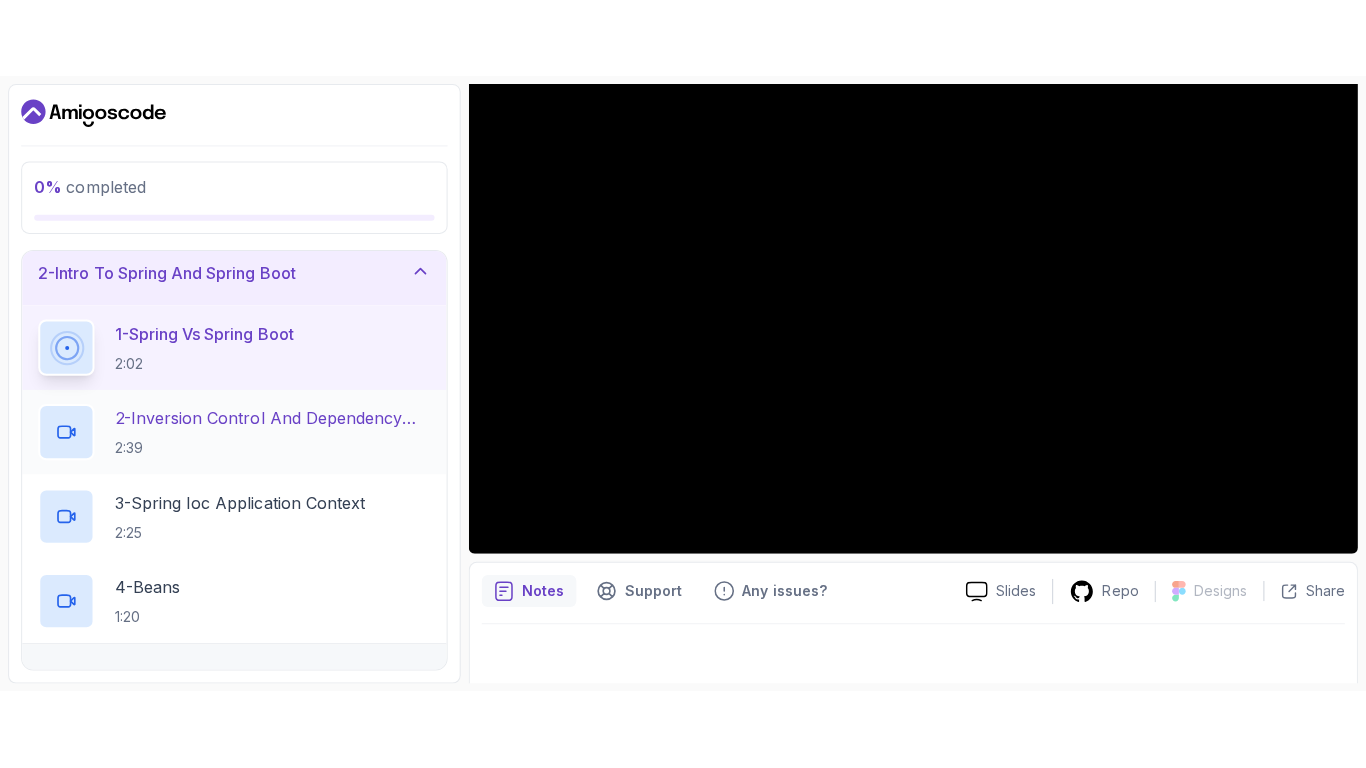 scroll, scrollTop: 0, scrollLeft: 0, axis: both 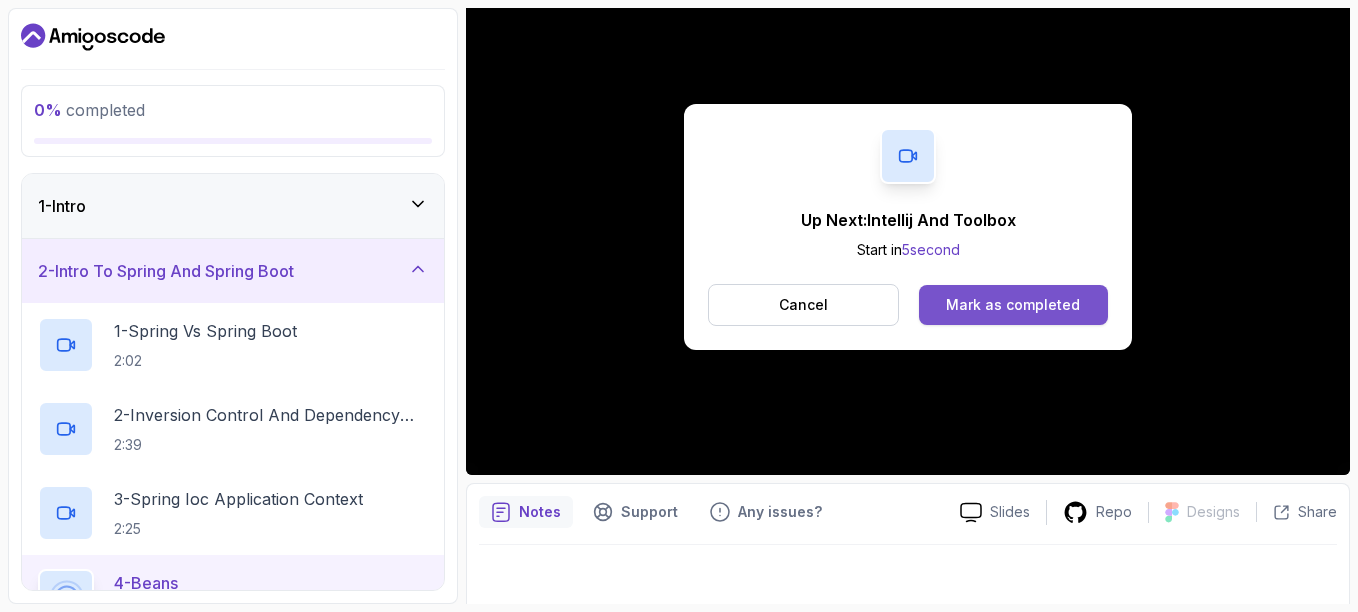 click on "Mark as completed" at bounding box center [1013, 305] 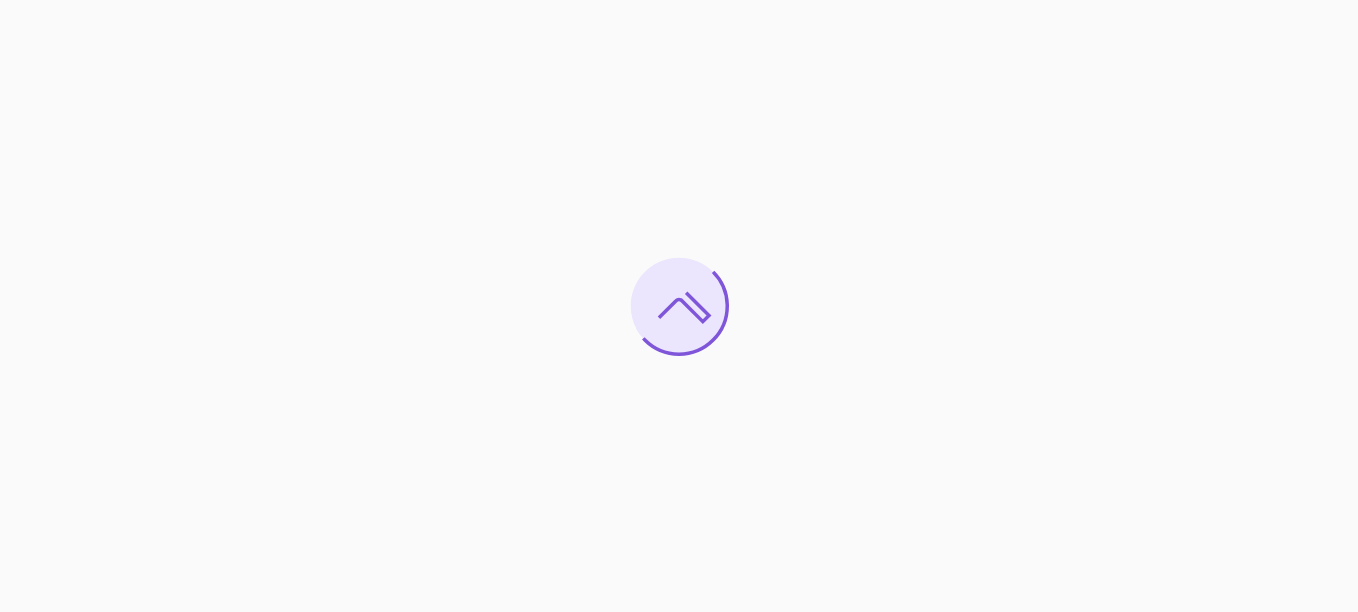 scroll, scrollTop: 0, scrollLeft: 0, axis: both 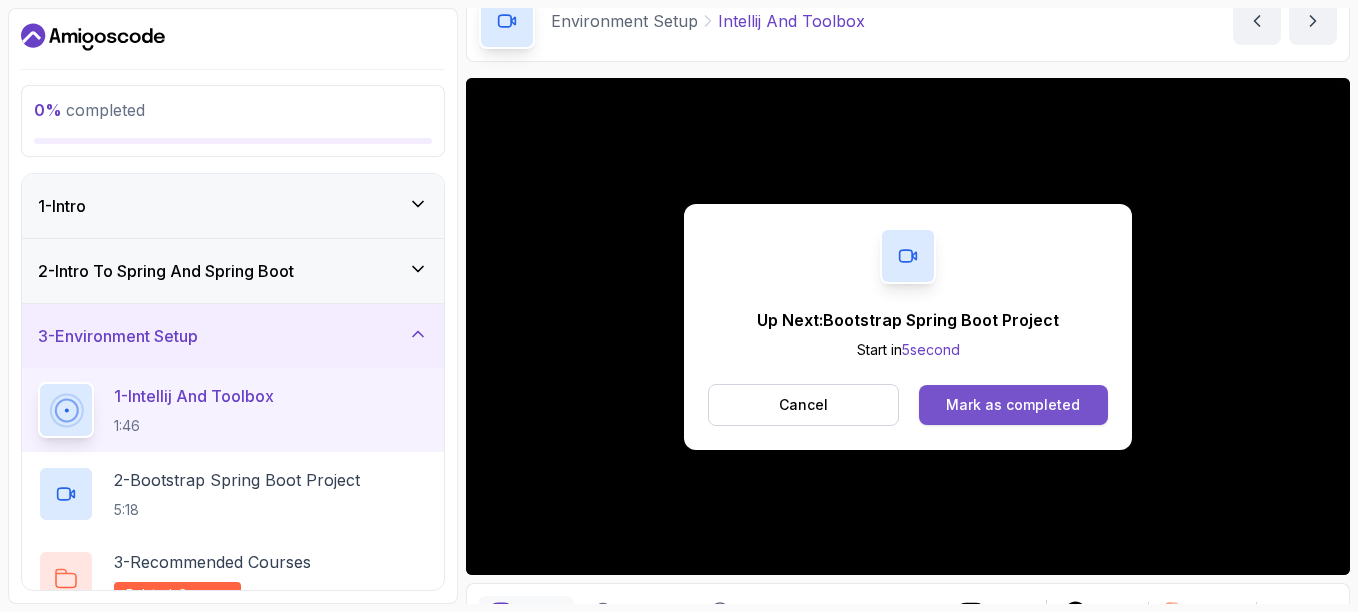 click on "Mark as completed" at bounding box center [1013, 405] 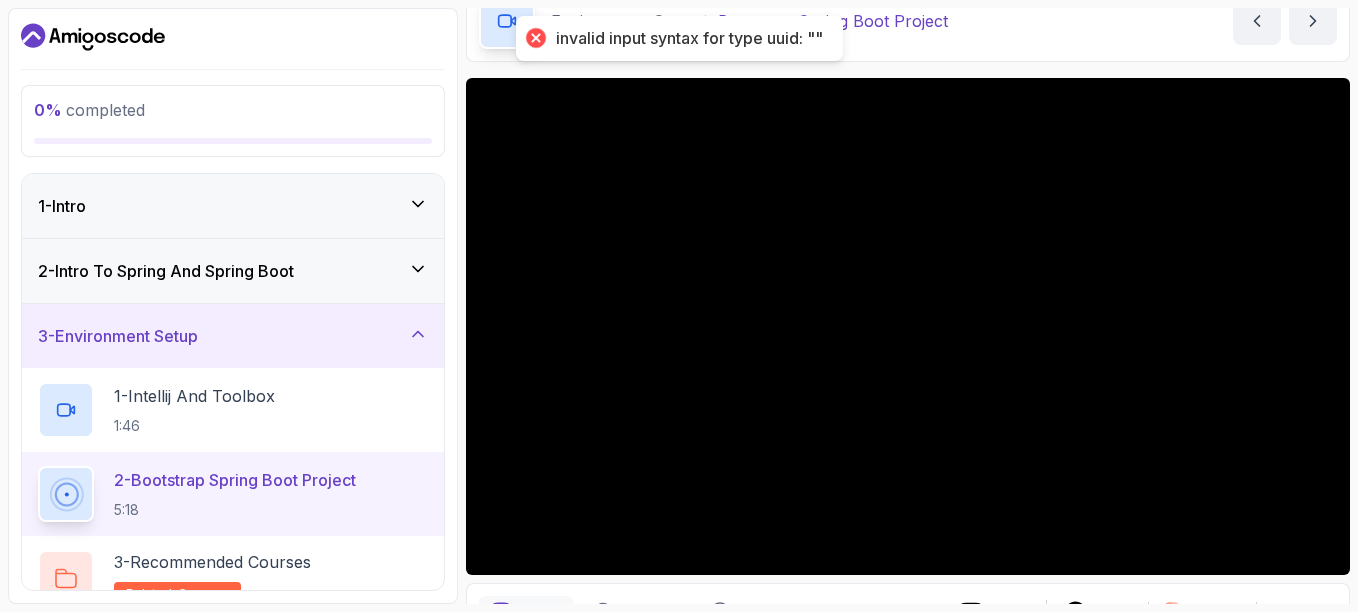 click on "0 % completed" at bounding box center (89, 110) 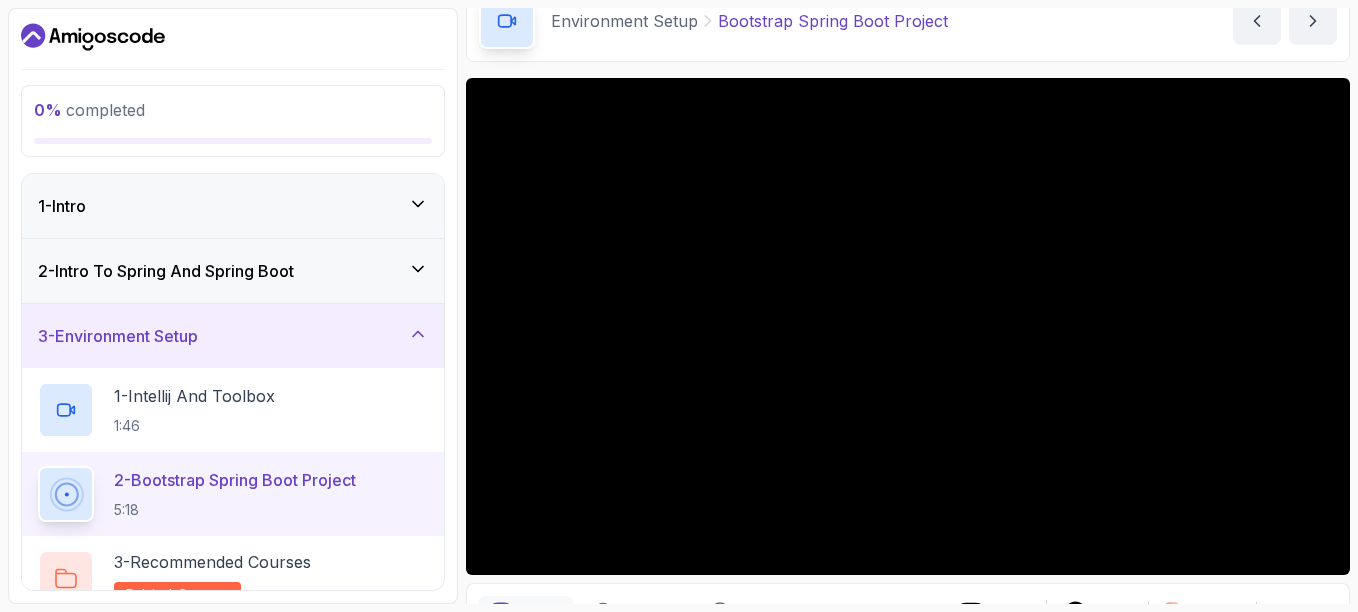 click on "1  -  Intro" at bounding box center (233, 206) 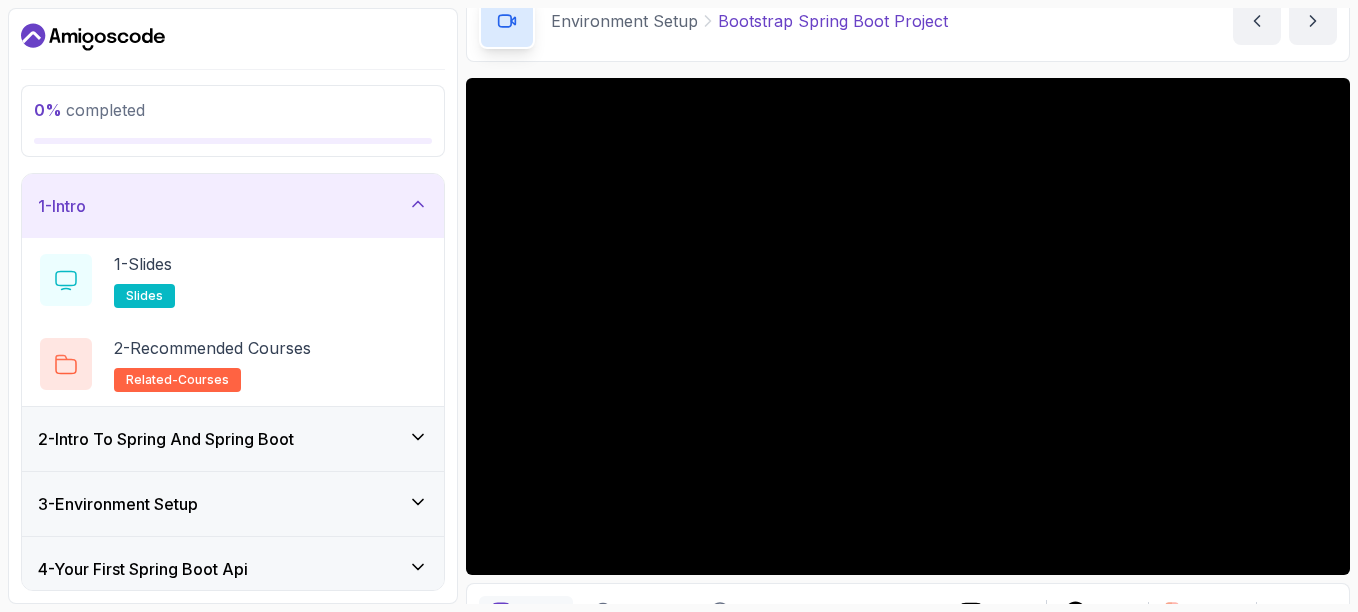 click on "1  -  Intro" at bounding box center (233, 206) 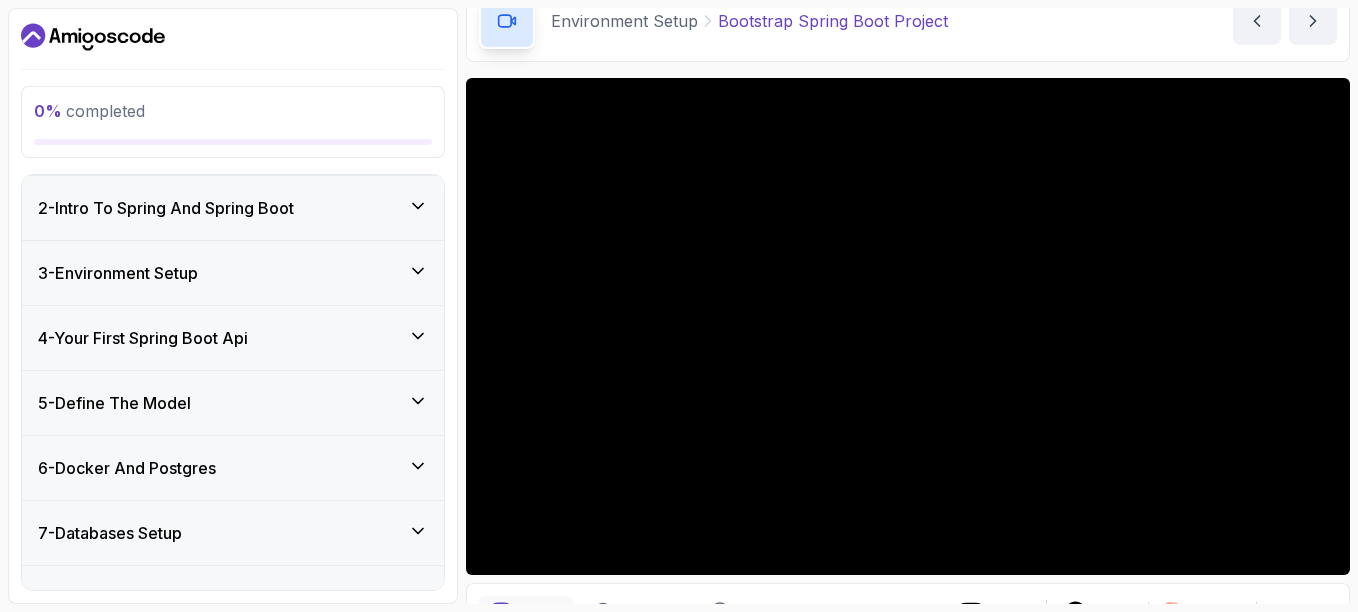 scroll, scrollTop: 0, scrollLeft: 0, axis: both 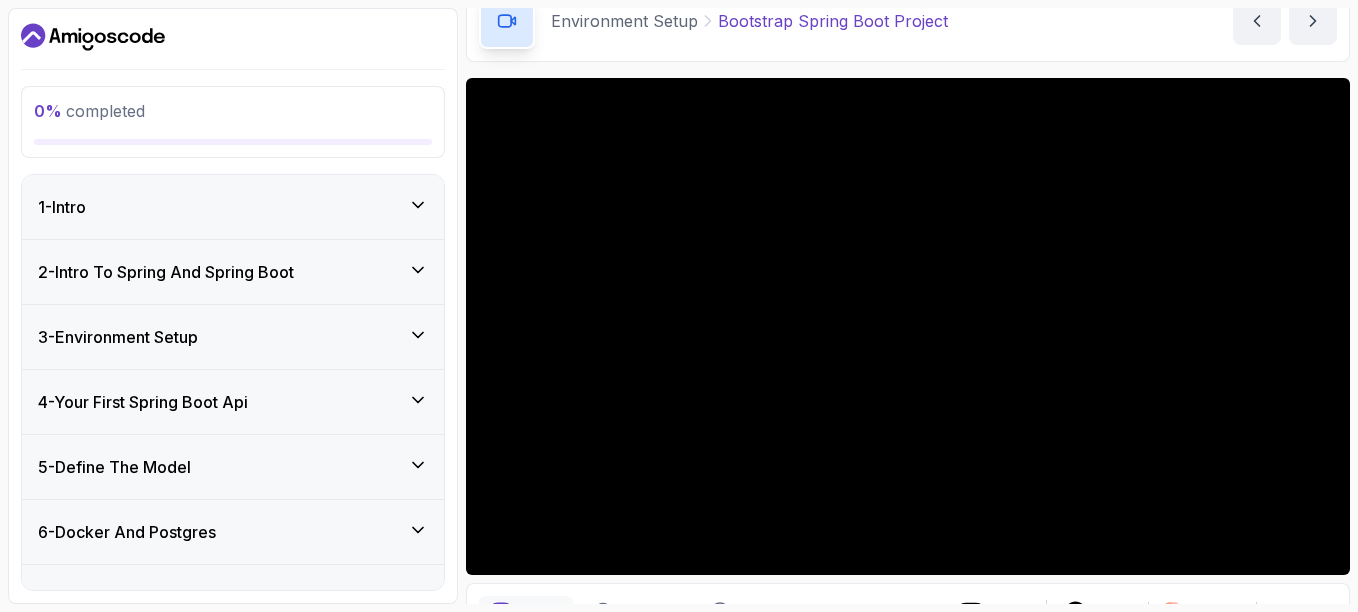 click 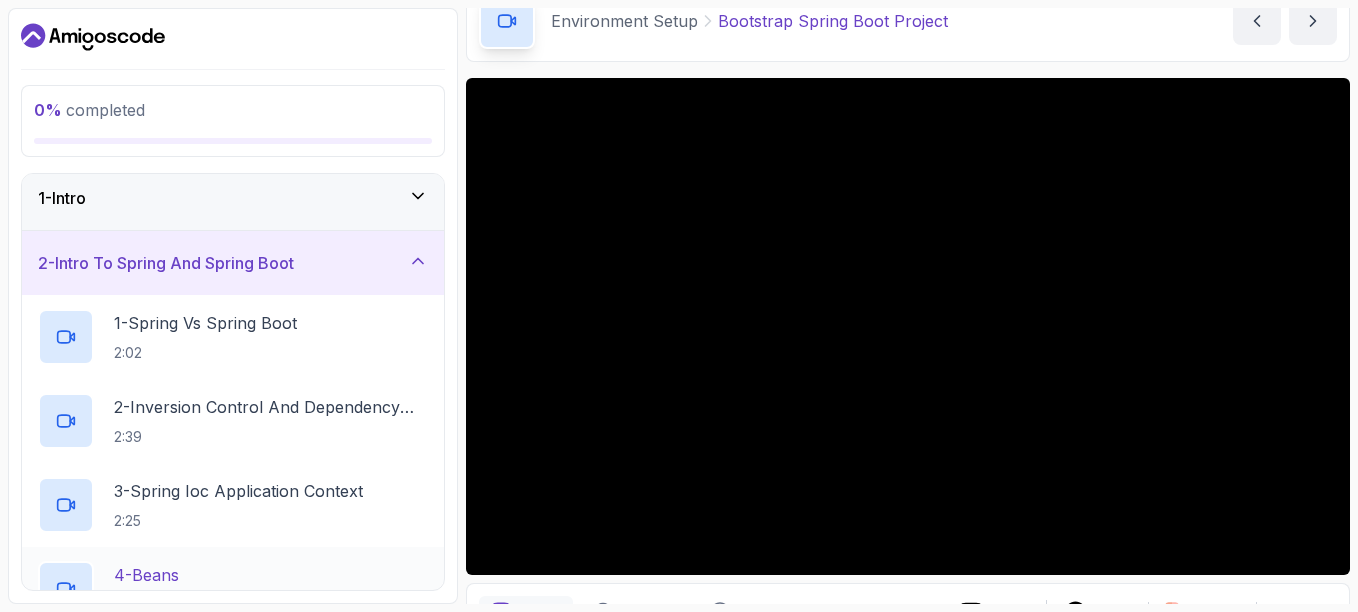 scroll, scrollTop: 0, scrollLeft: 0, axis: both 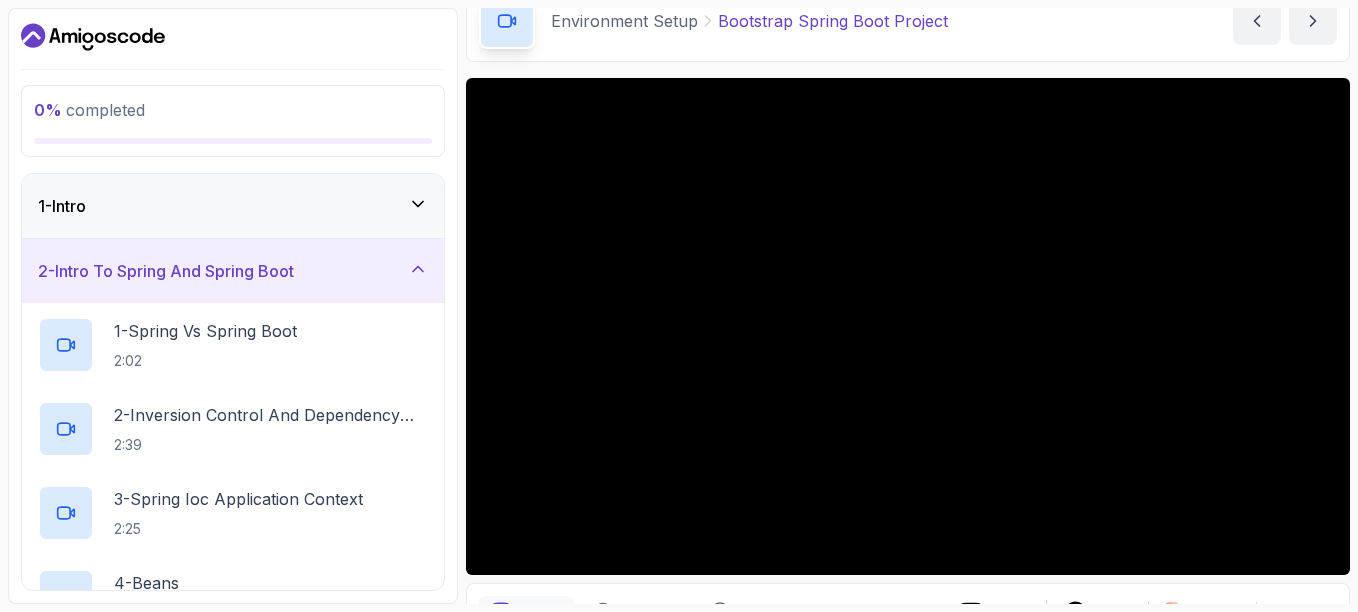 click on "2  -  Intro To Spring And Spring Boot" at bounding box center [233, 271] 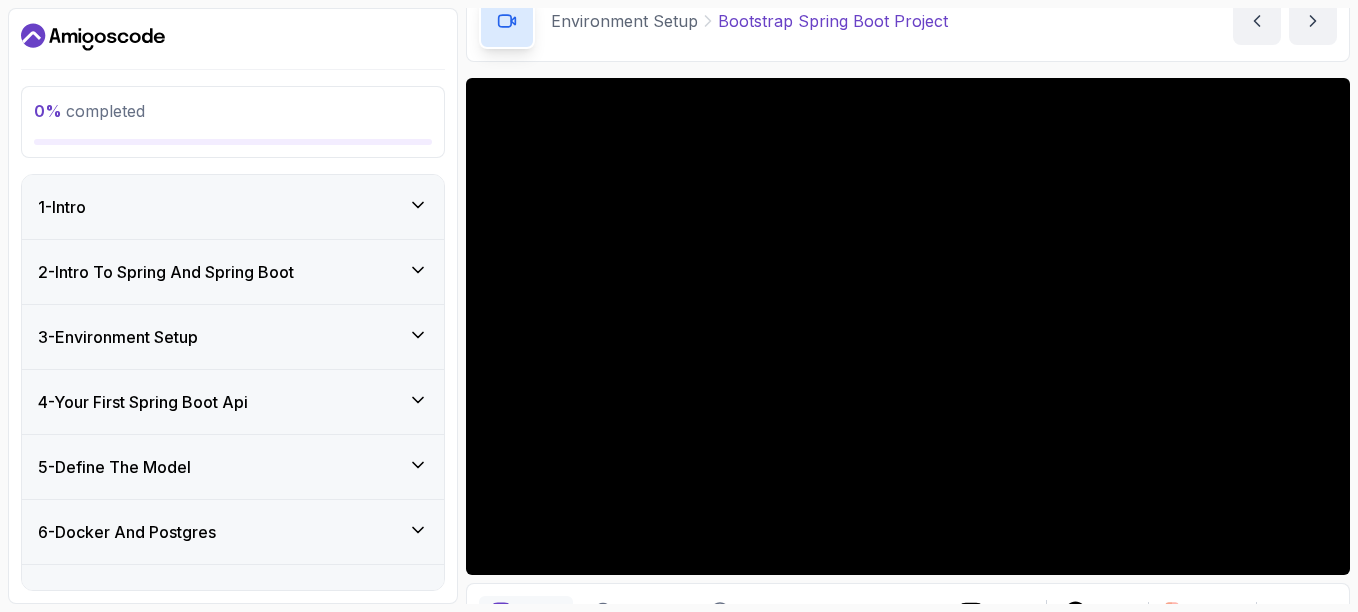 click on "3  -  Environment Setup" at bounding box center (233, 337) 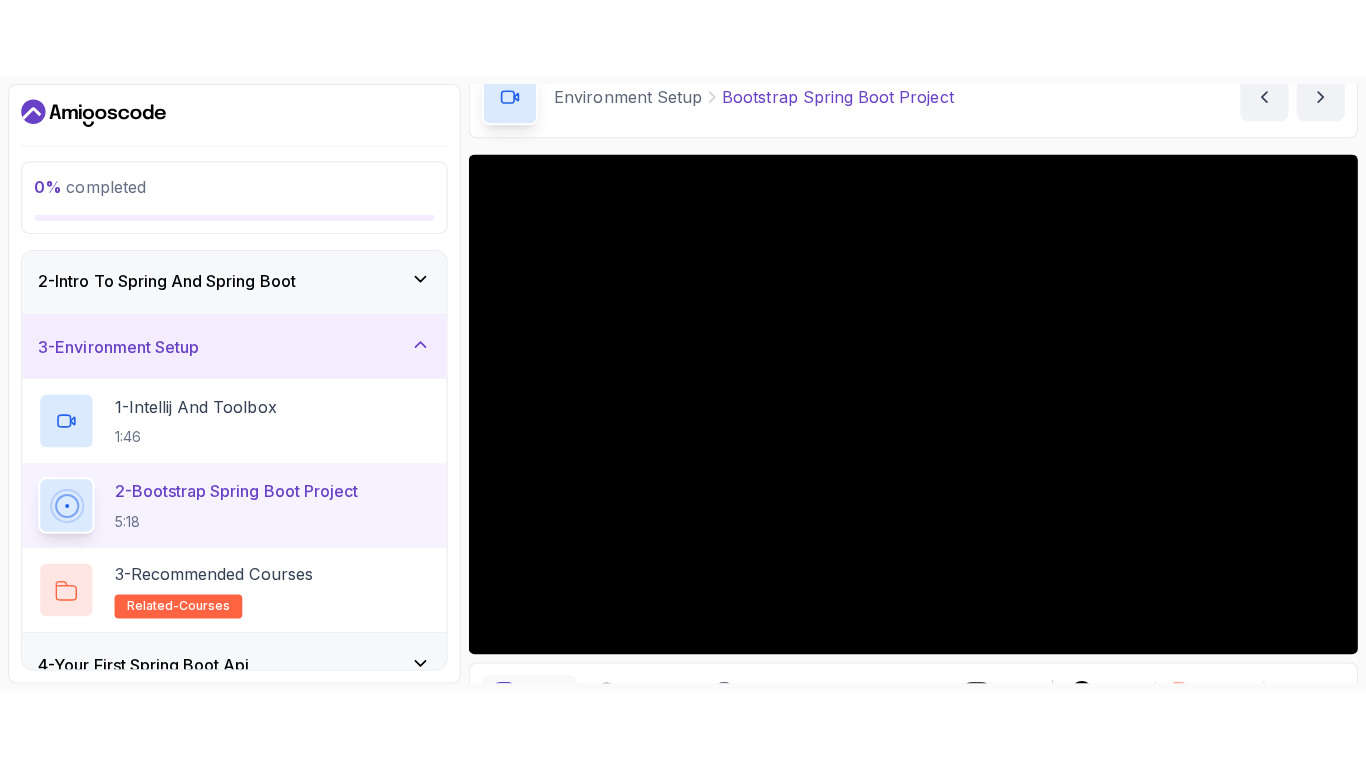 scroll, scrollTop: 100, scrollLeft: 0, axis: vertical 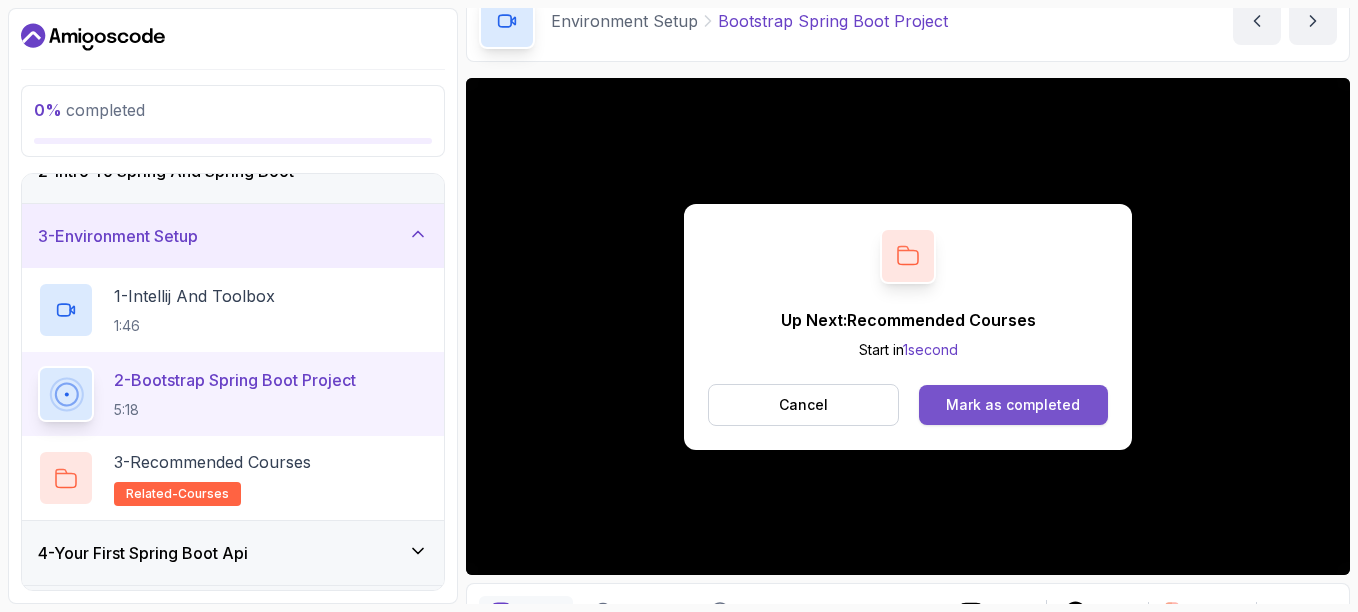 click on "Mark as completed" at bounding box center [1013, 405] 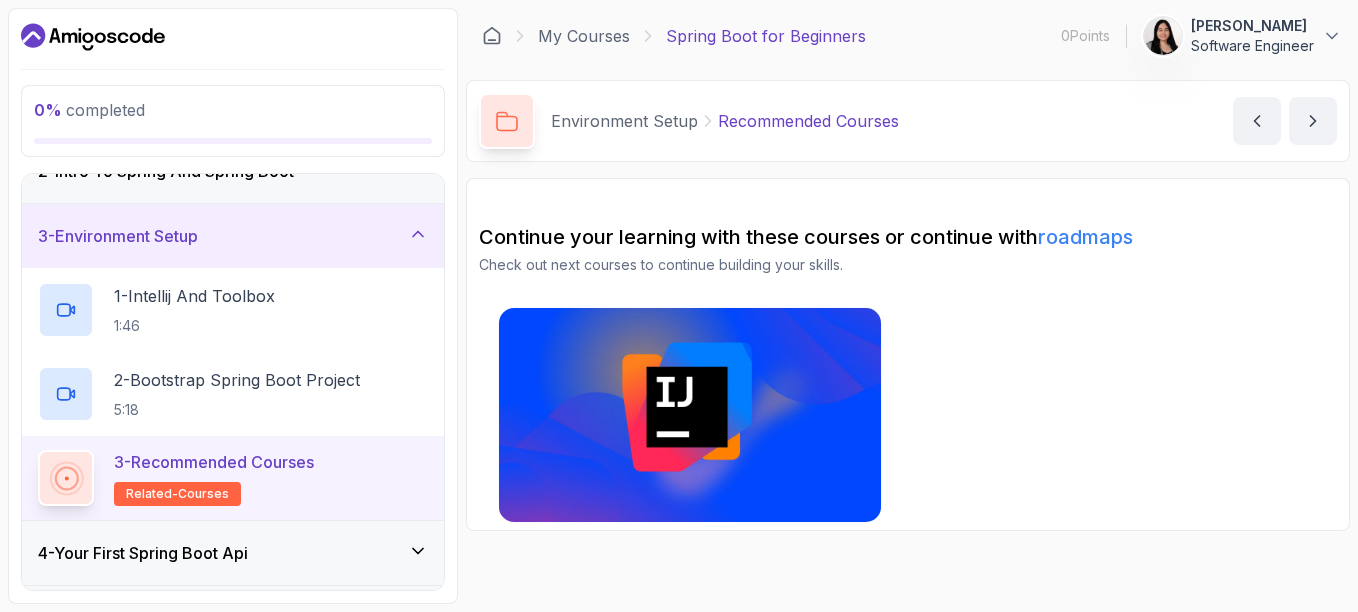 scroll, scrollTop: 0, scrollLeft: 0, axis: both 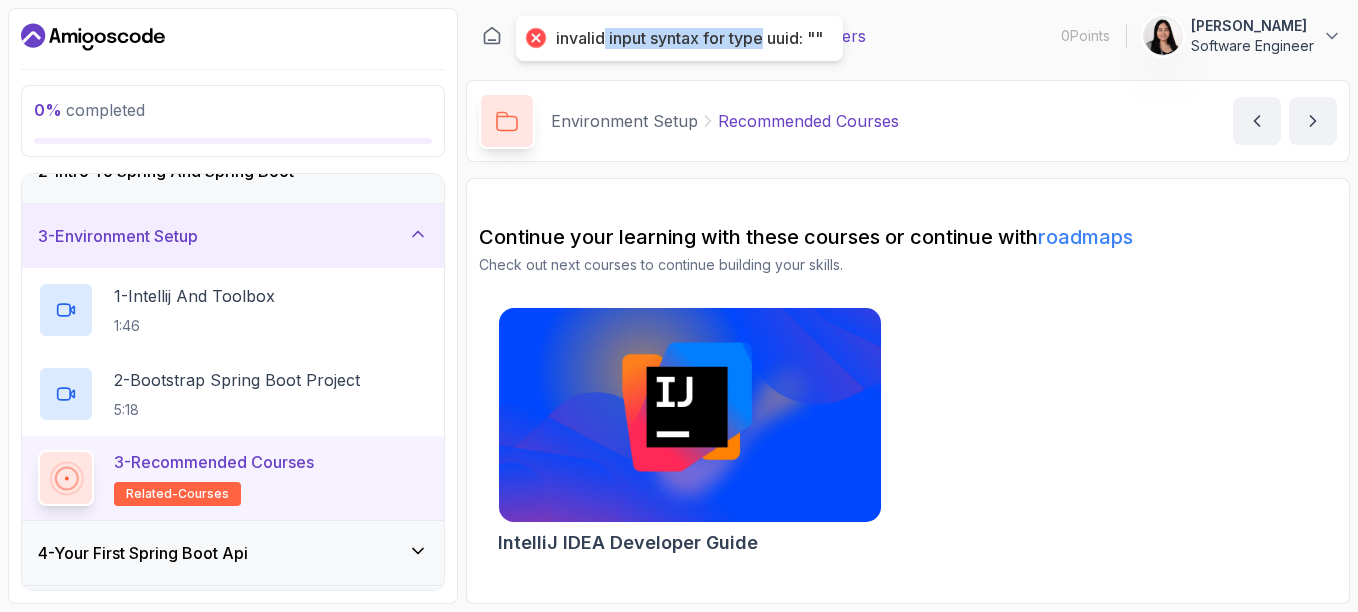 drag, startPoint x: 598, startPoint y: 39, endPoint x: 763, endPoint y: 44, distance: 165.07574 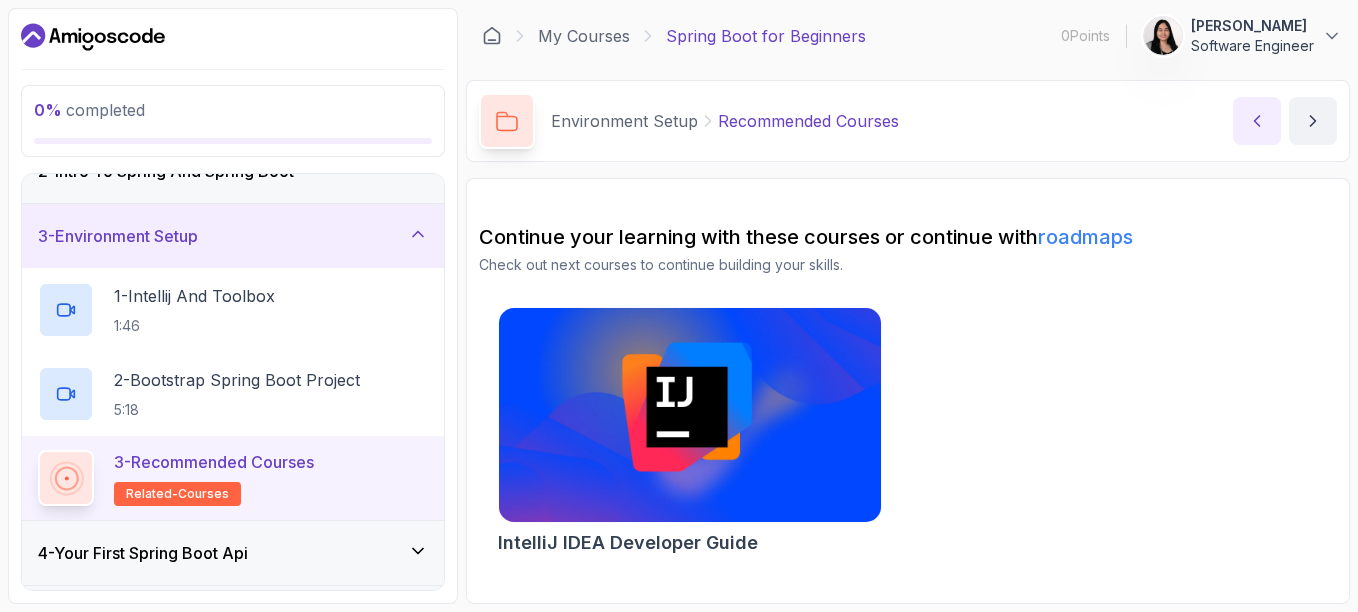 click at bounding box center [1257, 121] 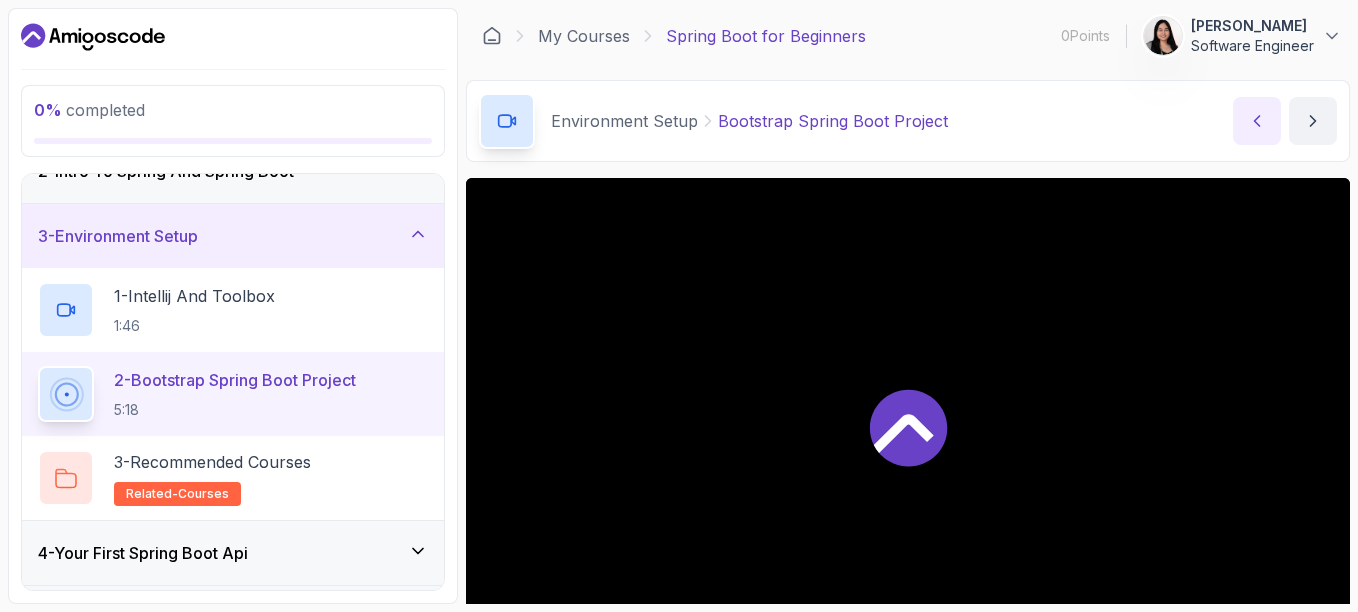 click at bounding box center (1257, 121) 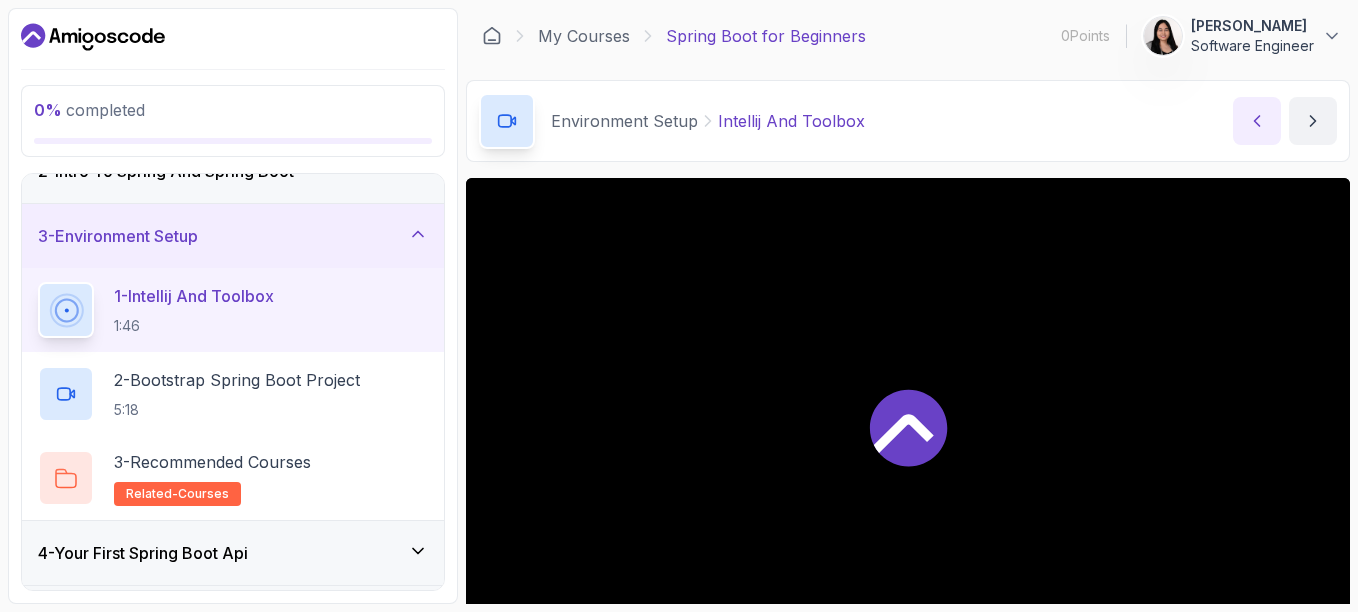 click at bounding box center [1257, 121] 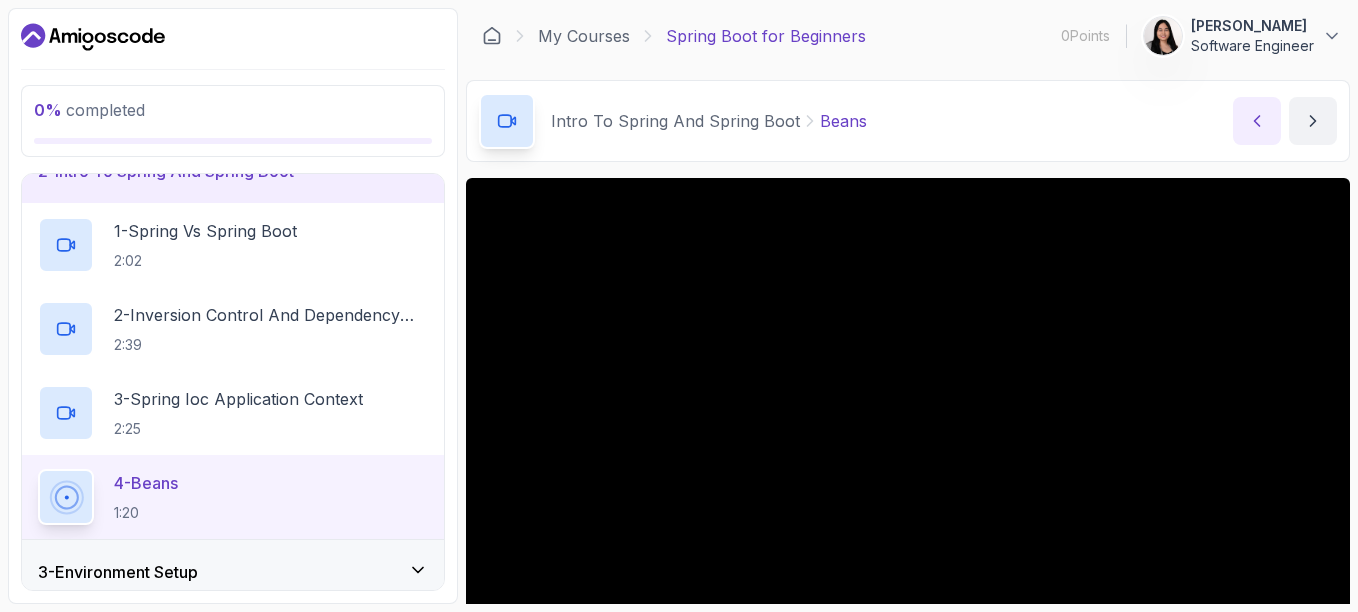 click at bounding box center [1257, 121] 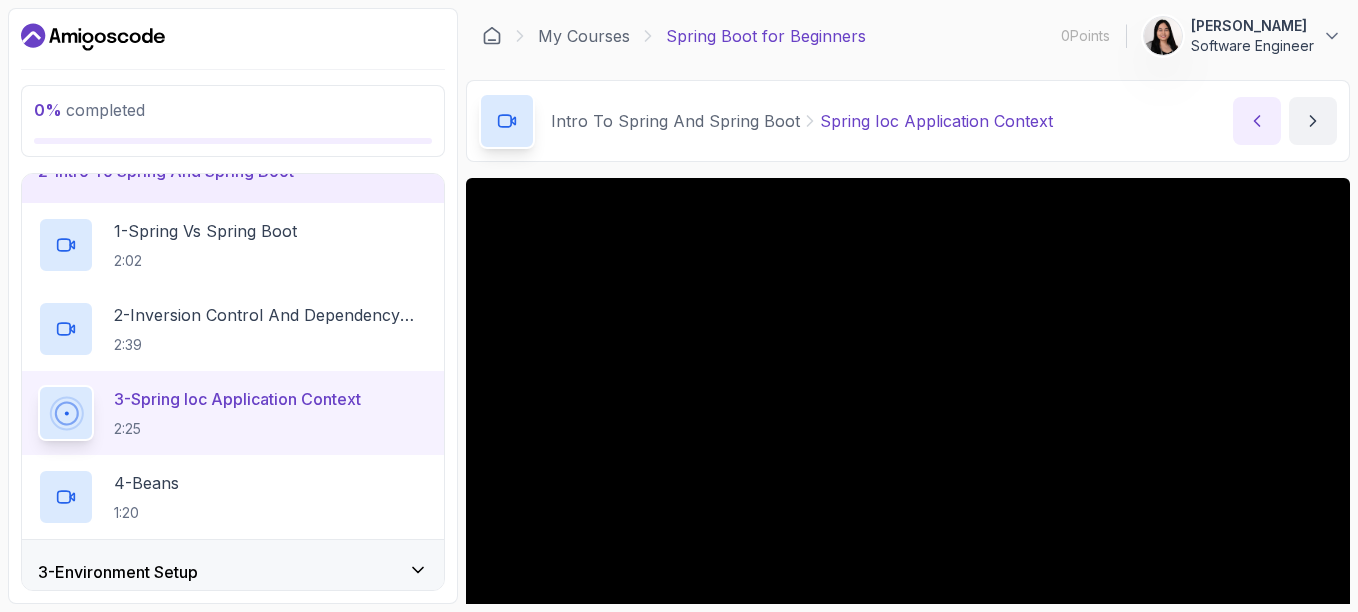 click at bounding box center (1257, 121) 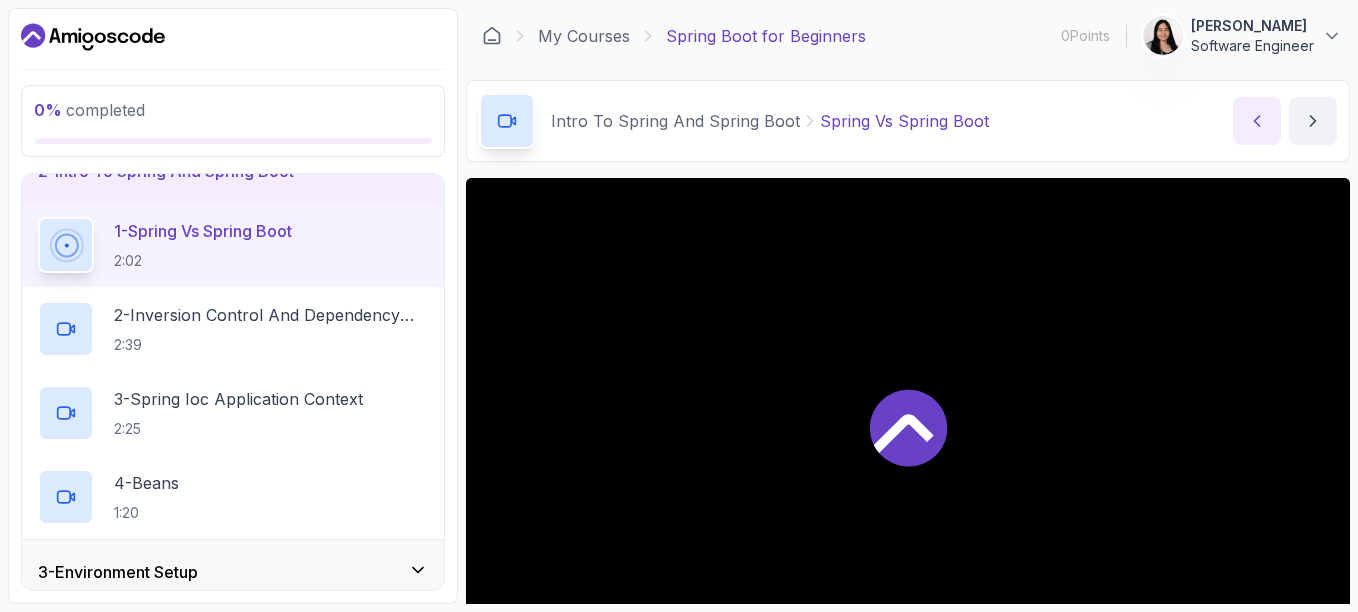 click at bounding box center (1257, 121) 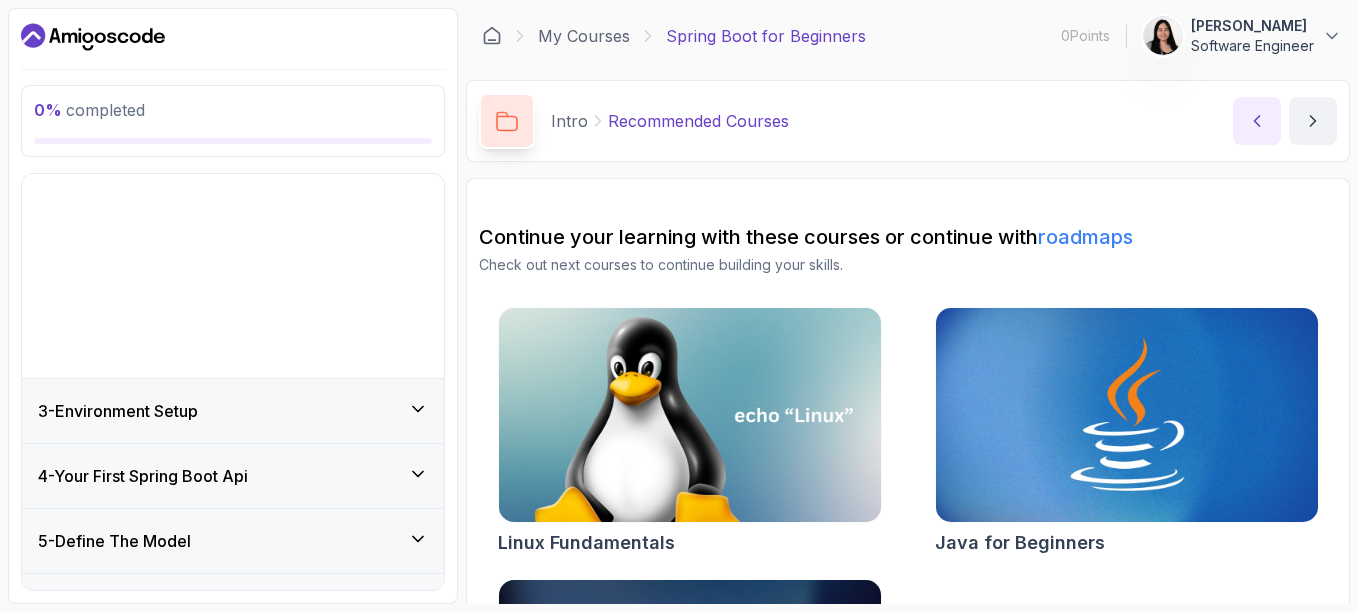 click at bounding box center [1257, 121] 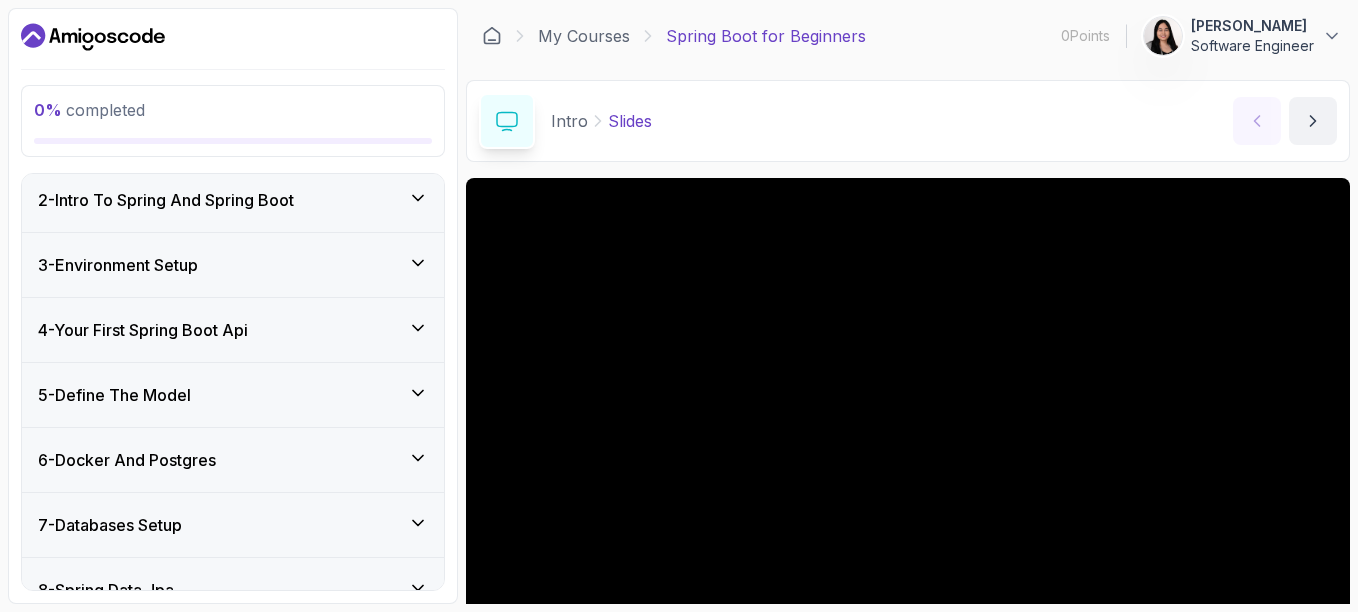 scroll, scrollTop: 268, scrollLeft: 0, axis: vertical 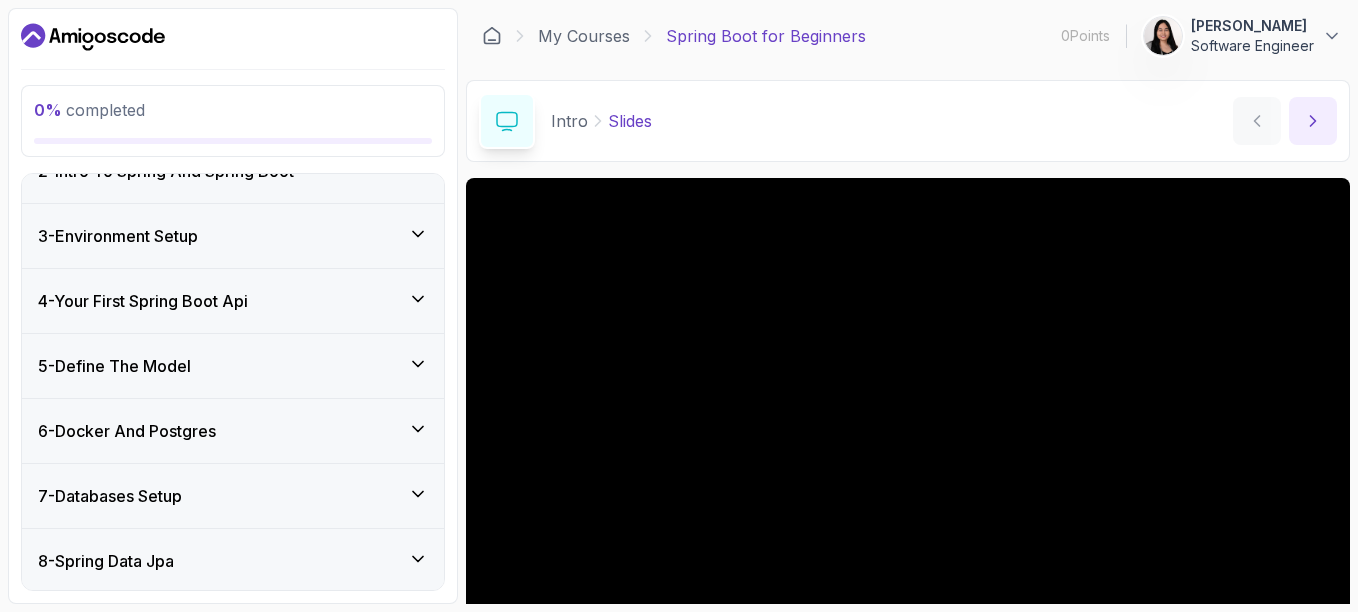 click 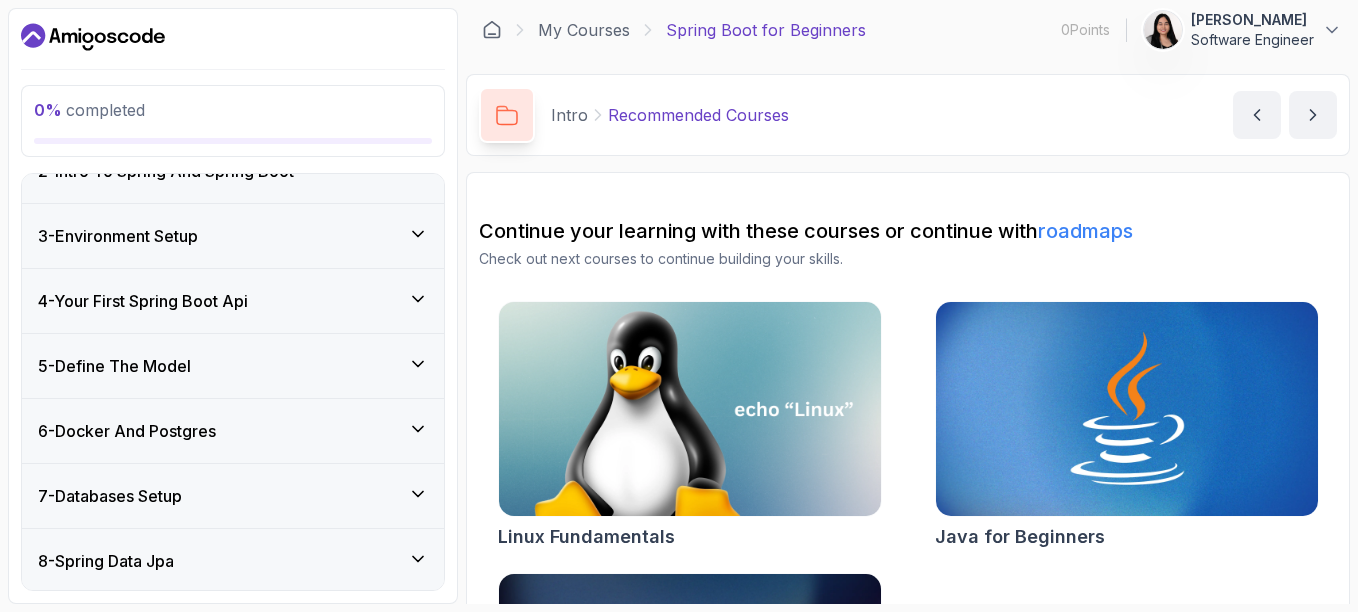 scroll, scrollTop: 0, scrollLeft: 0, axis: both 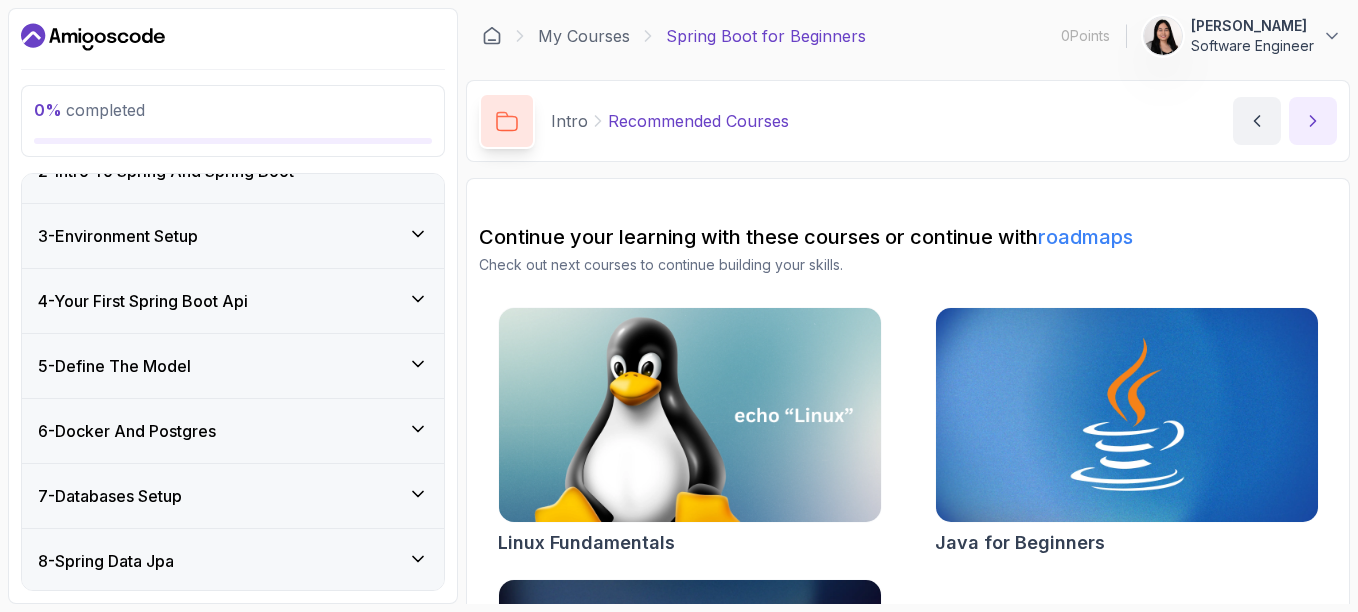 click 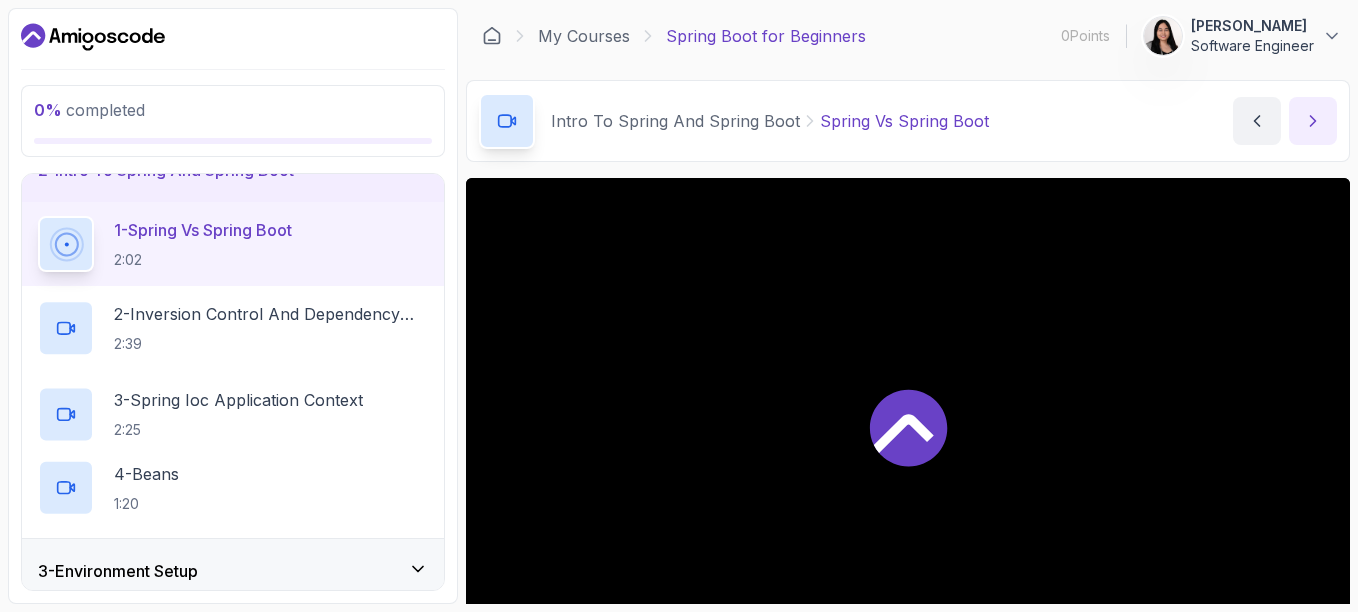 scroll, scrollTop: 100, scrollLeft: 0, axis: vertical 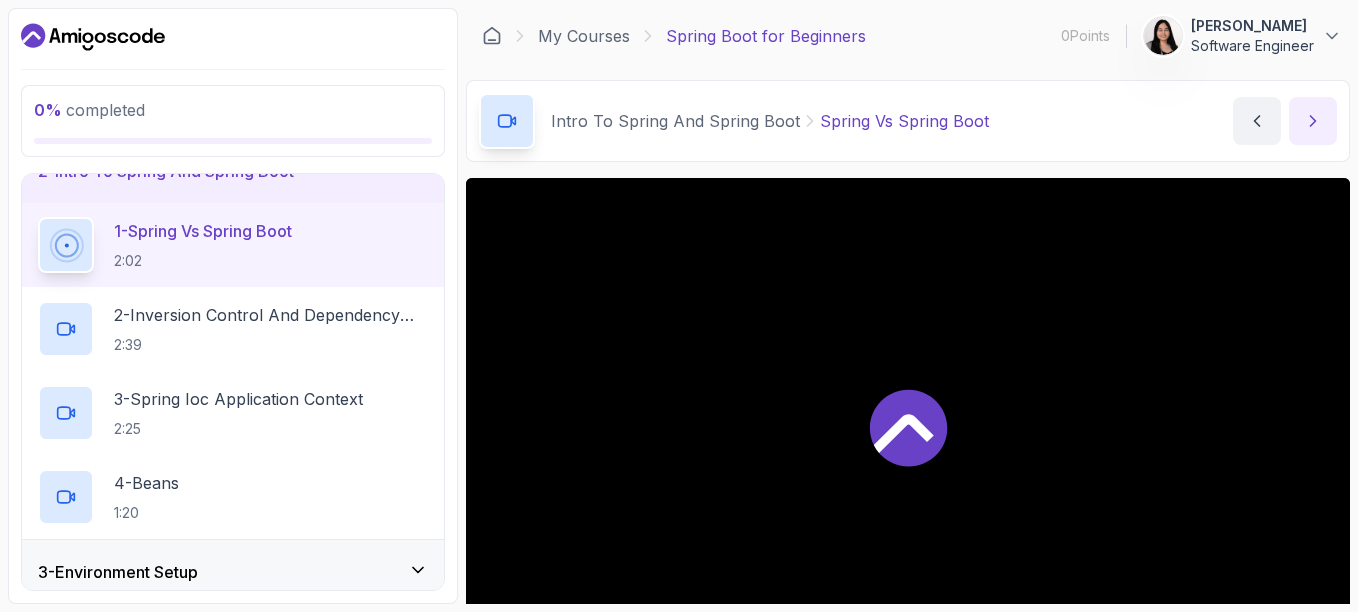 click 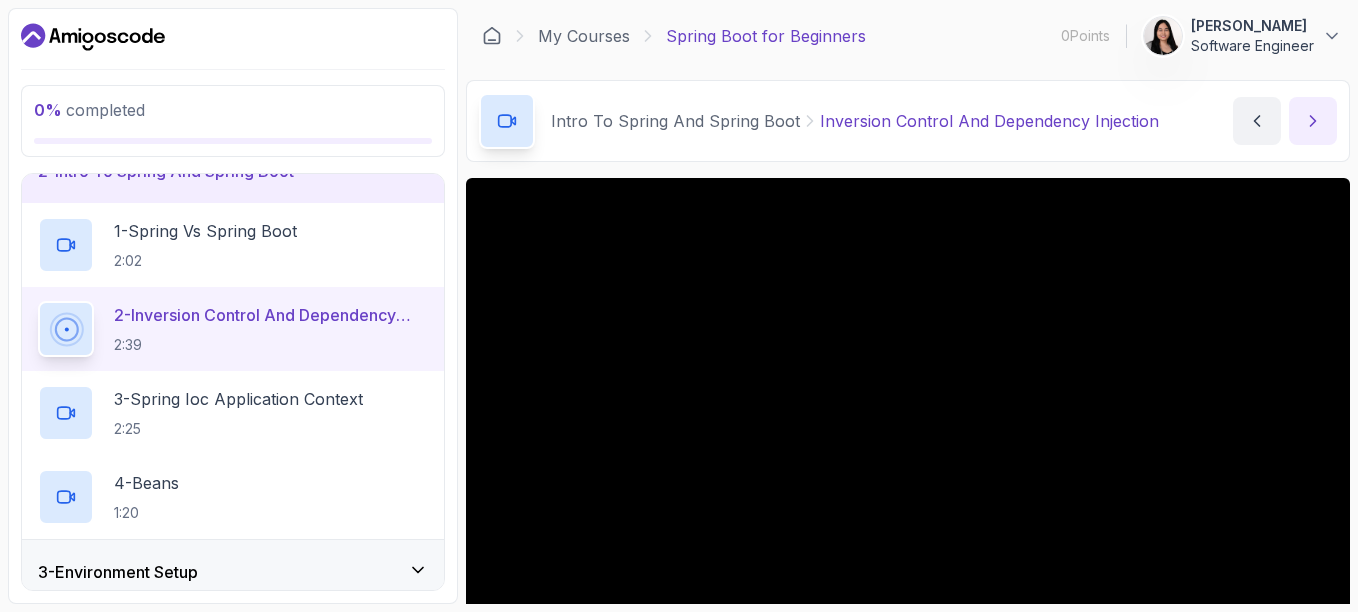 click 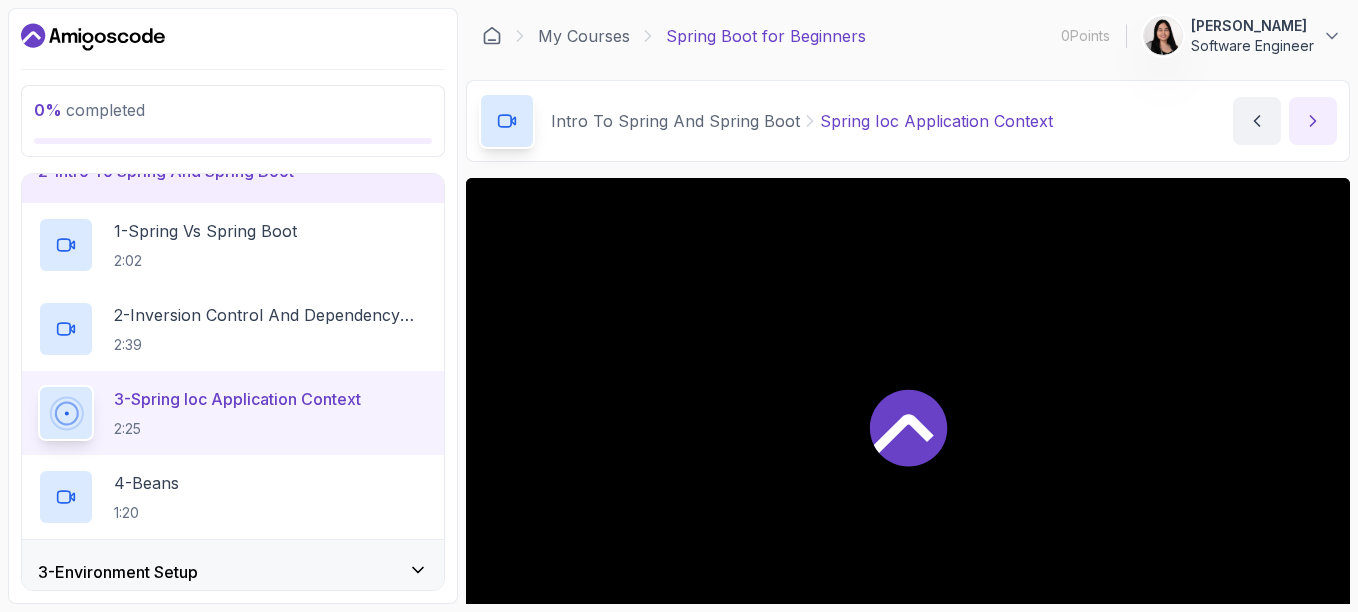 click 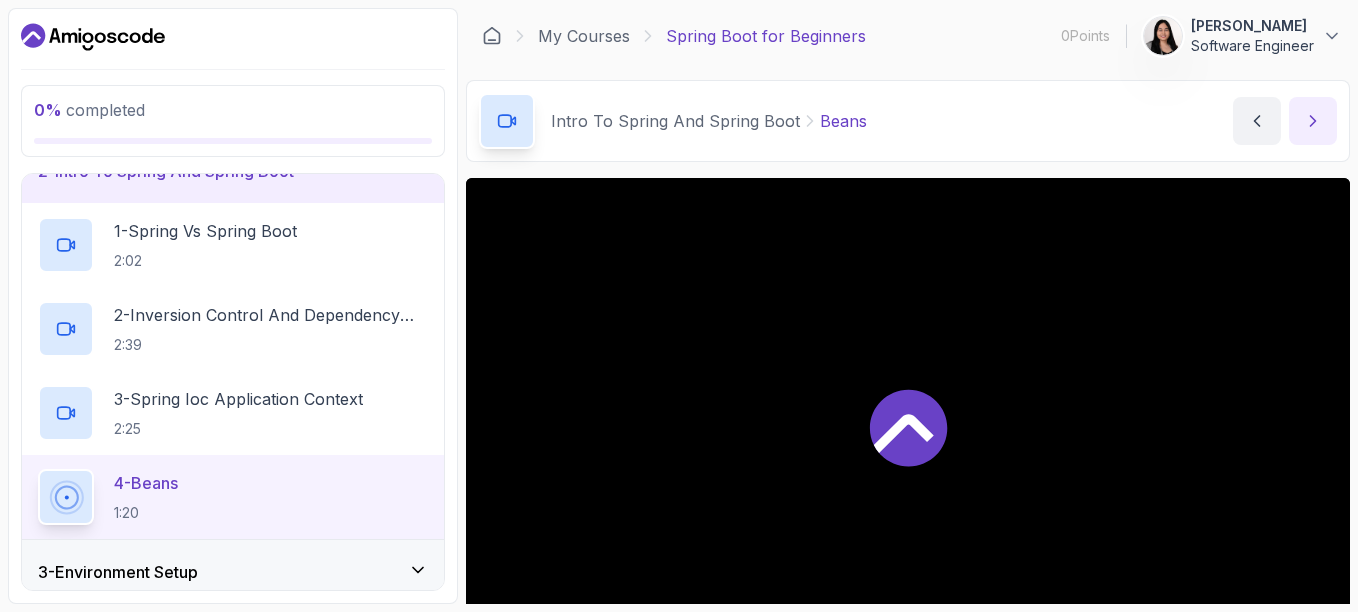 click 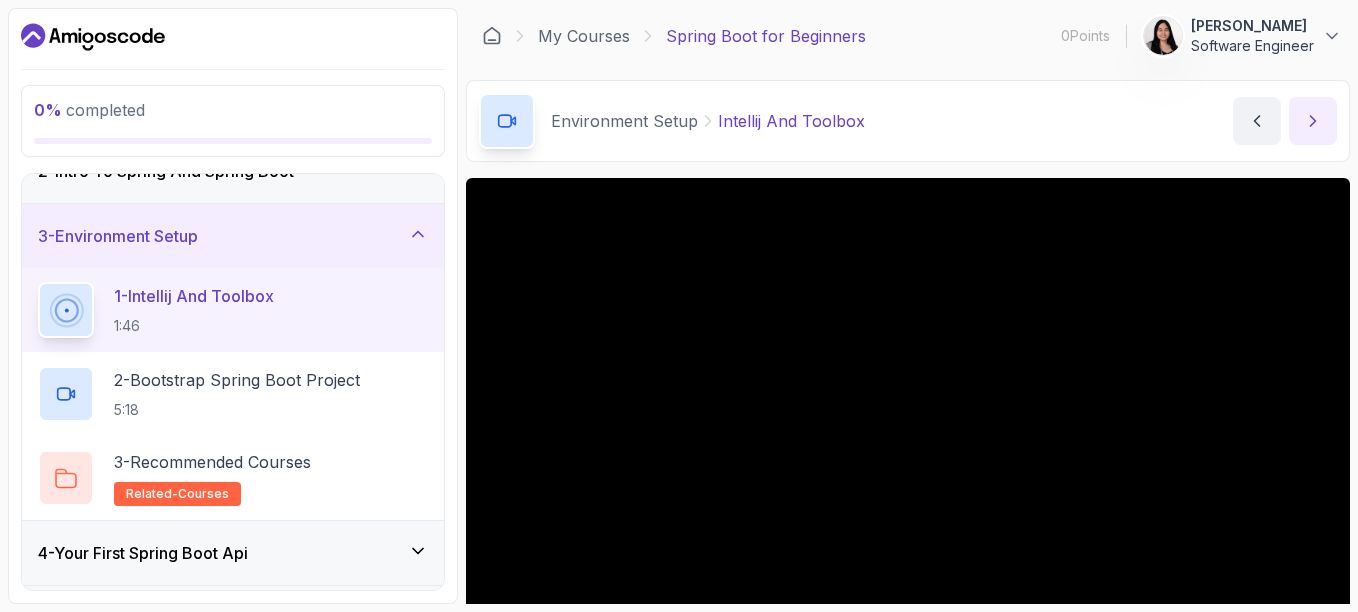 click 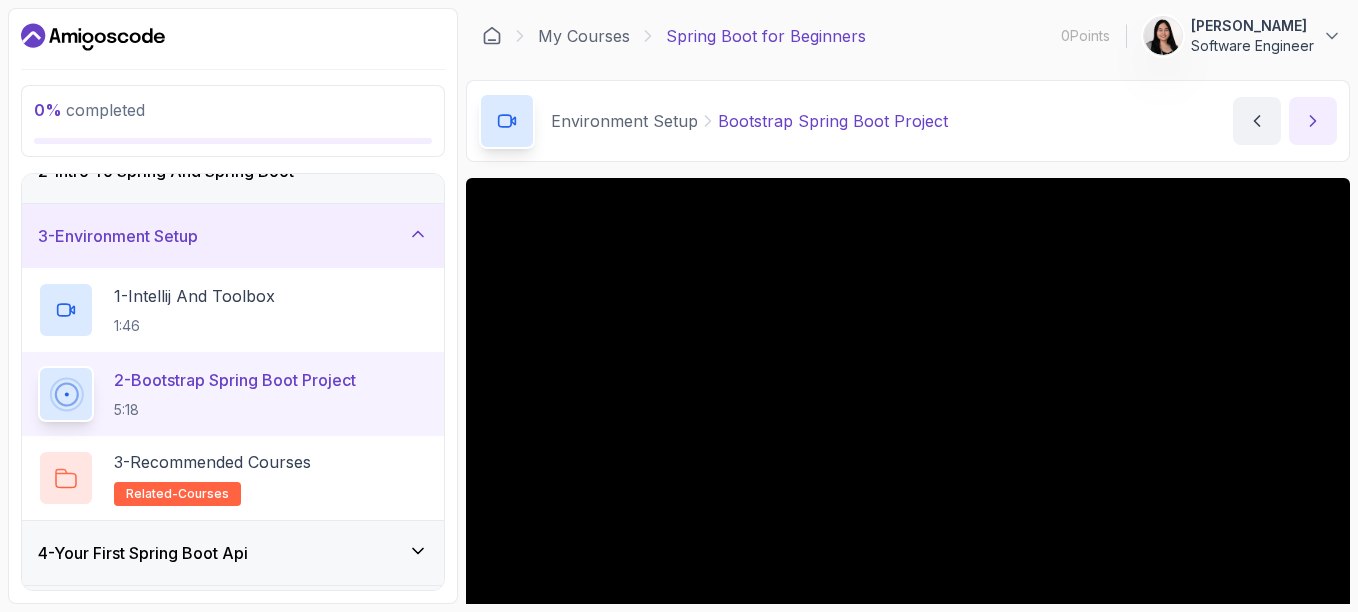 click 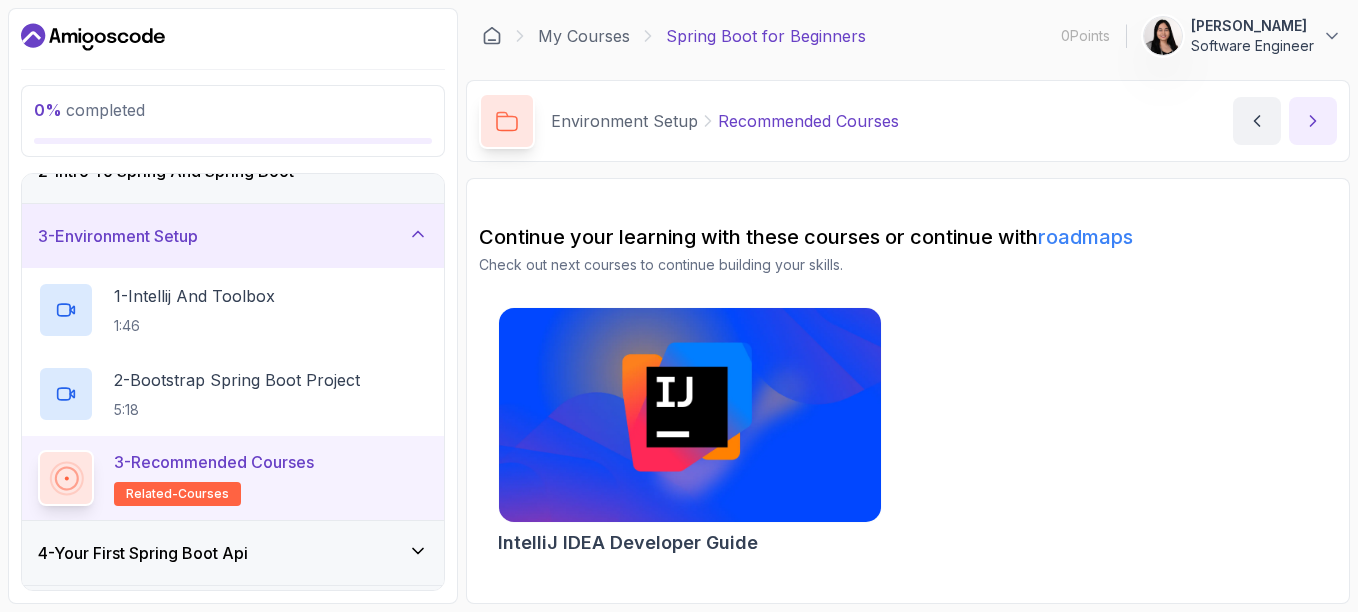 click at bounding box center (1313, 121) 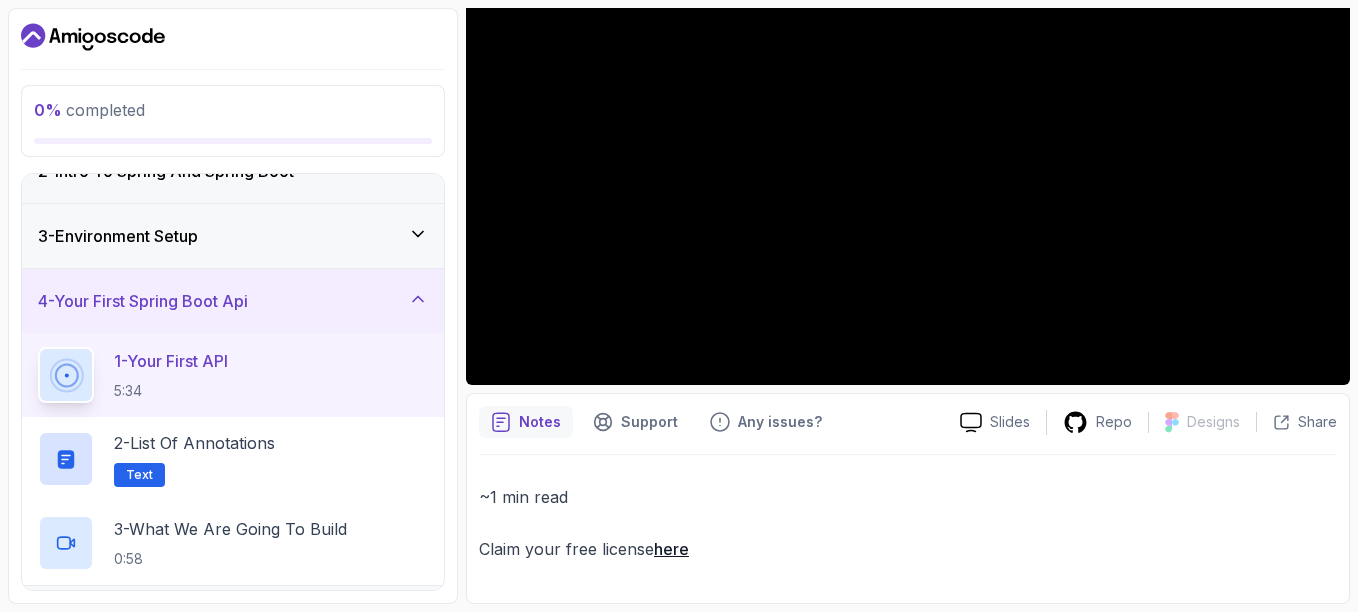 scroll, scrollTop: 0, scrollLeft: 0, axis: both 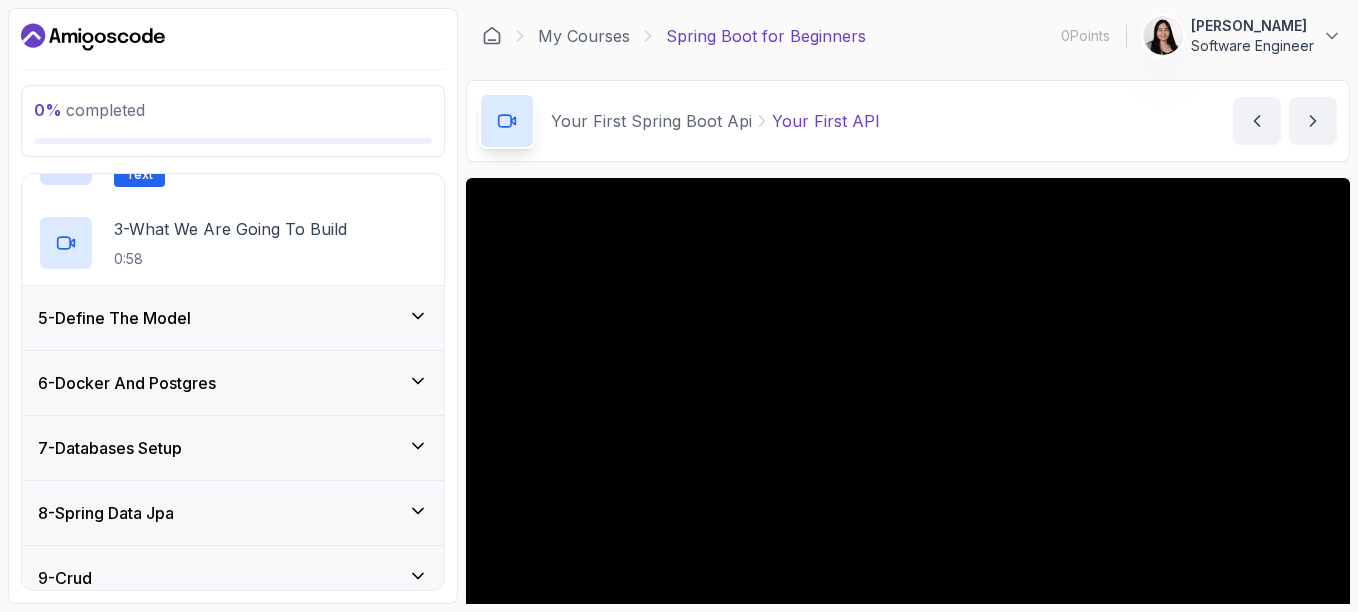 click on "5  -  Define The Model" at bounding box center [233, 318] 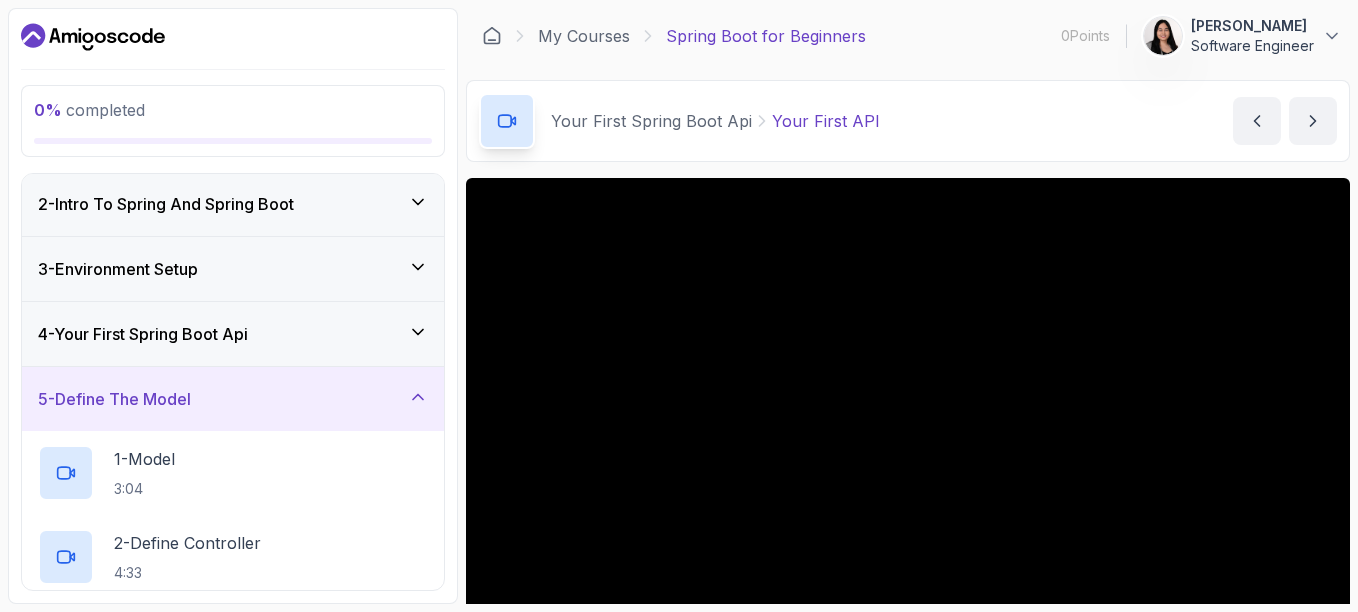 scroll, scrollTop: 100, scrollLeft: 0, axis: vertical 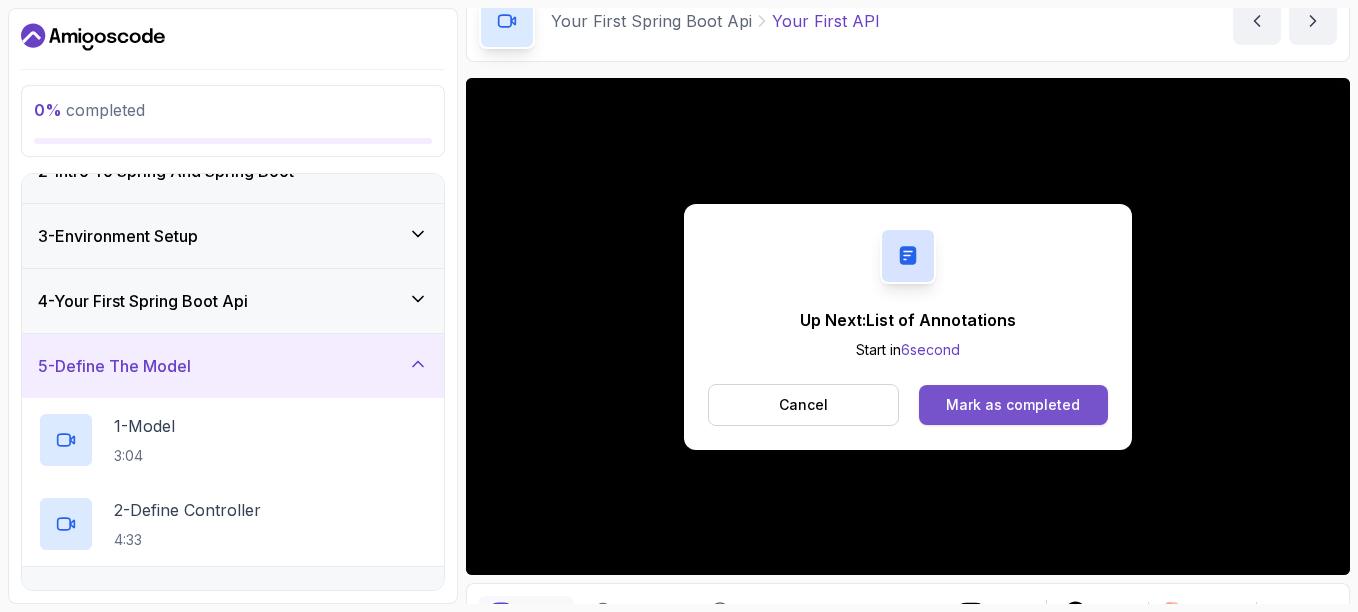 click on "Mark as completed" at bounding box center (1013, 405) 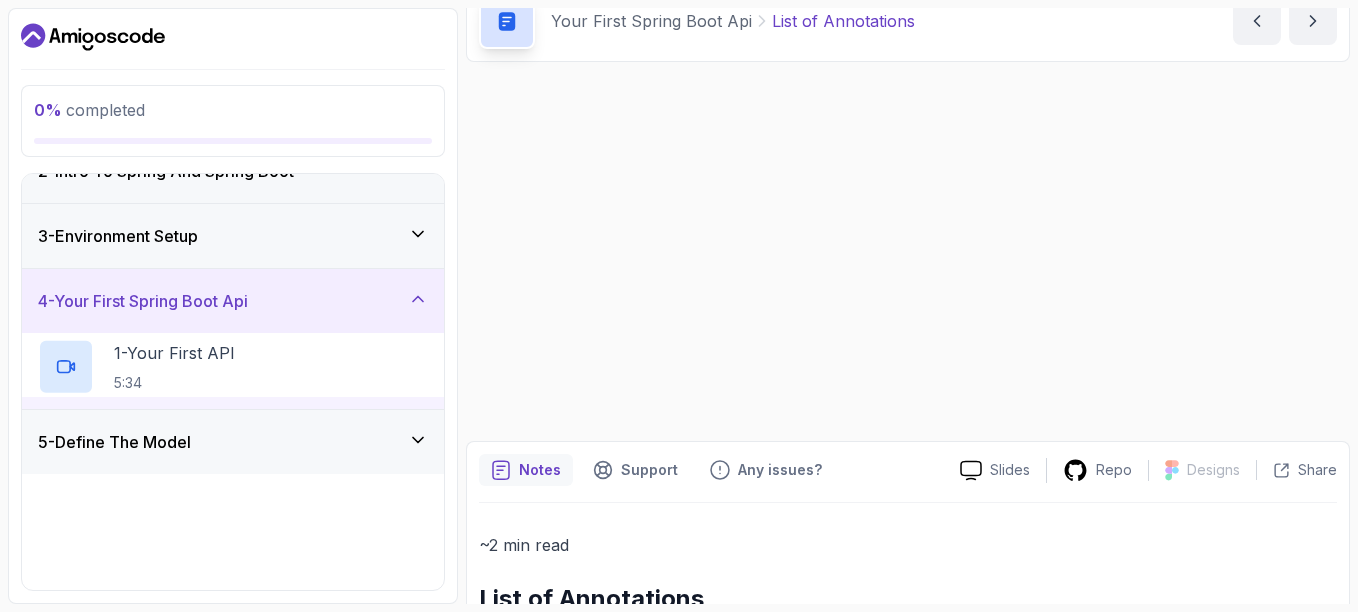 scroll, scrollTop: 98, scrollLeft: 0, axis: vertical 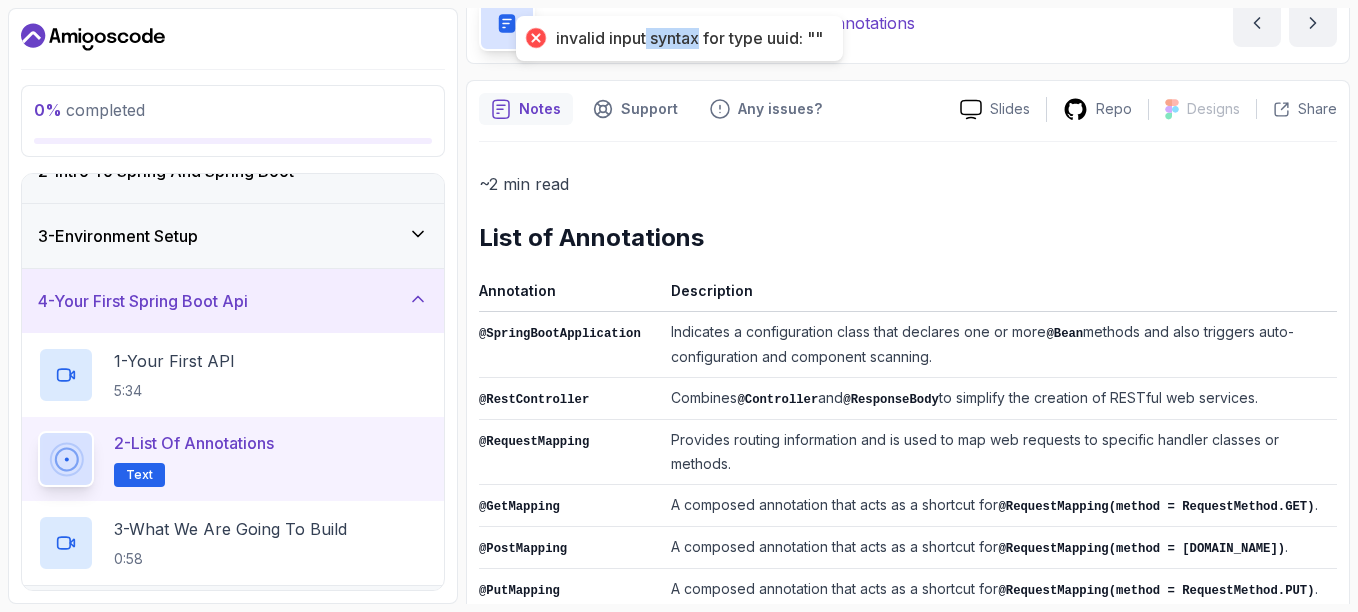 drag, startPoint x: 645, startPoint y: 38, endPoint x: 697, endPoint y: 38, distance: 52 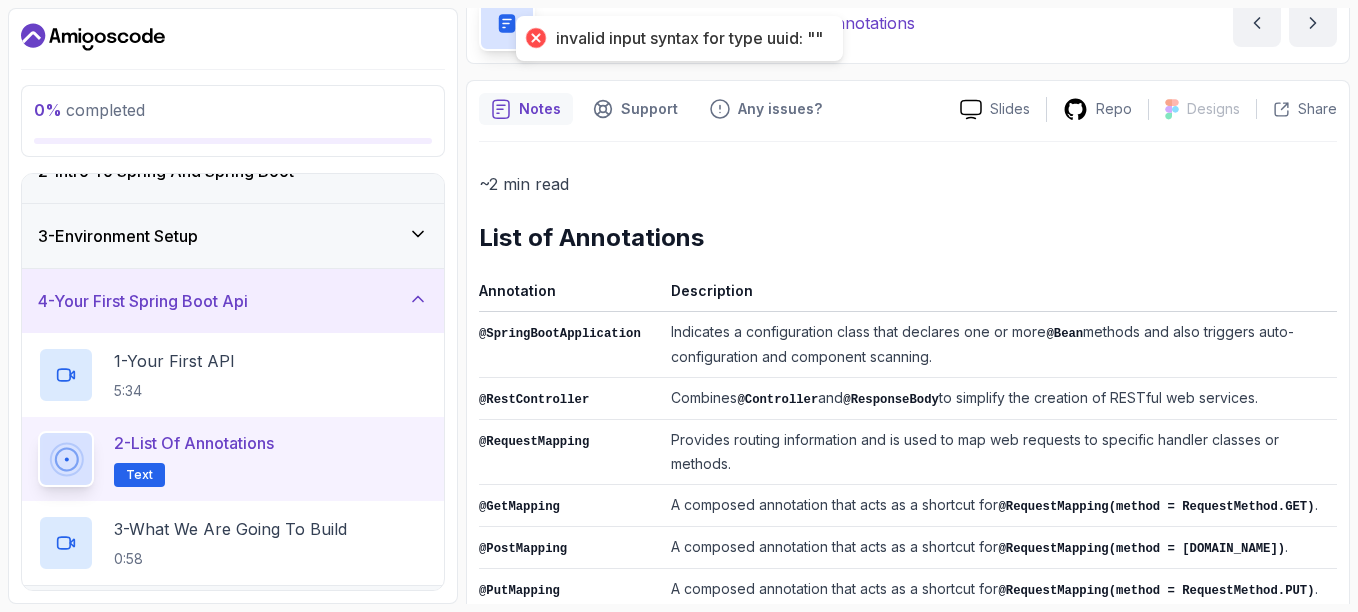 drag, startPoint x: 697, startPoint y: 38, endPoint x: 826, endPoint y: 242, distance: 241.36487 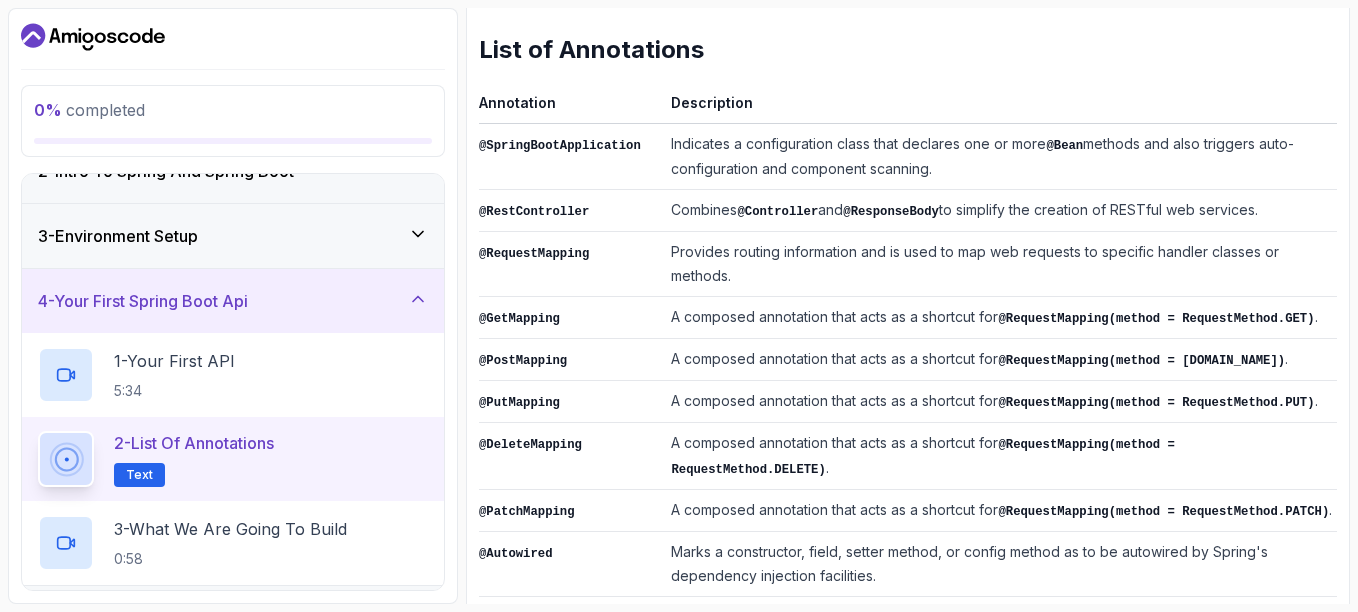 scroll, scrollTop: 239, scrollLeft: 0, axis: vertical 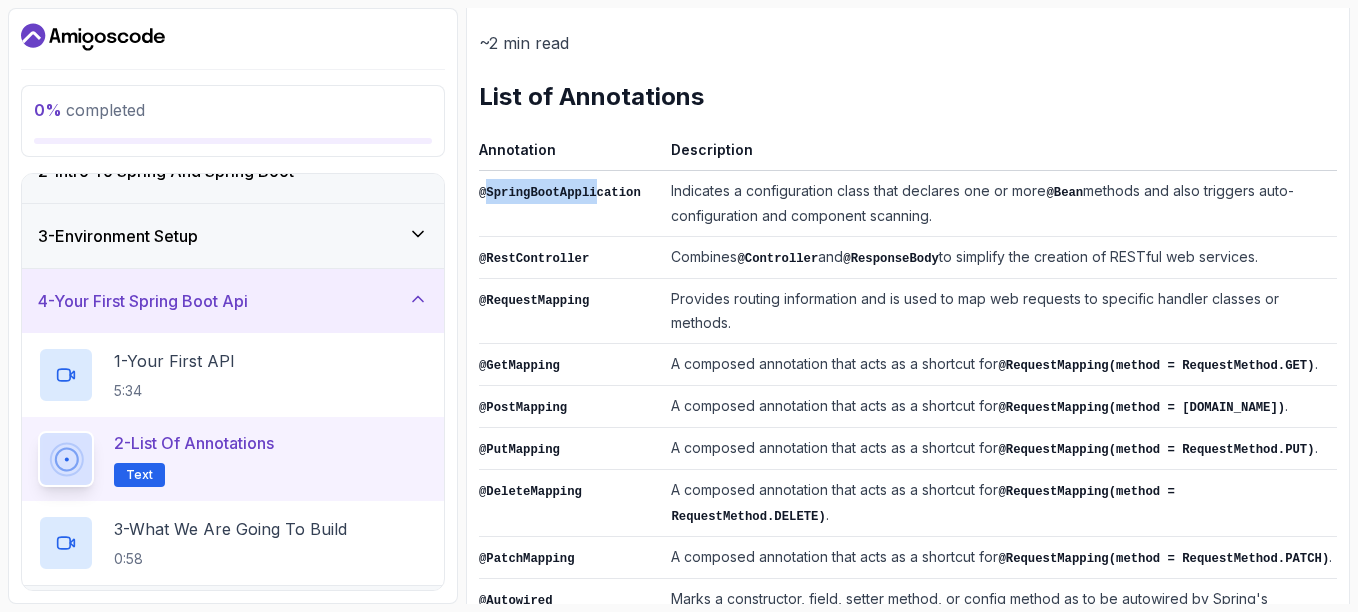 drag, startPoint x: 489, startPoint y: 193, endPoint x: 584, endPoint y: 187, distance: 95.189285 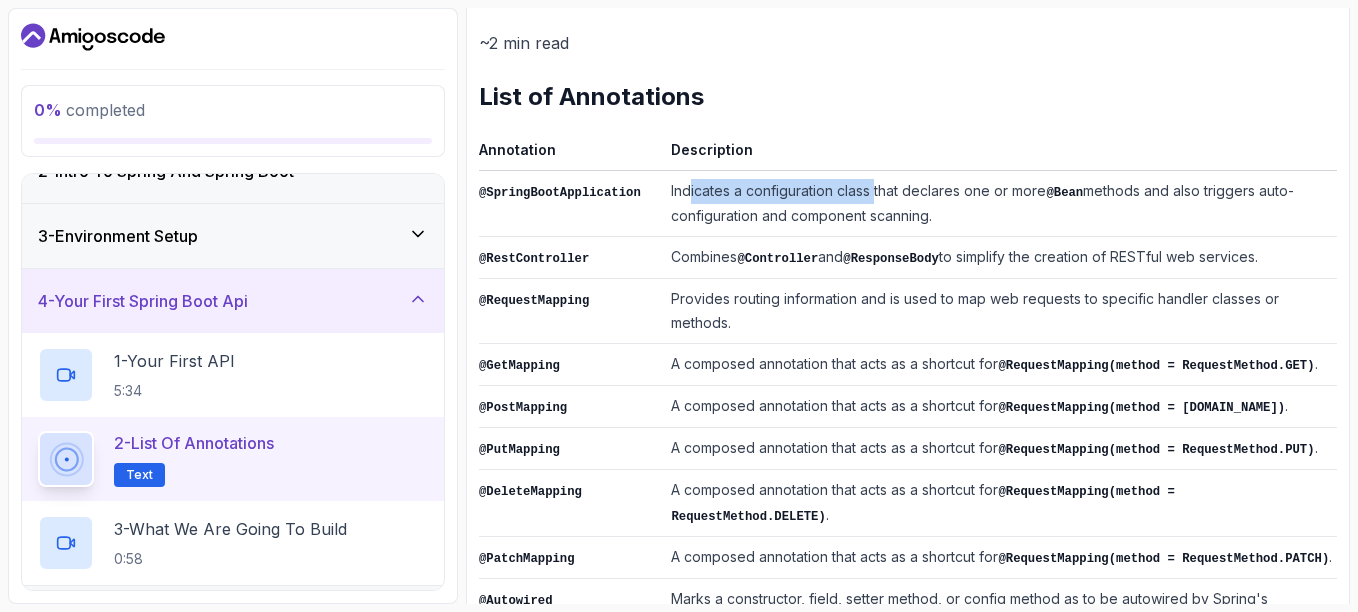 drag, startPoint x: 584, startPoint y: 187, endPoint x: 861, endPoint y: 197, distance: 277.18045 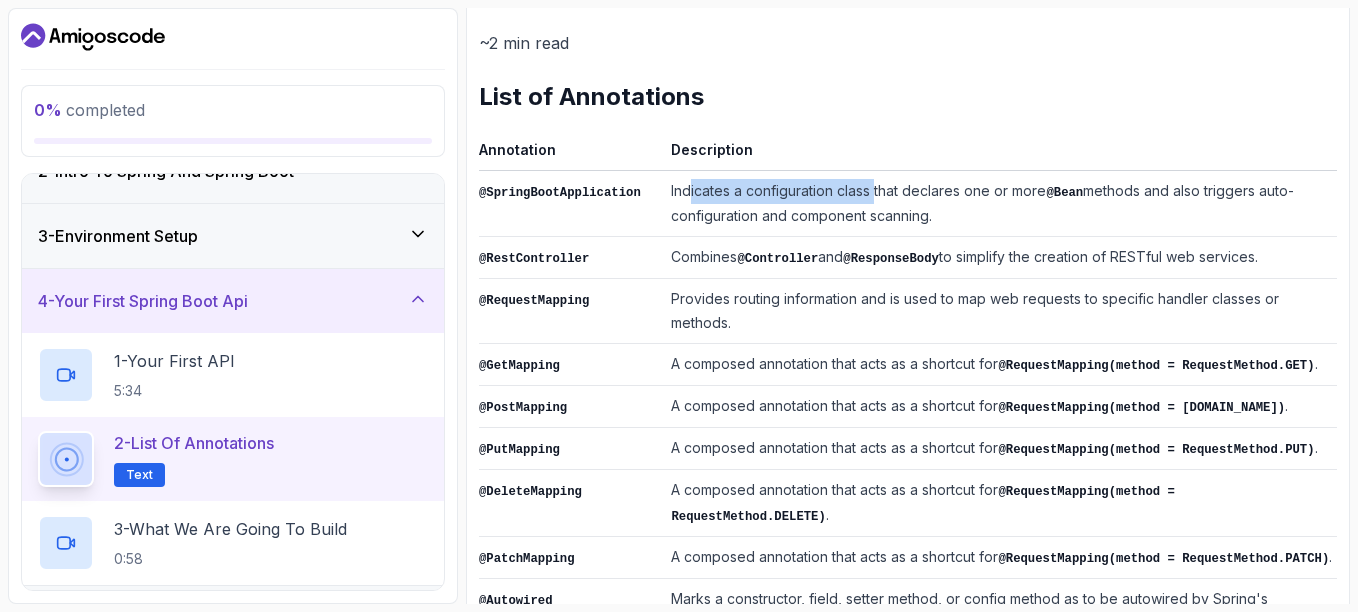 click on "Indicates a configuration class that declares one or more  @Bean  methods and also triggers auto-configuration and component scanning." at bounding box center [1000, 204] 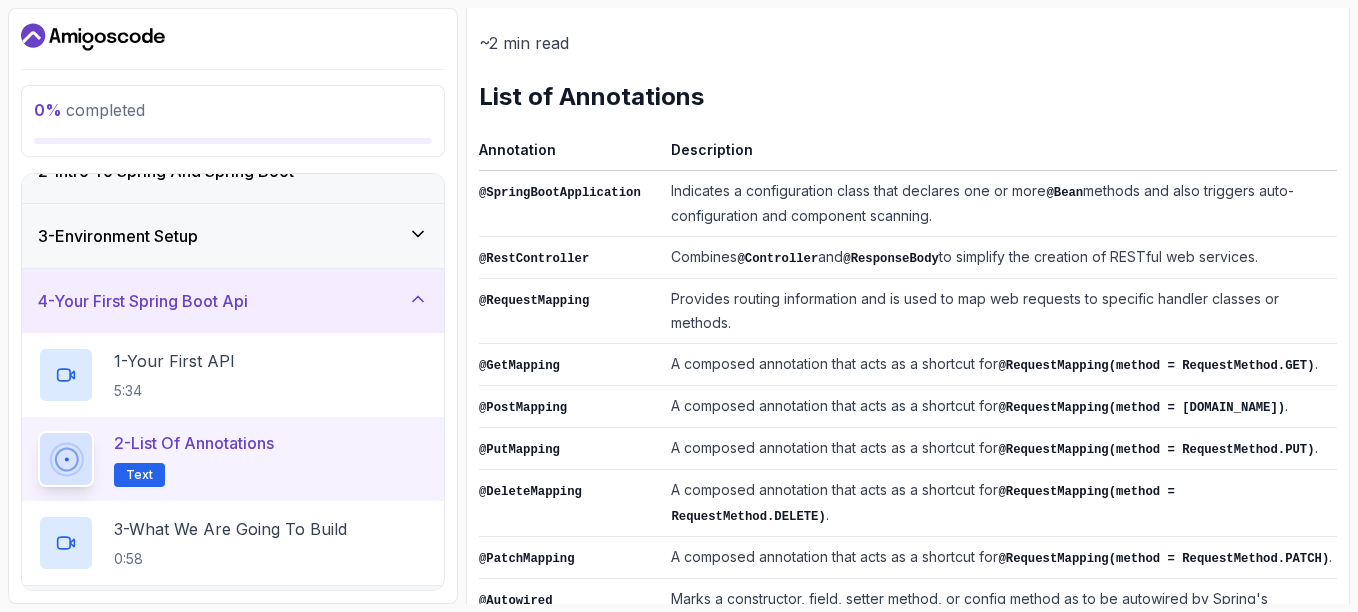 drag, startPoint x: 861, startPoint y: 197, endPoint x: 884, endPoint y: 193, distance: 23.345236 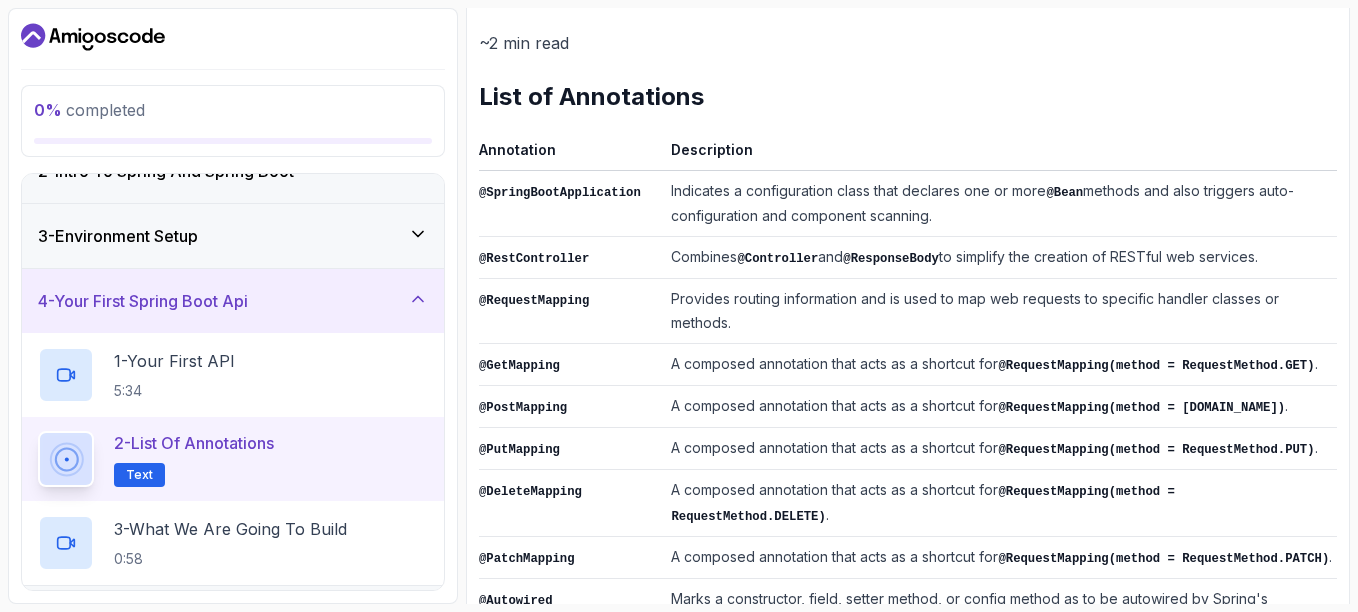 click on "Indicates a configuration class that declares one or more  @Bean  methods and also triggers auto-configuration and component scanning." at bounding box center (1000, 204) 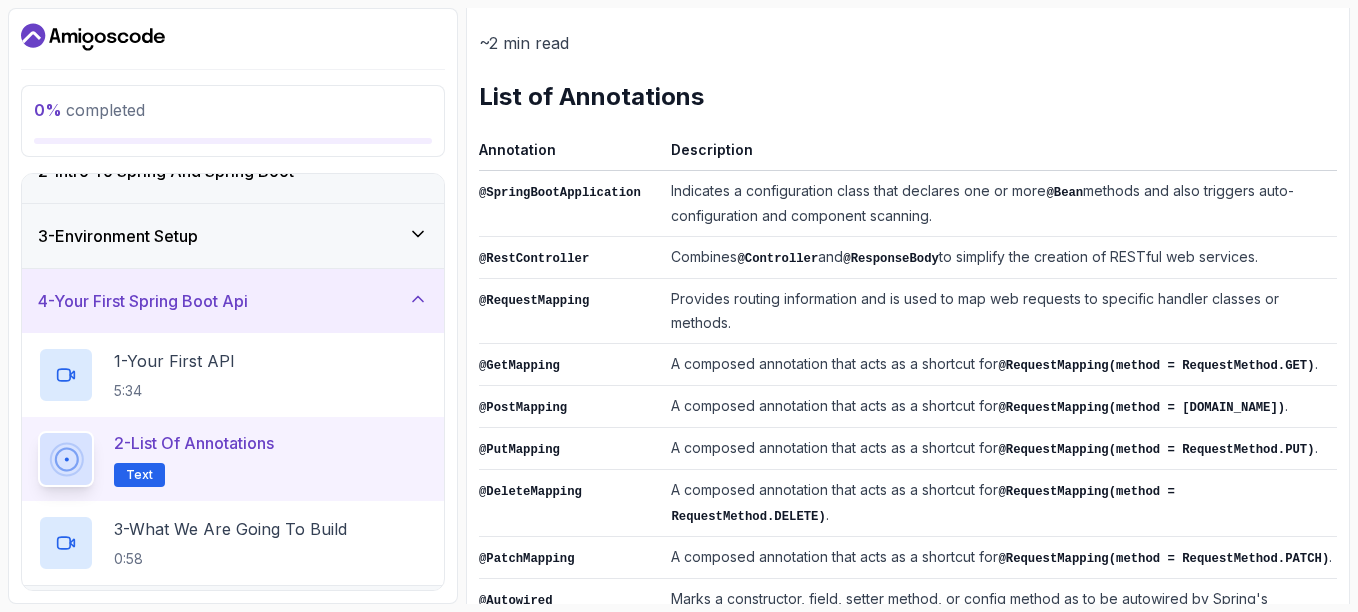 scroll, scrollTop: 339, scrollLeft: 0, axis: vertical 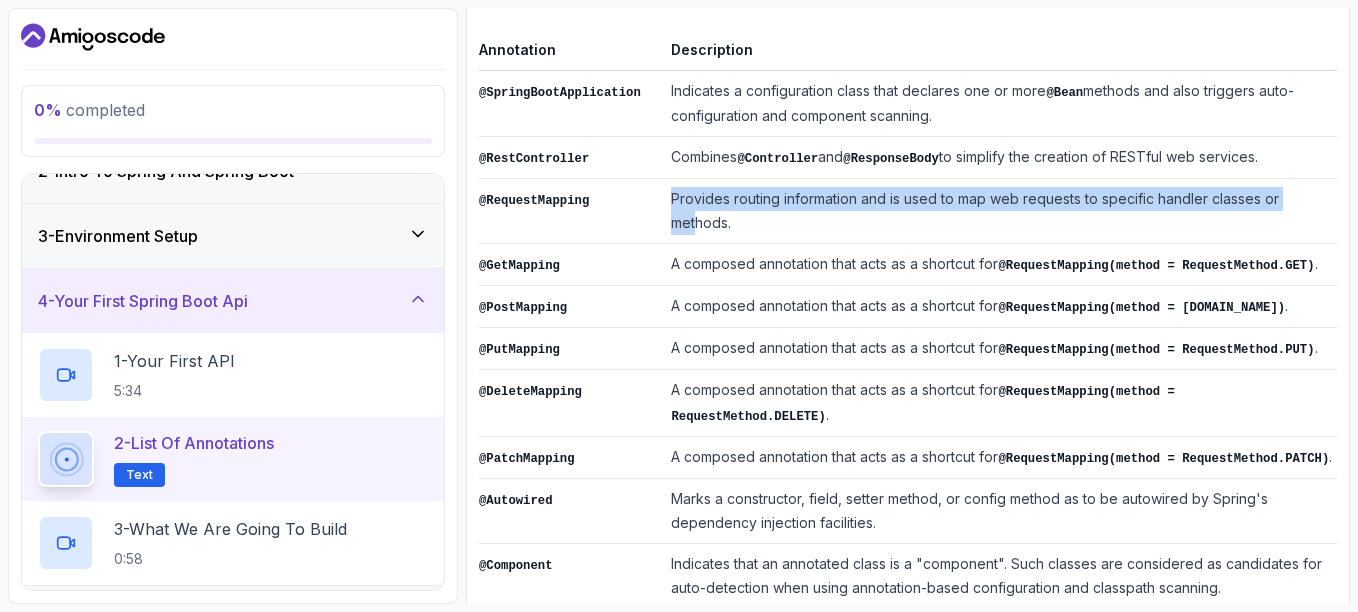 drag, startPoint x: 660, startPoint y: 196, endPoint x: 1296, endPoint y: 195, distance: 636.0008 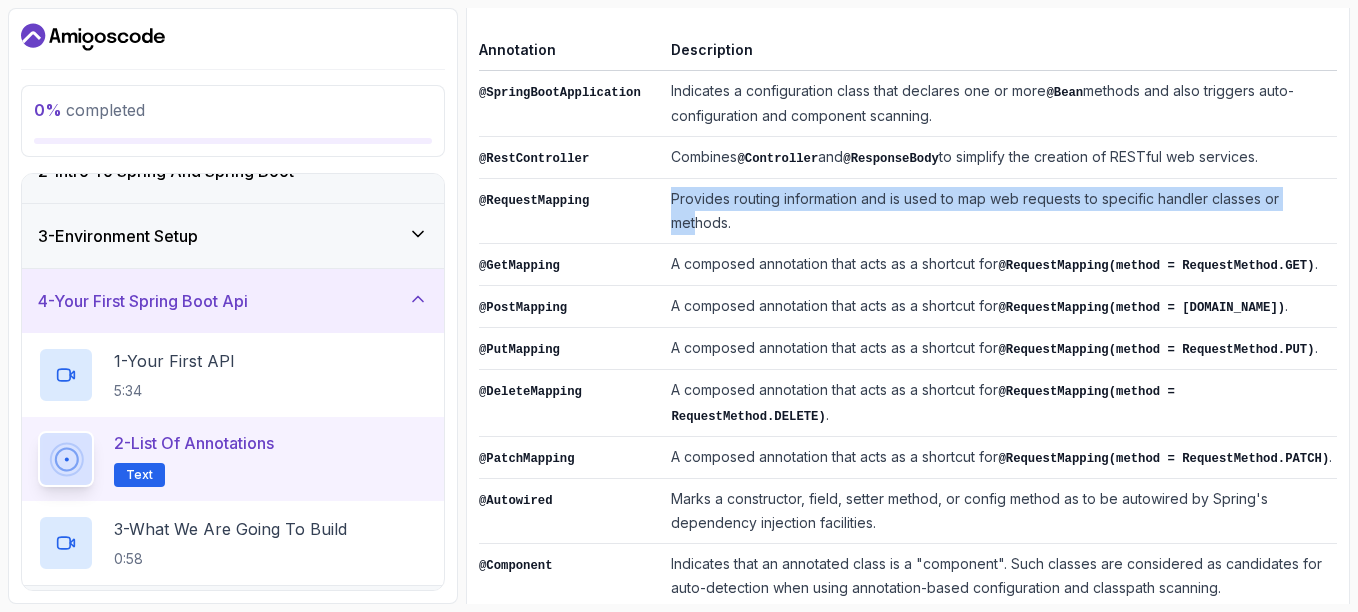 click on "Provides routing information and is used to map web requests to specific handler classes or methods." at bounding box center [1000, 211] 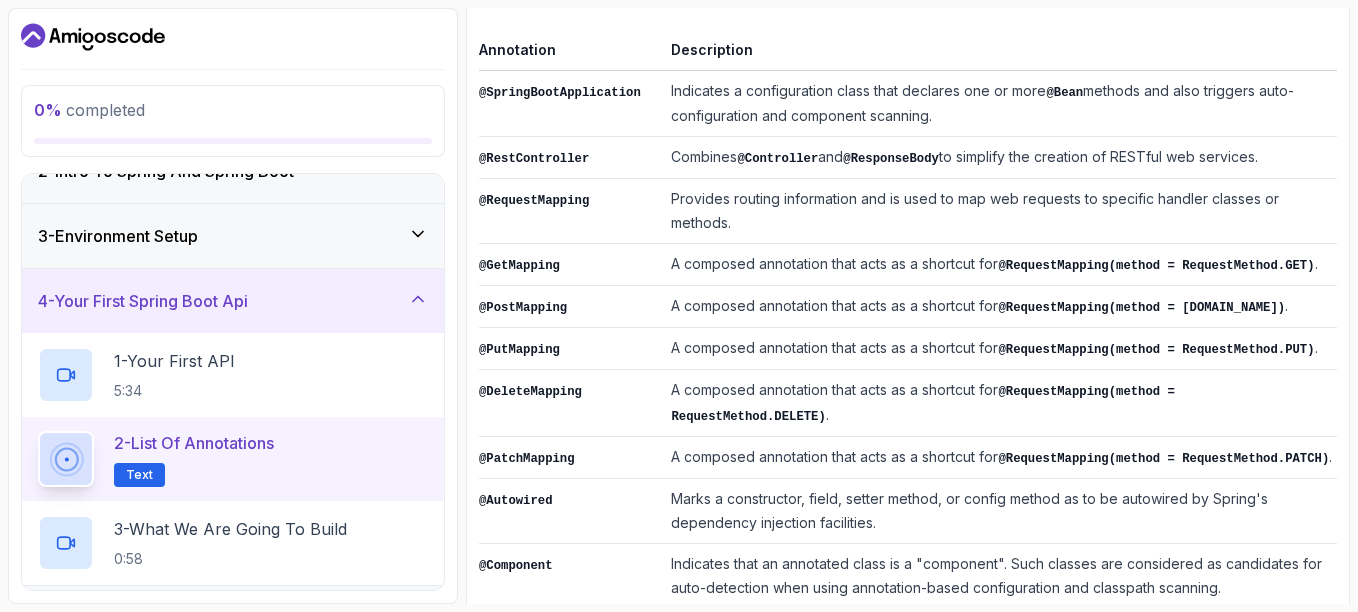 click on "A composed annotation that acts as a shortcut for  @RequestMapping(method = RequestMethod.GET) ." at bounding box center (1000, 265) 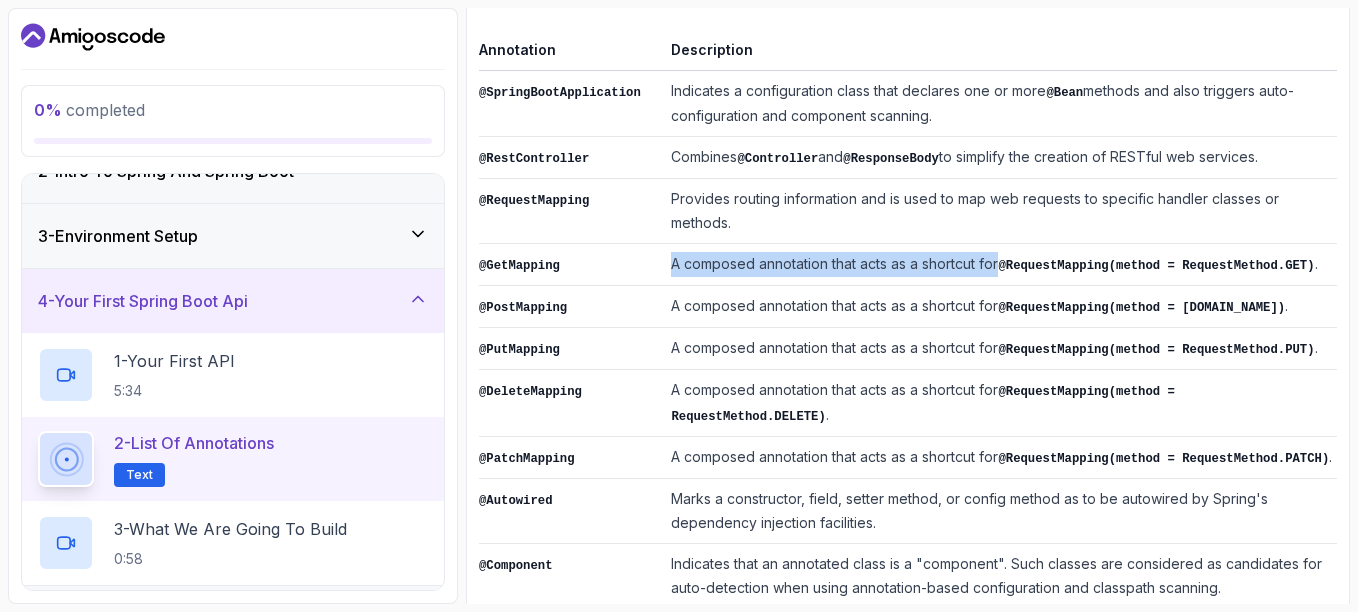 drag, startPoint x: 659, startPoint y: 241, endPoint x: 988, endPoint y: 232, distance: 329.12308 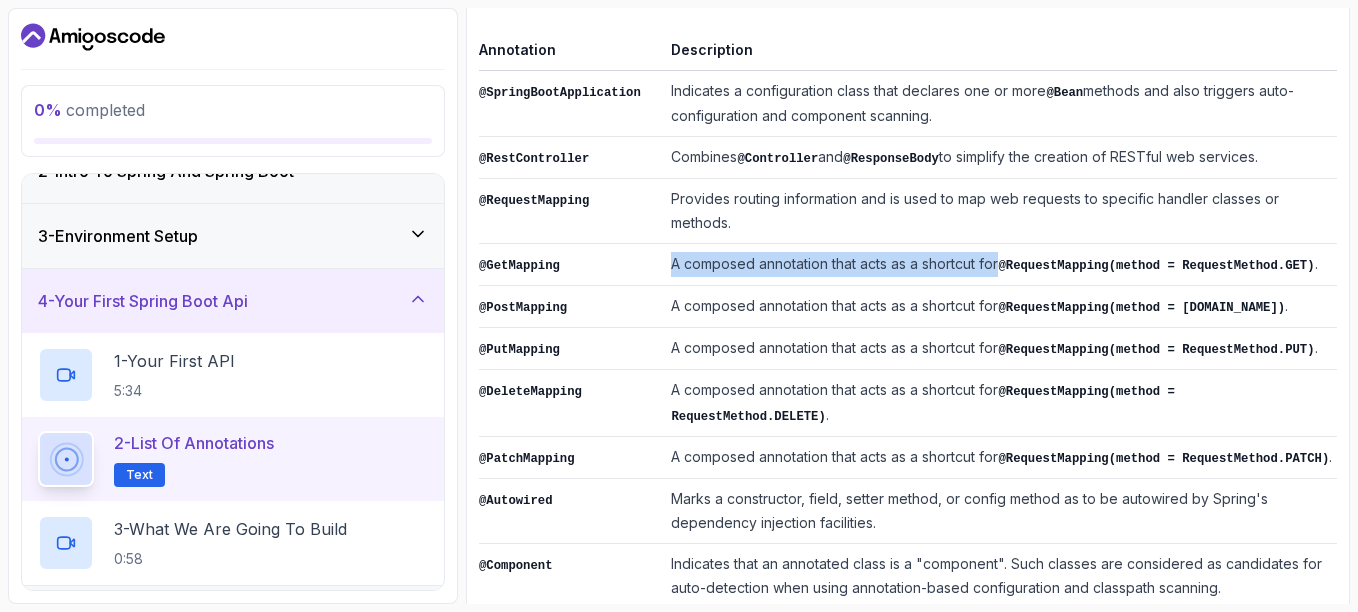 click on "A composed annotation that acts as a shortcut for  @RequestMapping(method = RequestMethod.GET) ." at bounding box center (1000, 265) 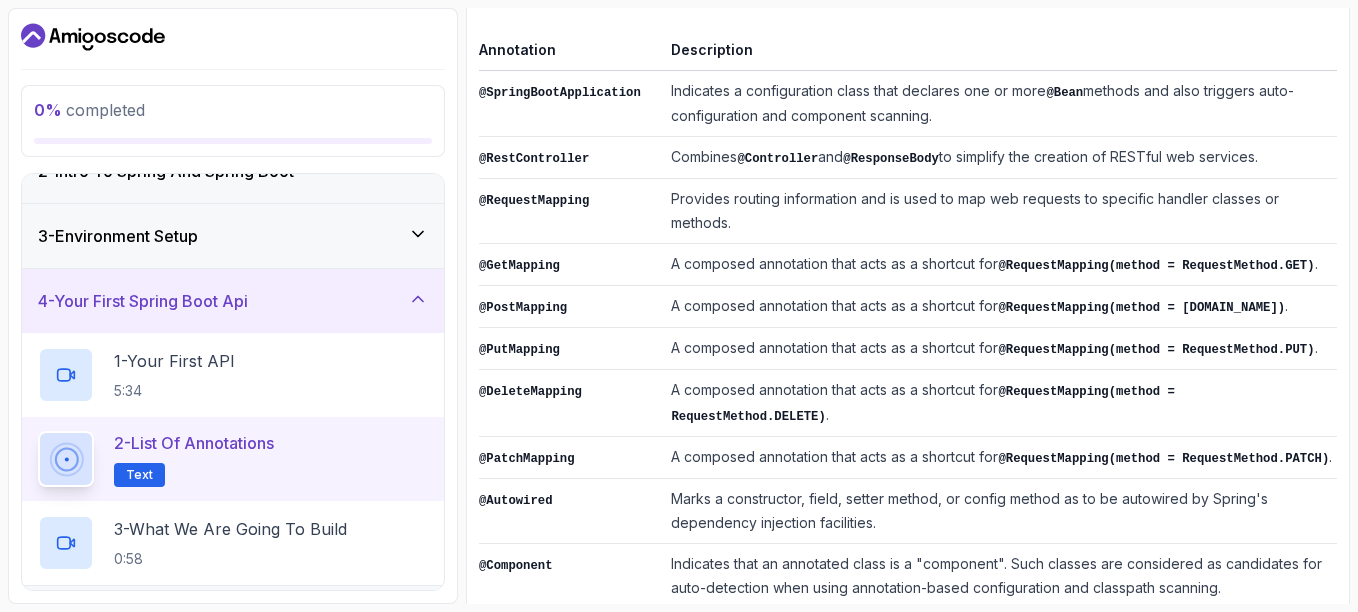drag, startPoint x: 656, startPoint y: 244, endPoint x: 990, endPoint y: 238, distance: 334.0539 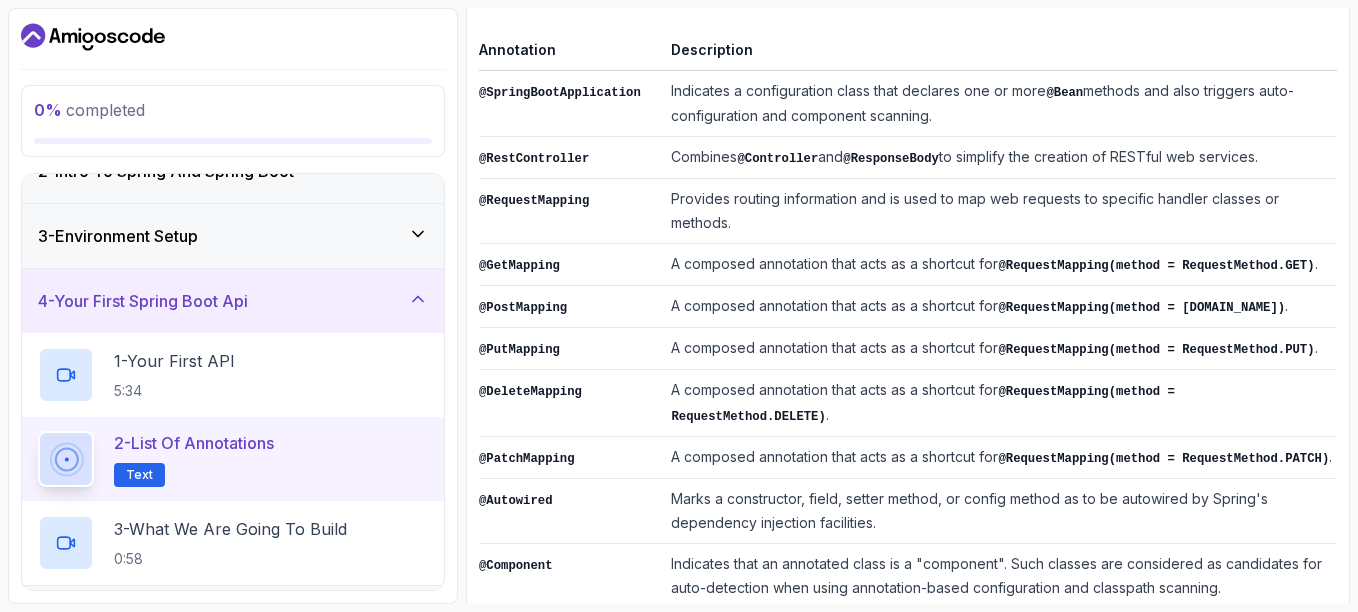 click on "A composed annotation that acts as a shortcut for  @RequestMapping(method = RequestMethod.GET) ." at bounding box center [1000, 265] 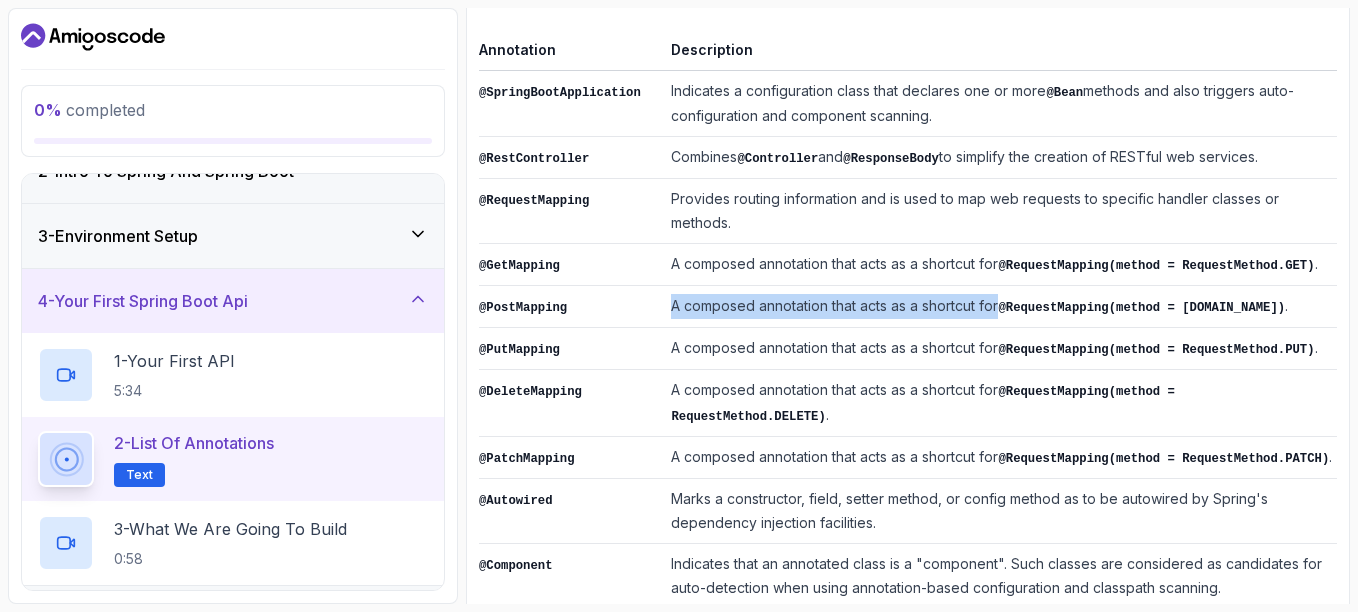 drag, startPoint x: 660, startPoint y: 284, endPoint x: 985, endPoint y: 267, distance: 325.4443 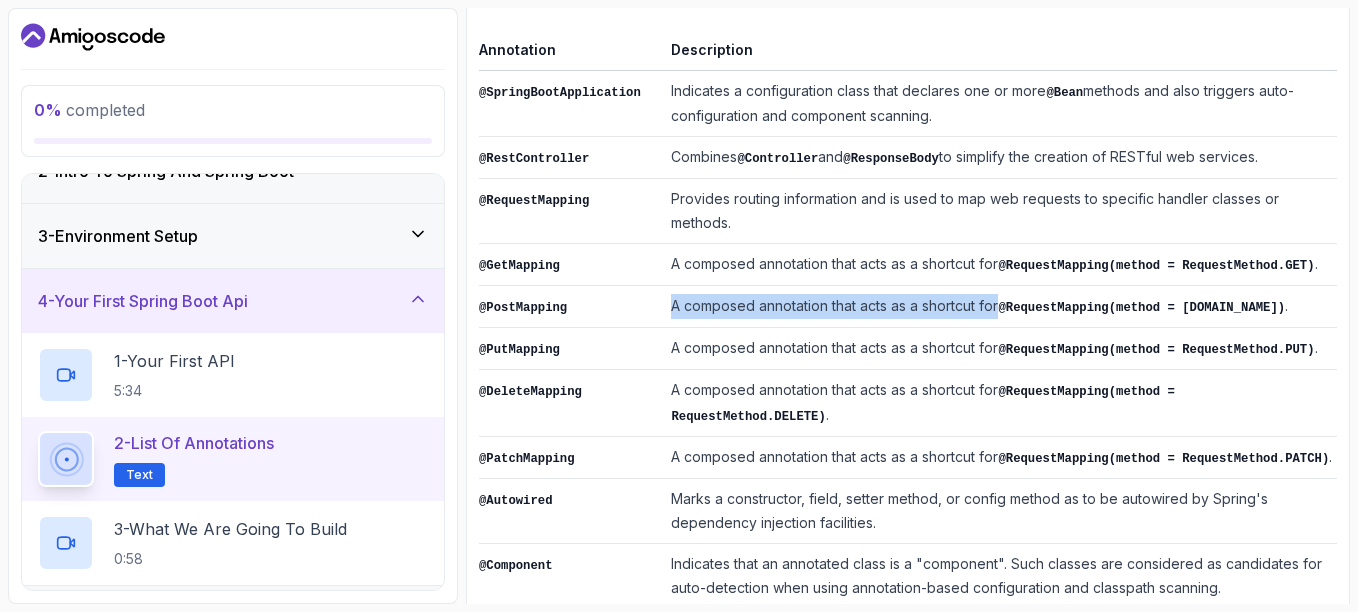 click on "A composed annotation that acts as a shortcut for  @RequestMapping(method = RequestMethod.POST) ." at bounding box center [1000, 307] 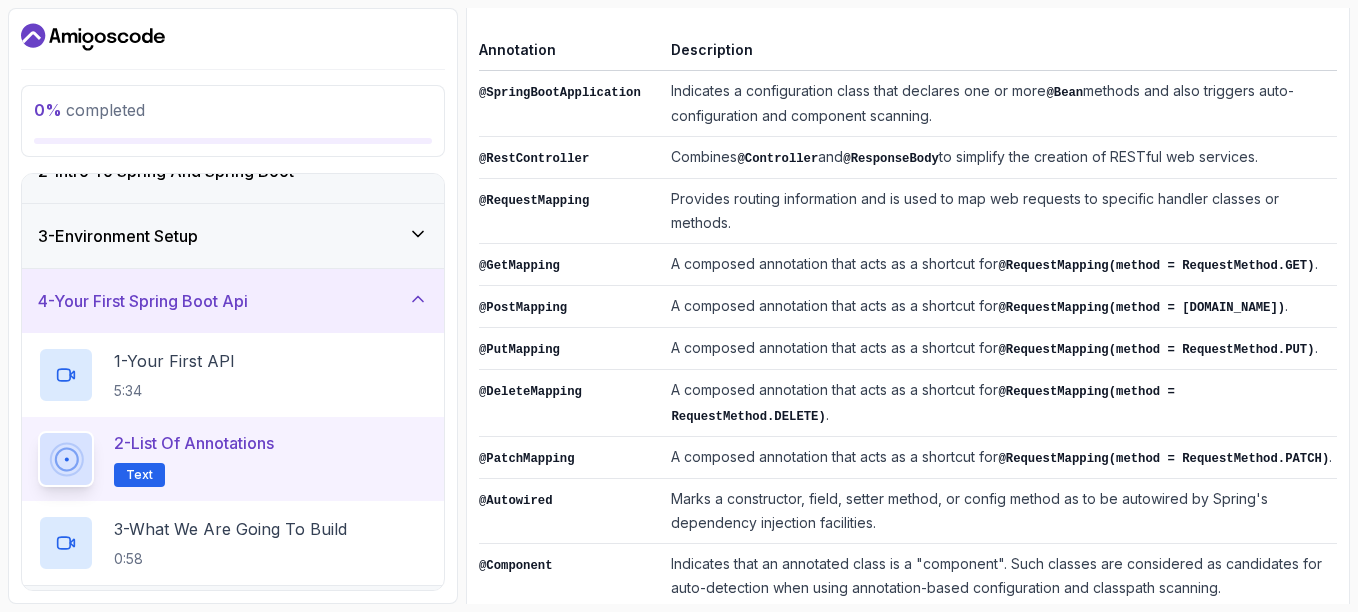 drag, startPoint x: 658, startPoint y: 311, endPoint x: 990, endPoint y: 303, distance: 332.09637 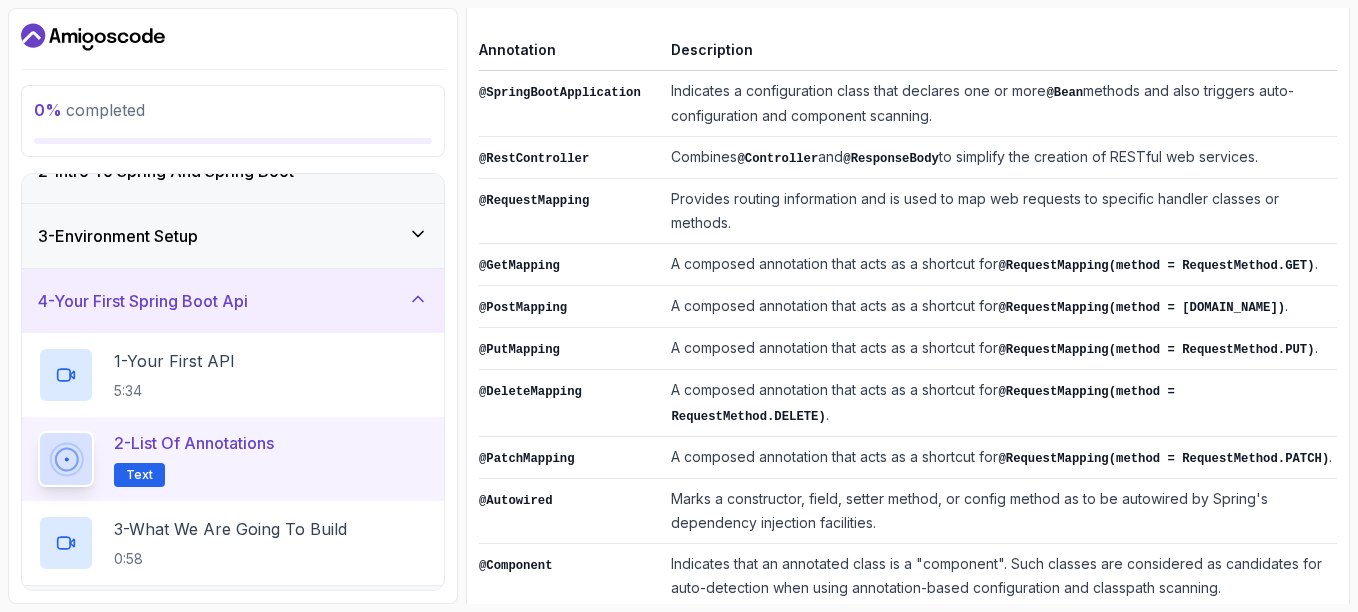 click on "A composed annotation that acts as a shortcut for  @RequestMapping(method = RequestMethod.PUT) ." at bounding box center [1000, 349] 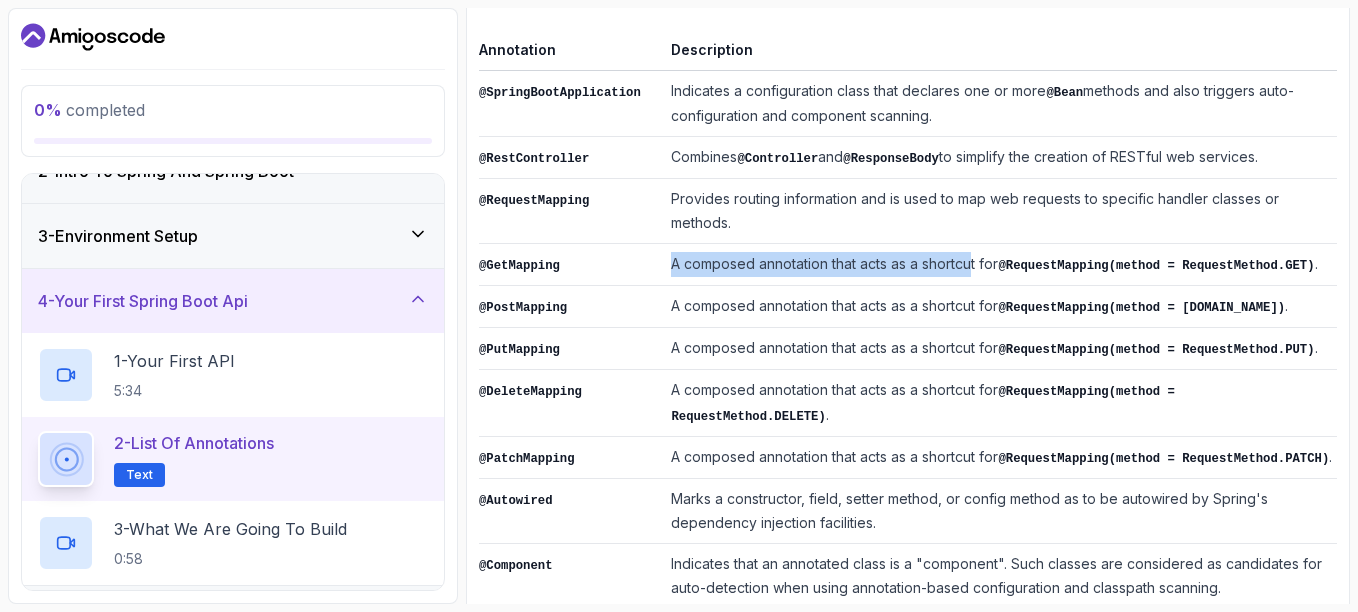 drag, startPoint x: 655, startPoint y: 240, endPoint x: 962, endPoint y: 238, distance: 307.0065 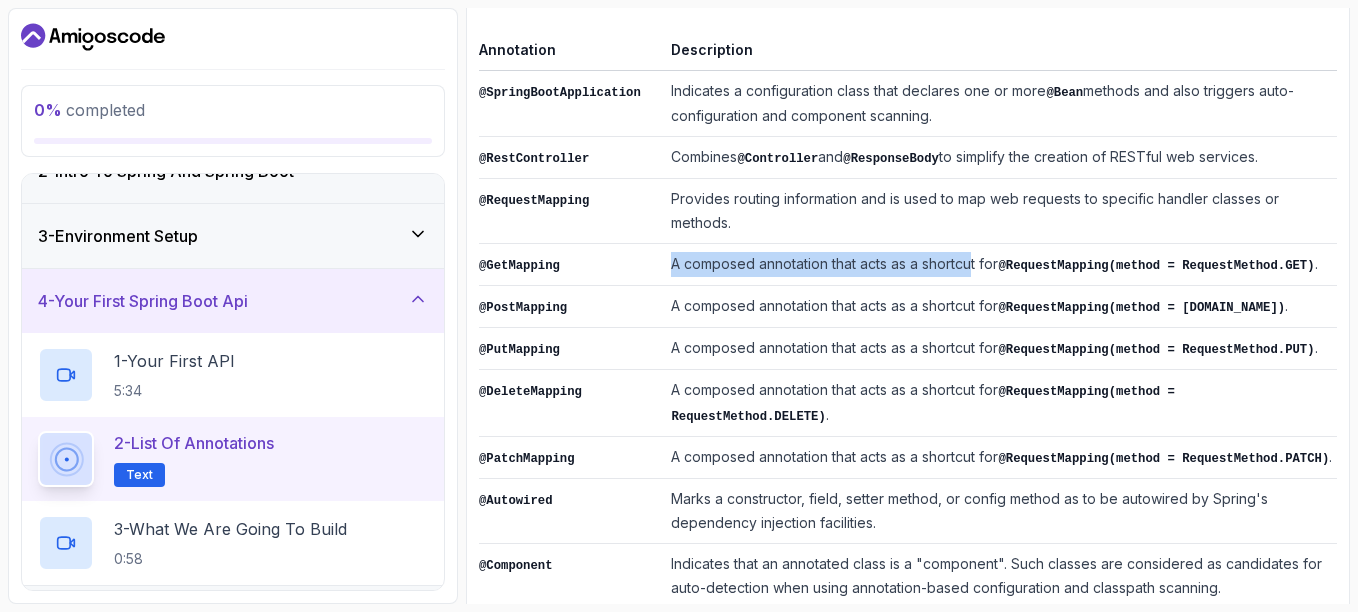 click on "A composed annotation that acts as a shortcut for  @RequestMapping(method = RequestMethod.GET) ." at bounding box center [1000, 265] 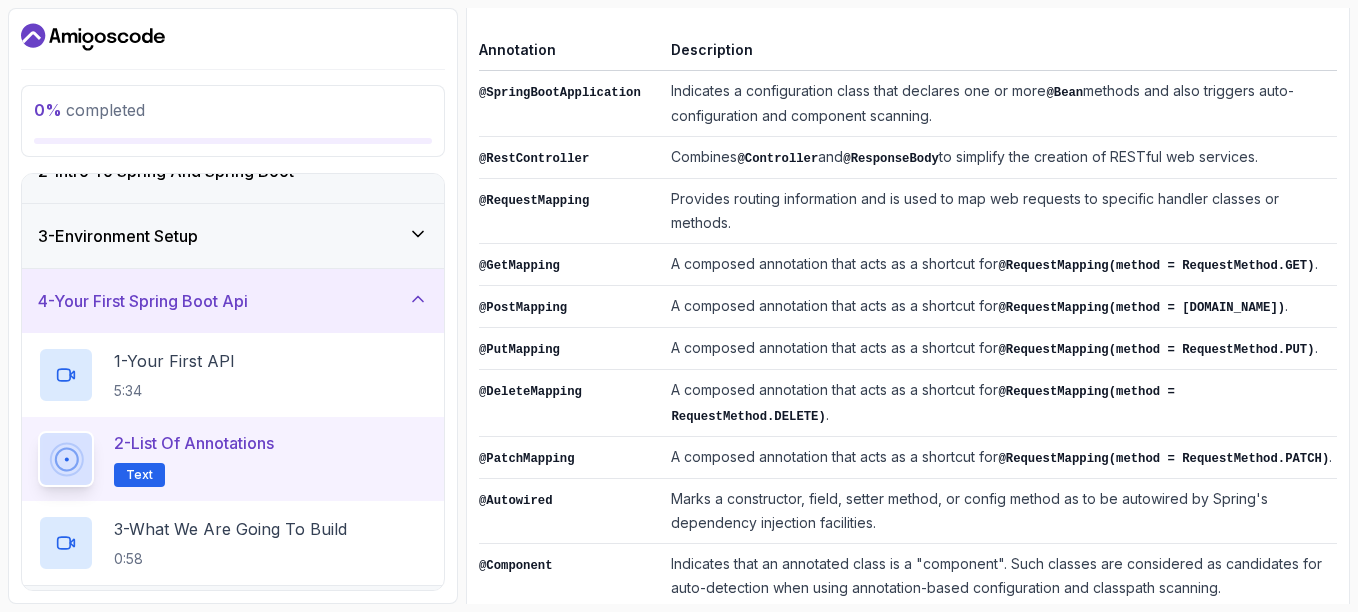 click on "A composed annotation that acts as a shortcut for  @RequestMapping(method = RequestMethod.POST) ." at bounding box center (1000, 307) 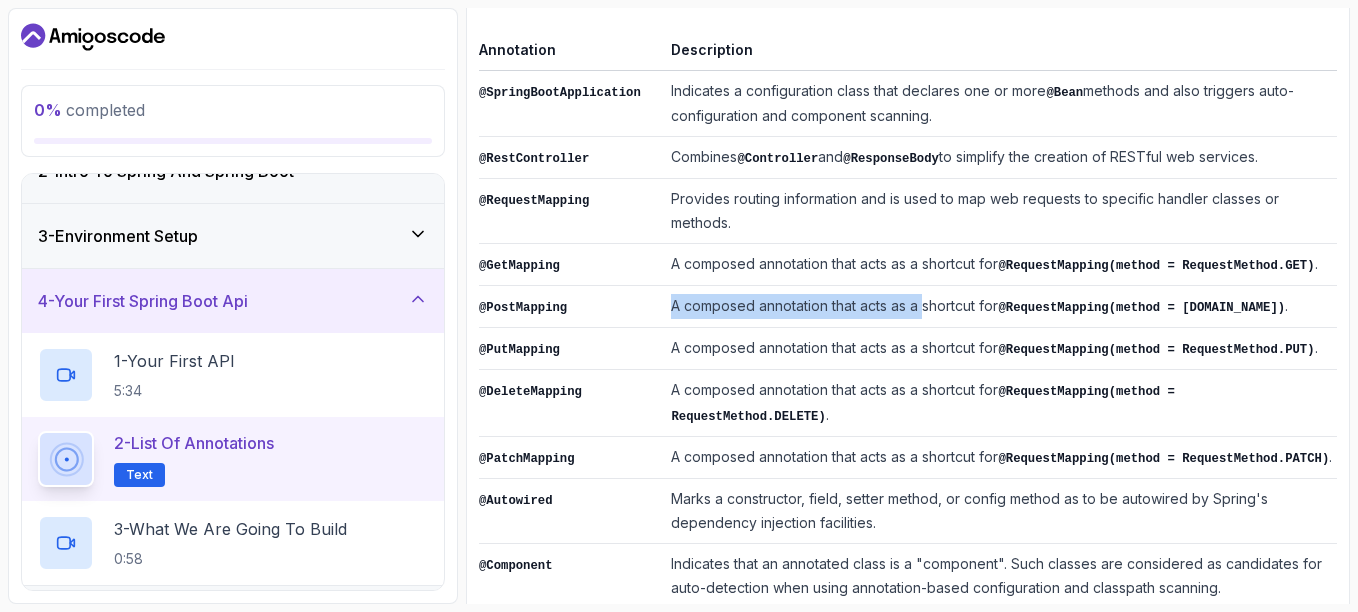 drag, startPoint x: 659, startPoint y: 276, endPoint x: 911, endPoint y: 284, distance: 252.12695 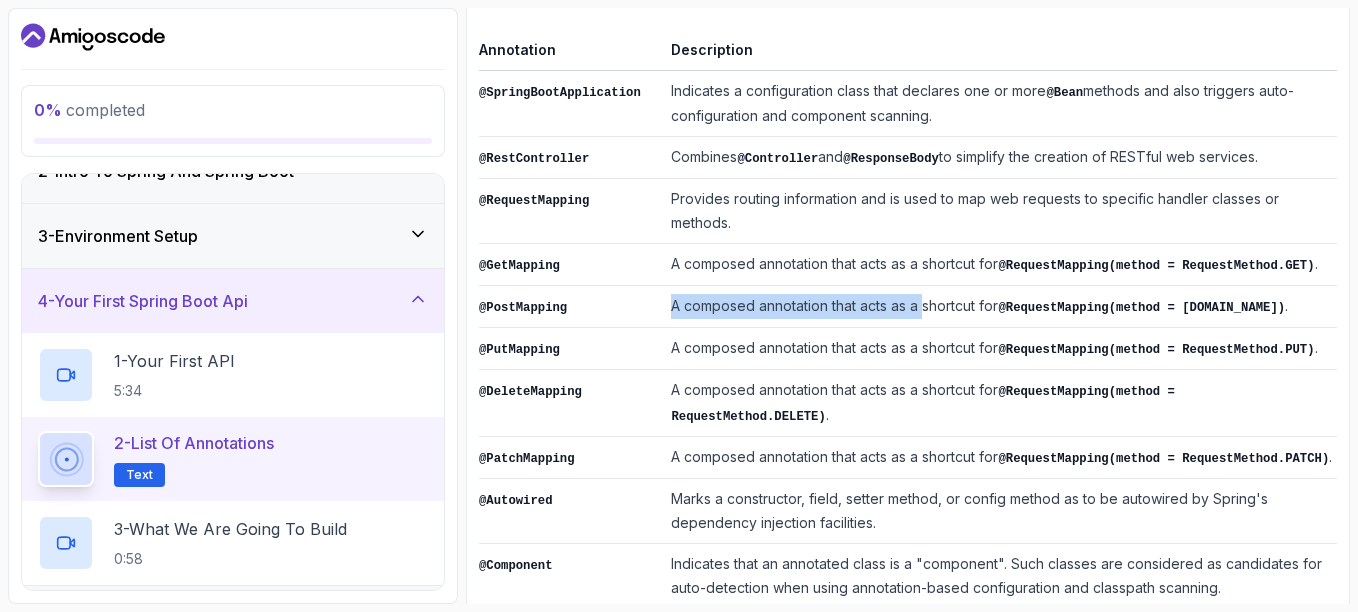 click on "A composed annotation that acts as a shortcut for  @RequestMapping(method = RequestMethod.POST) ." at bounding box center [1000, 307] 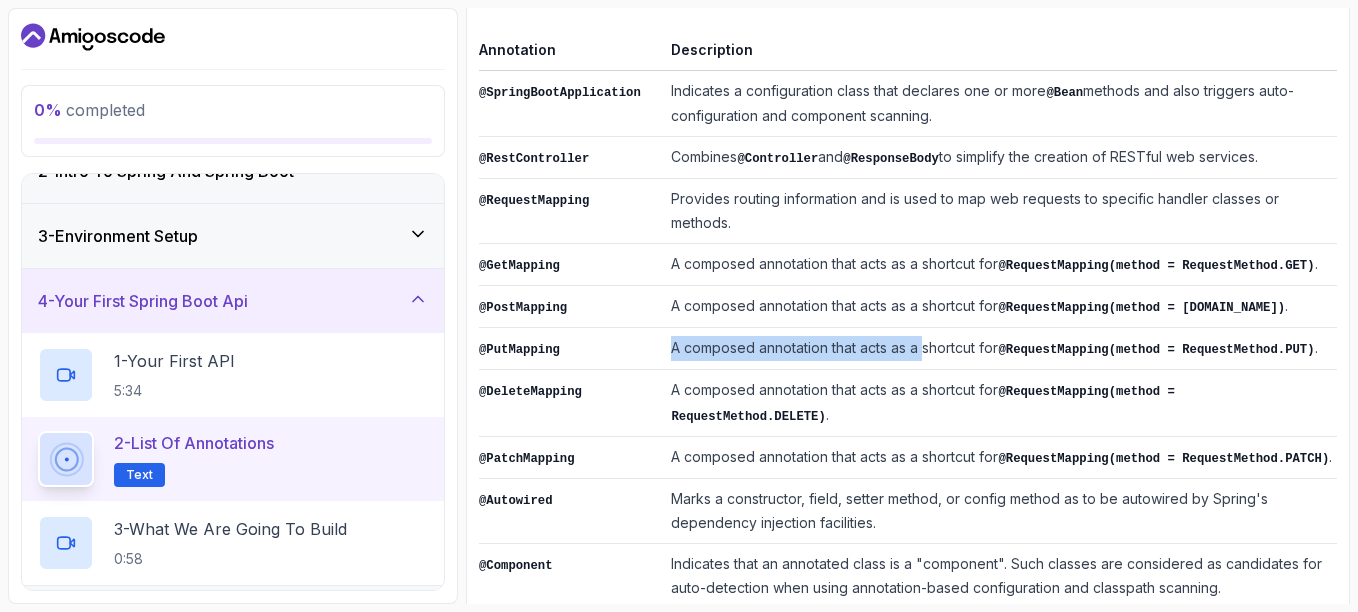 drag, startPoint x: 647, startPoint y: 311, endPoint x: 912, endPoint y: 315, distance: 265.03018 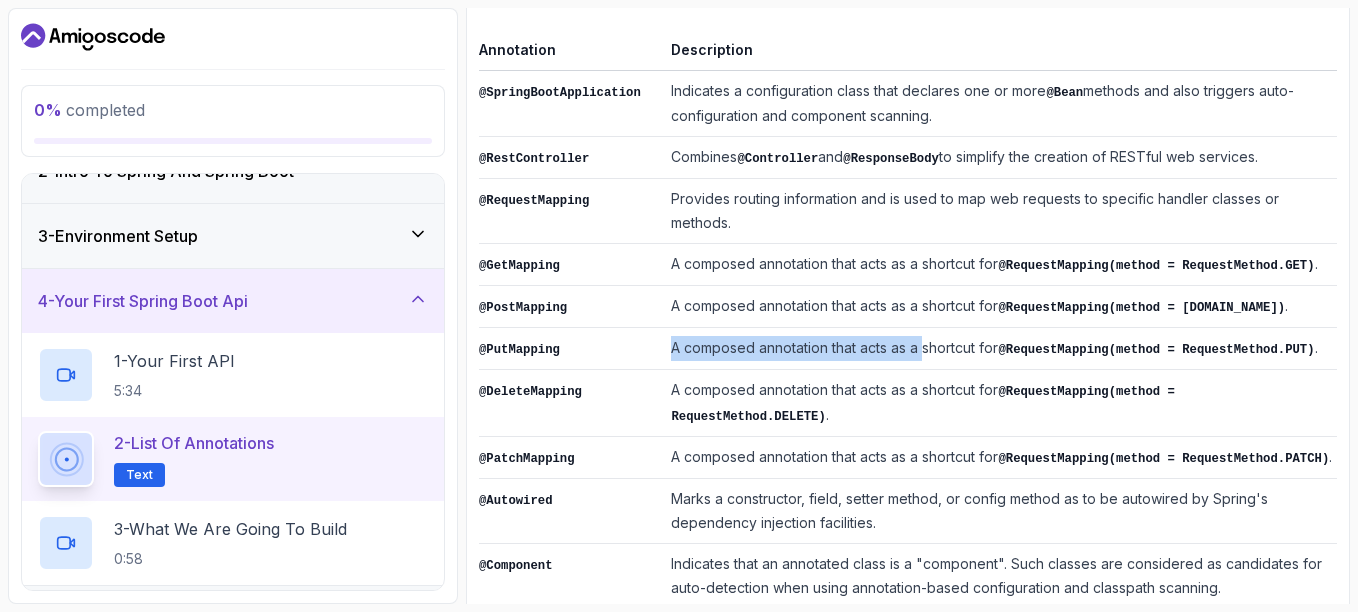 click on "@PutMapping A composed annotation that acts as a shortcut for  @RequestMapping(method = RequestMethod.PUT) ." at bounding box center [908, 349] 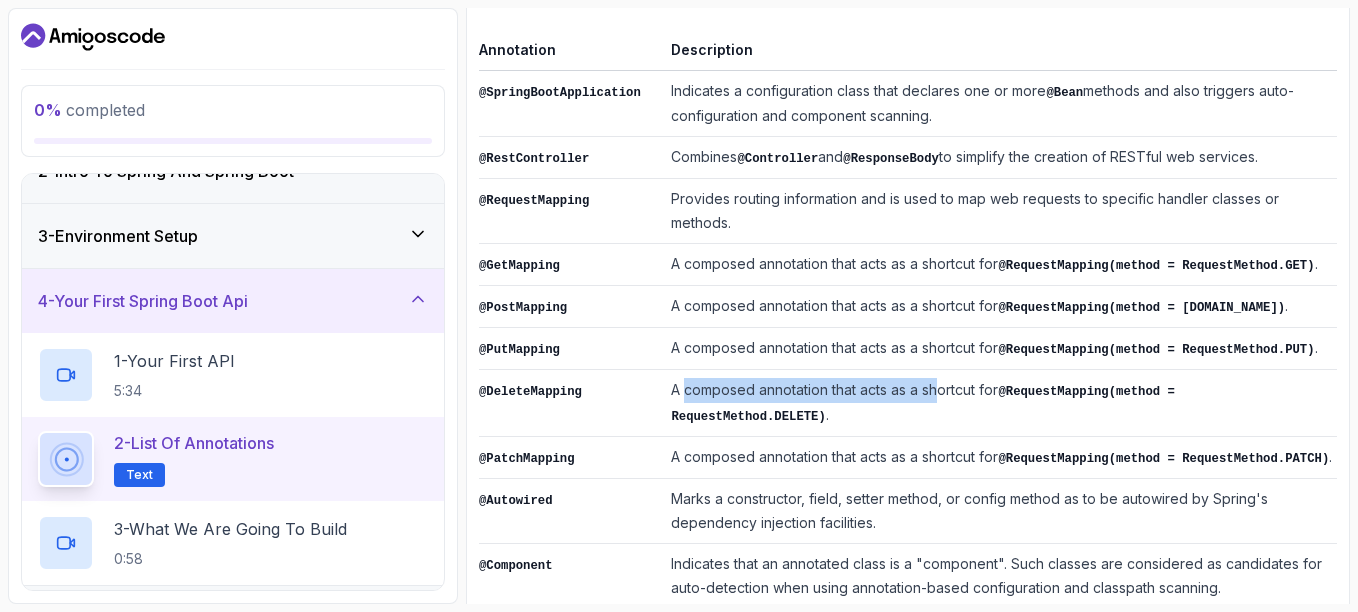 drag, startPoint x: 669, startPoint y: 360, endPoint x: 924, endPoint y: 357, distance: 255.01764 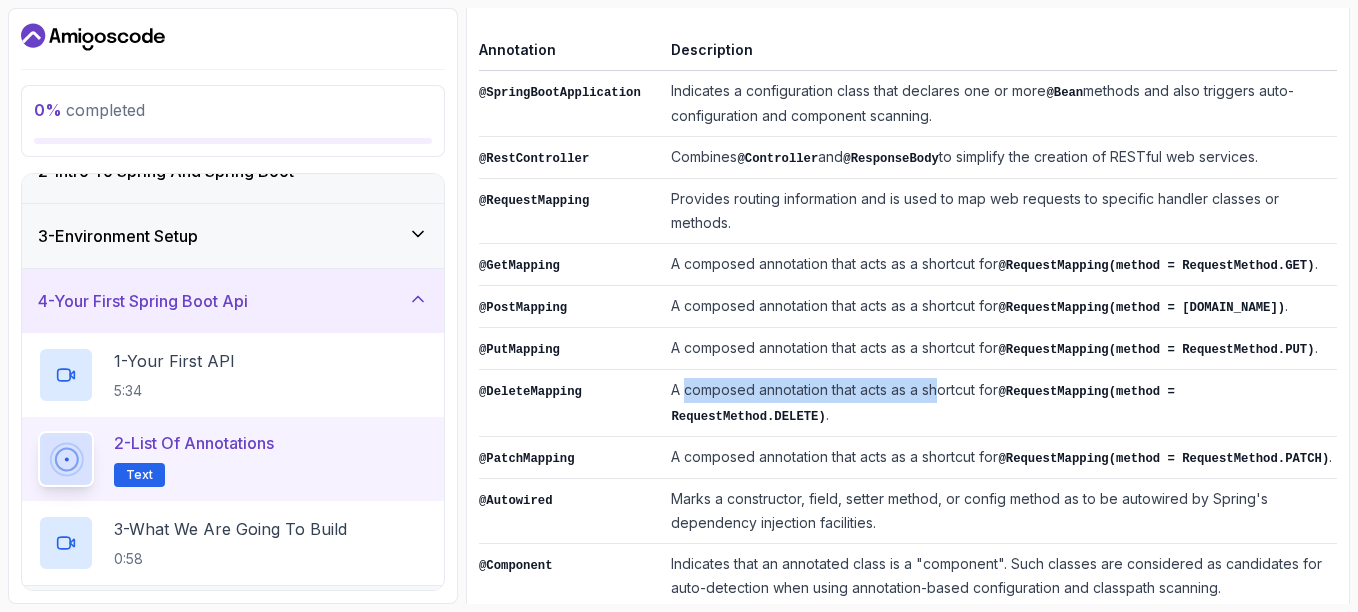 click on "A composed annotation that acts as a shortcut for  @RequestMapping(method = RequestMethod.DELETE) ." at bounding box center (1000, 403) 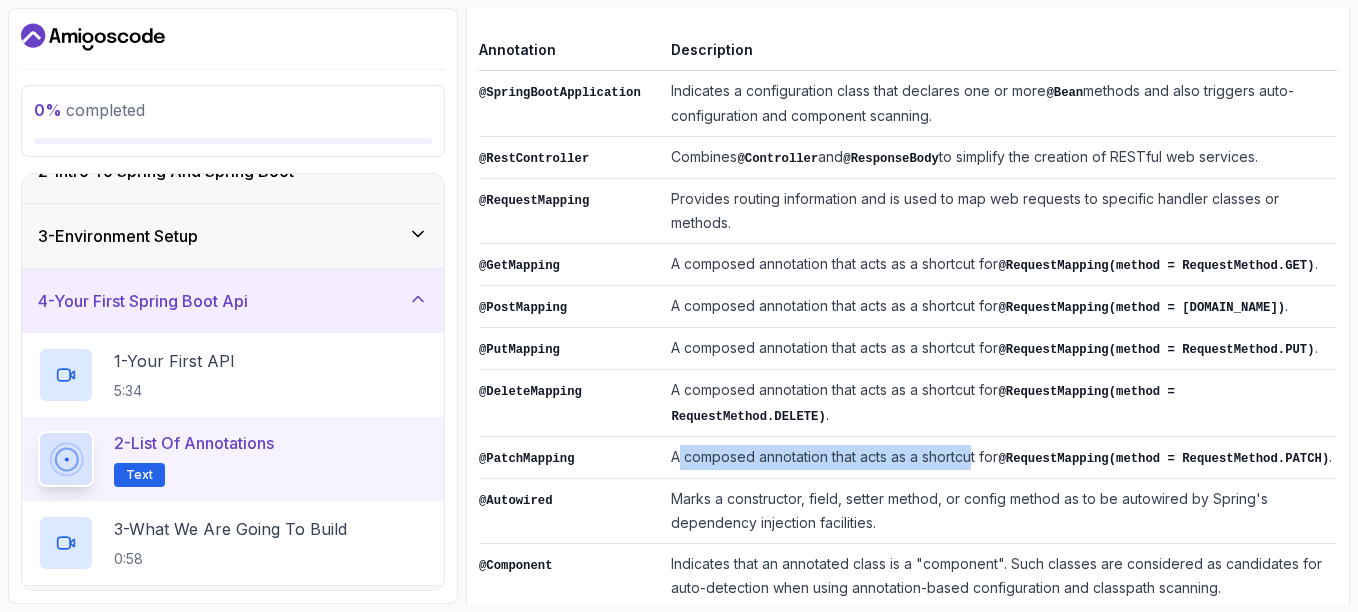 drag, startPoint x: 664, startPoint y: 405, endPoint x: 957, endPoint y: 401, distance: 293.0273 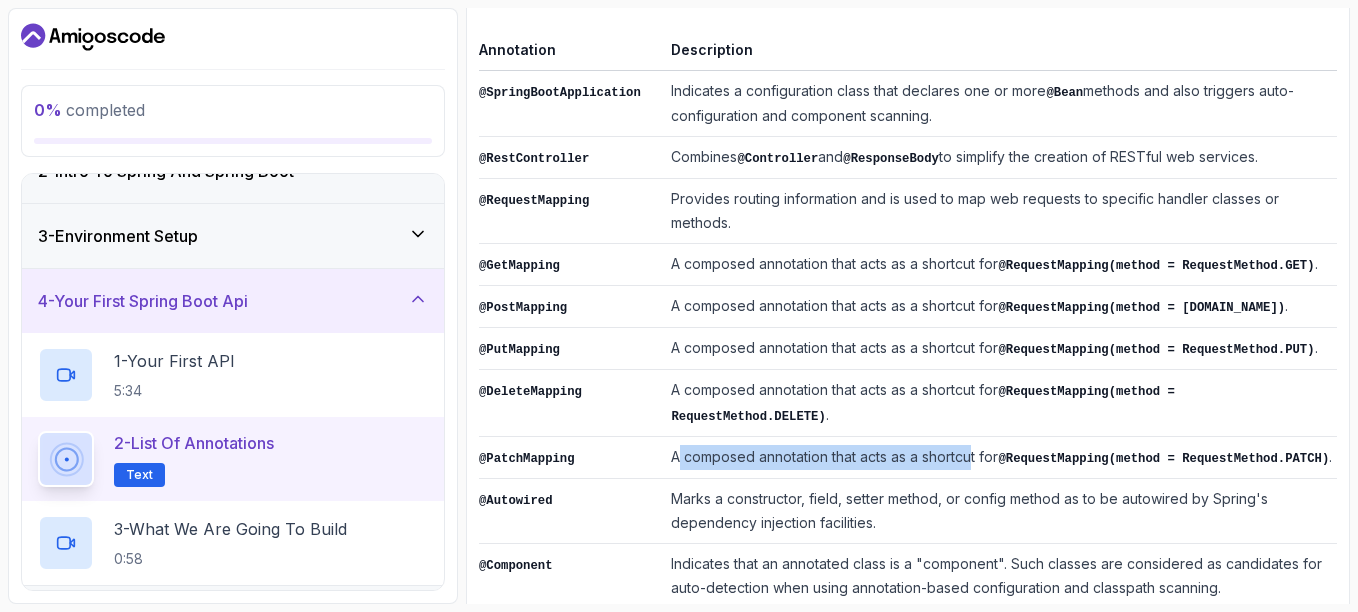 click on "A composed annotation that acts as a shortcut for  @RequestMapping(method = RequestMethod.PATCH) ." at bounding box center [1000, 458] 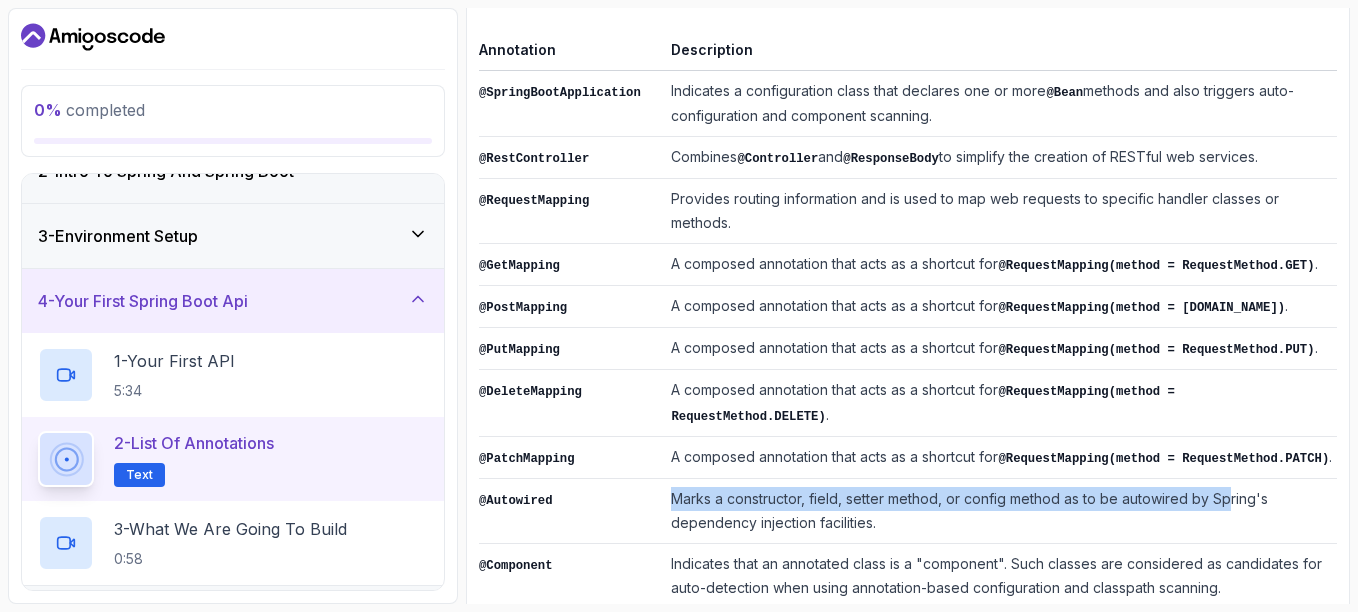 drag, startPoint x: 660, startPoint y: 443, endPoint x: 1213, endPoint y: 445, distance: 553.0036 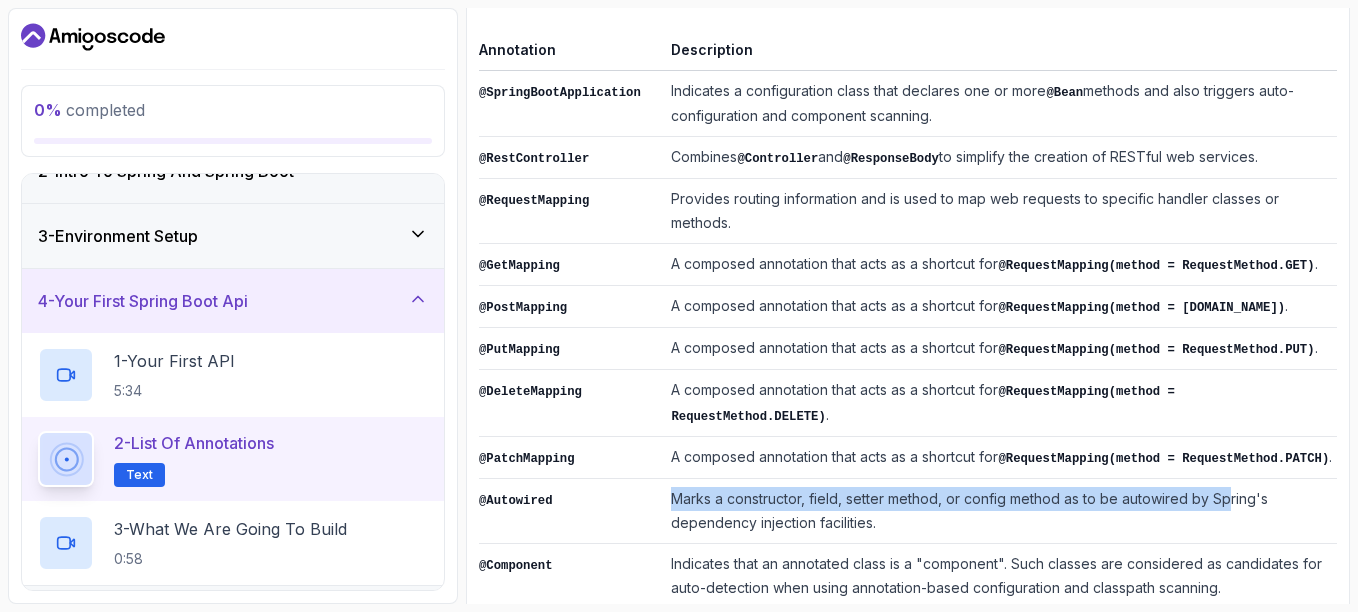 click on "Marks a constructor, field, setter method, or config method as to be autowired by Spring's dependency injection facilities." at bounding box center [1000, 511] 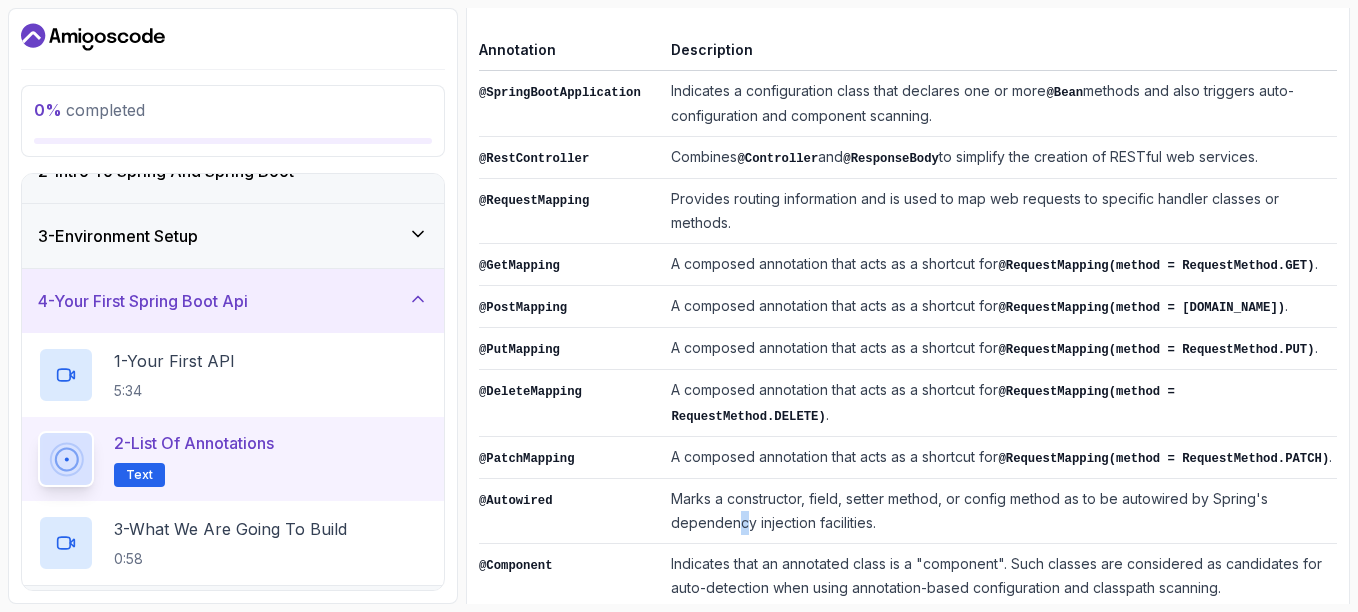 drag, startPoint x: 723, startPoint y: 473, endPoint x: 769, endPoint y: 472, distance: 46.010868 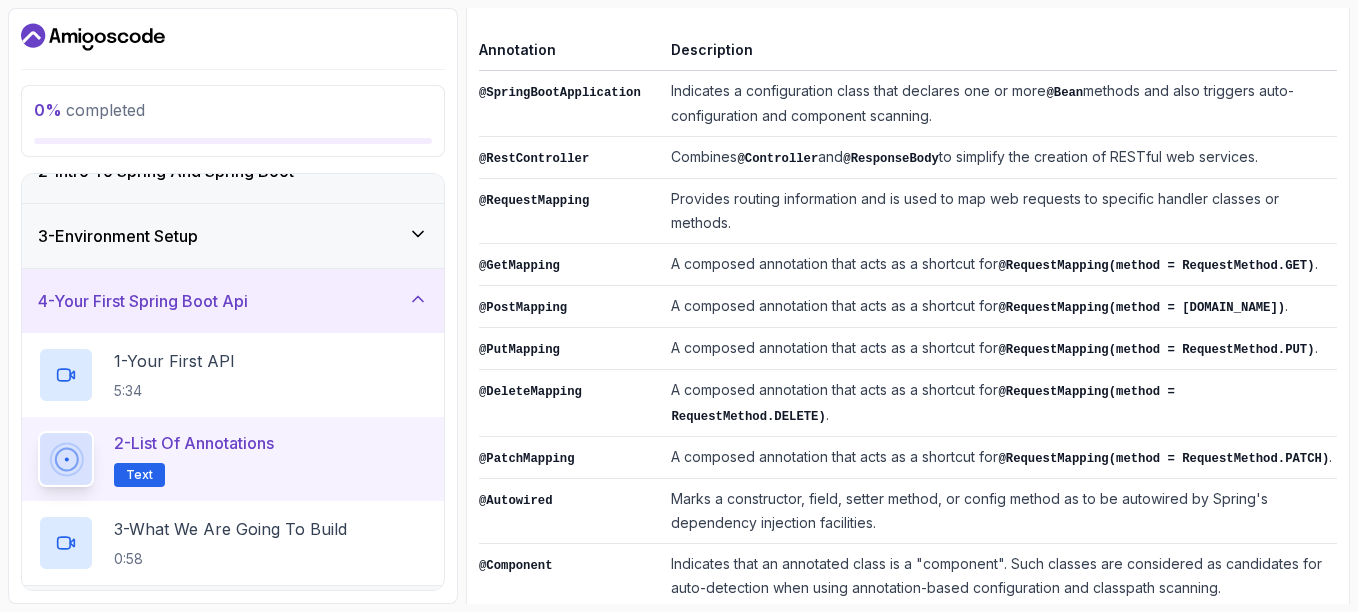 drag, startPoint x: 769, startPoint y: 472, endPoint x: 796, endPoint y: 472, distance: 27 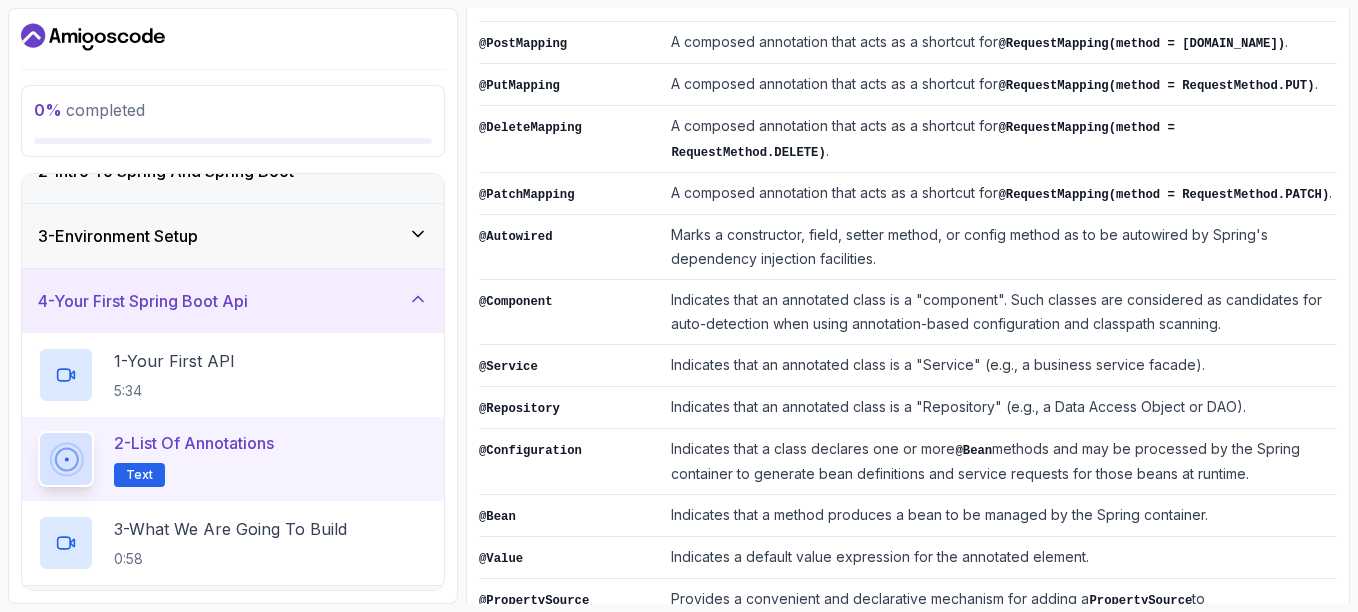scroll, scrollTop: 639, scrollLeft: 0, axis: vertical 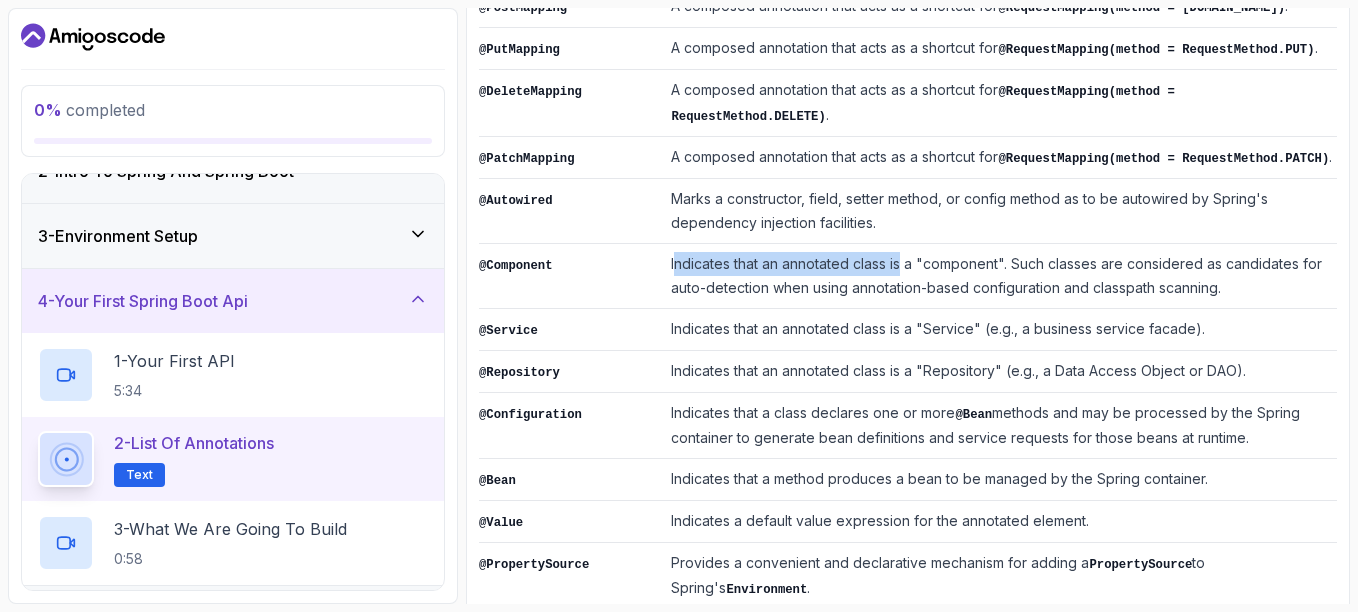 drag, startPoint x: 659, startPoint y: 209, endPoint x: 887, endPoint y: 202, distance: 228.10744 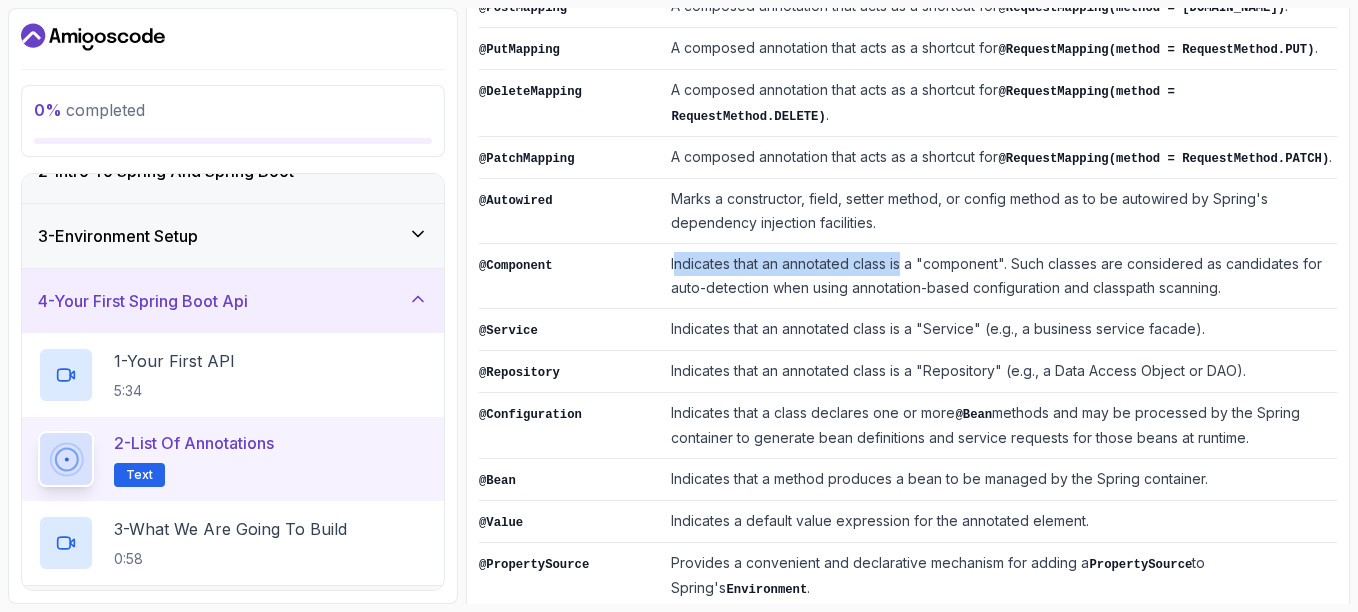 click on "Indicates that an annotated class is a "component". Such classes are considered as candidates for auto-detection when using annotation-based configuration and classpath scanning." at bounding box center [1000, 276] 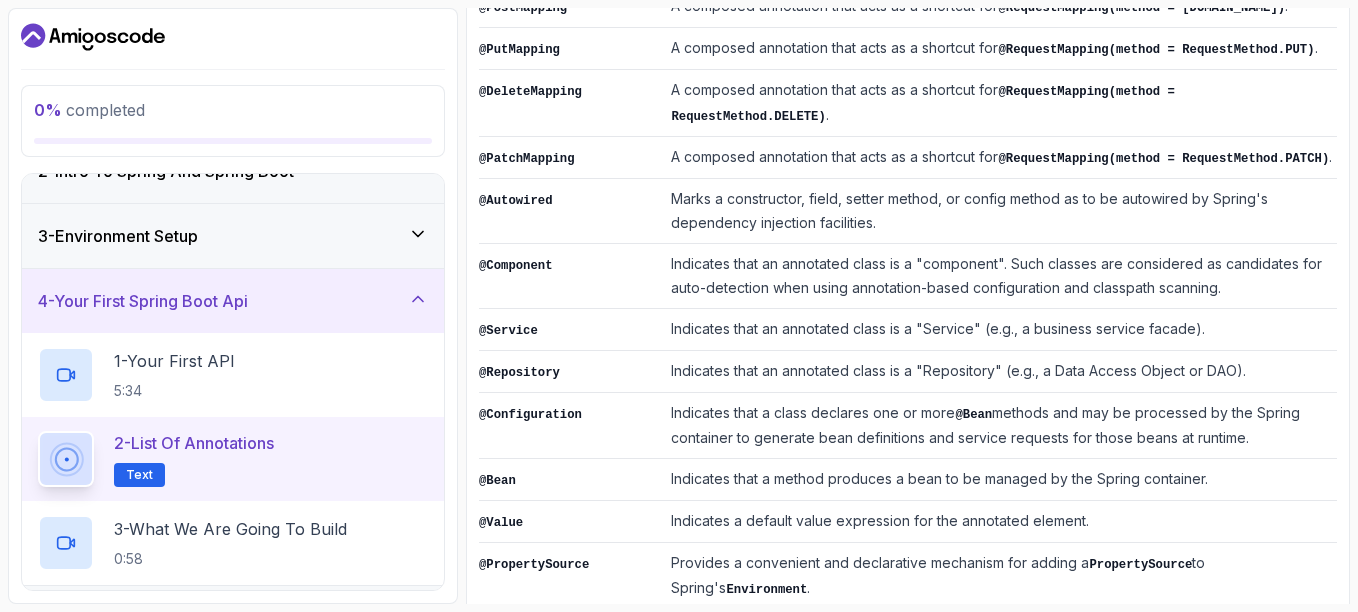 drag, startPoint x: 887, startPoint y: 202, endPoint x: 954, endPoint y: 209, distance: 67.36468 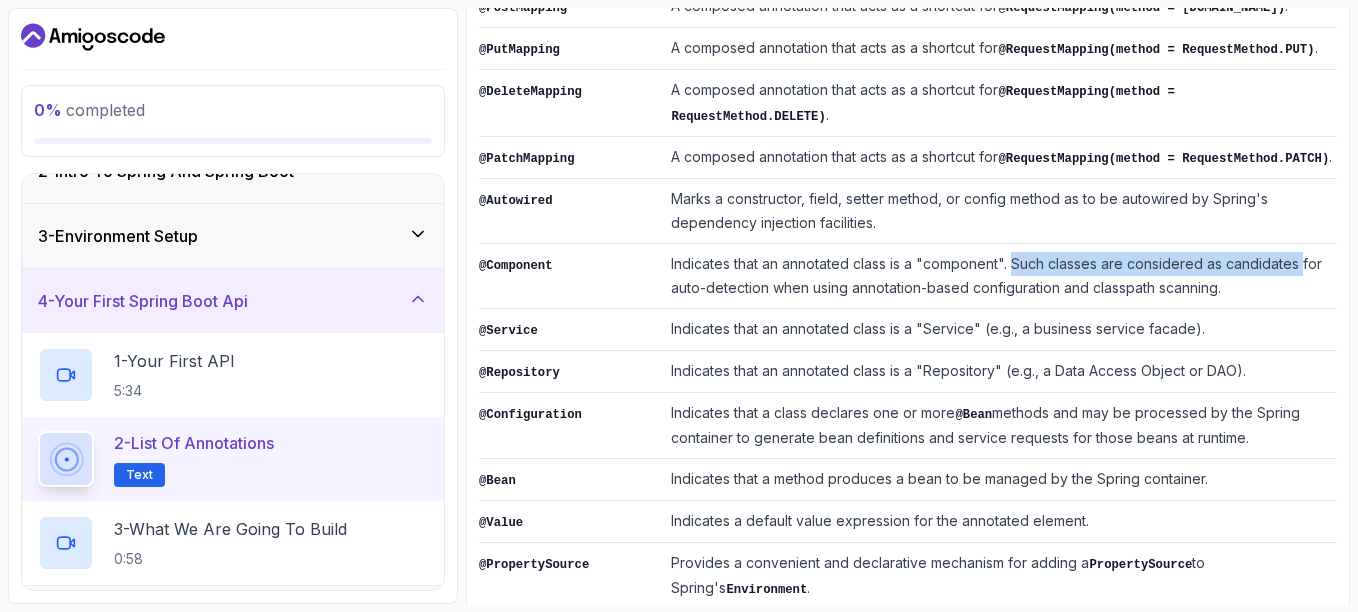 drag, startPoint x: 1002, startPoint y: 209, endPoint x: 1288, endPoint y: 213, distance: 286.02798 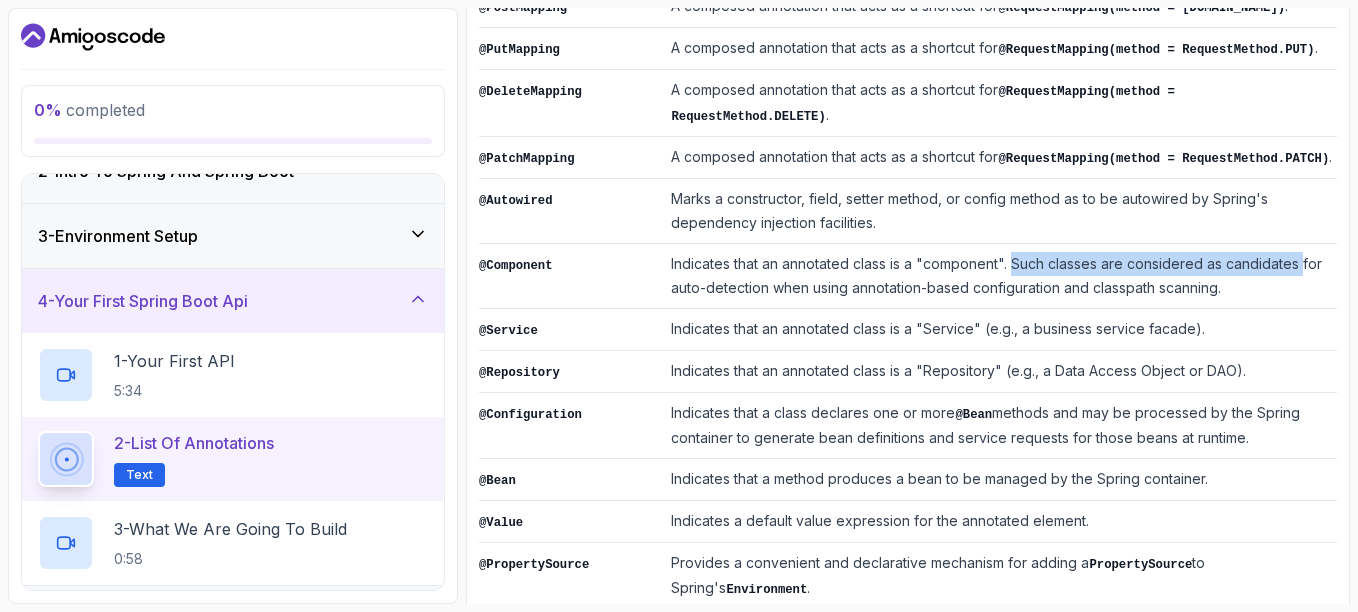 click on "Indicates that an annotated class is a "component". Such classes are considered as candidates for auto-detection when using annotation-based configuration and classpath scanning." at bounding box center [1000, 276] 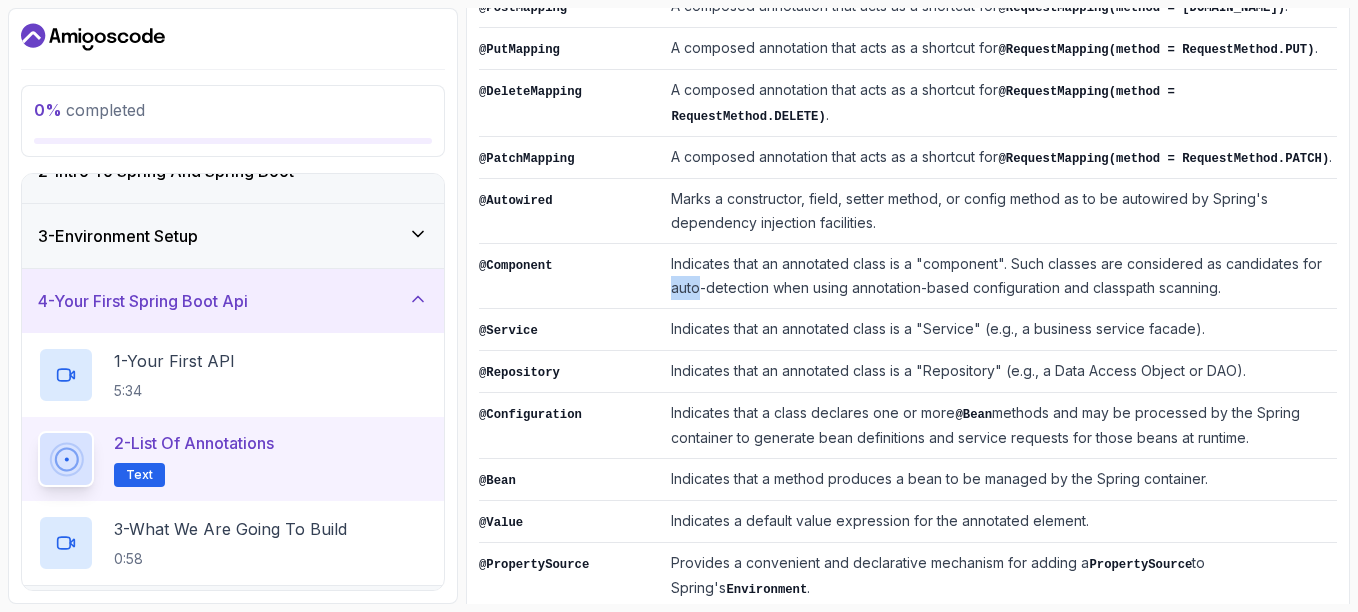 drag, startPoint x: 656, startPoint y: 235, endPoint x: 688, endPoint y: 234, distance: 32.01562 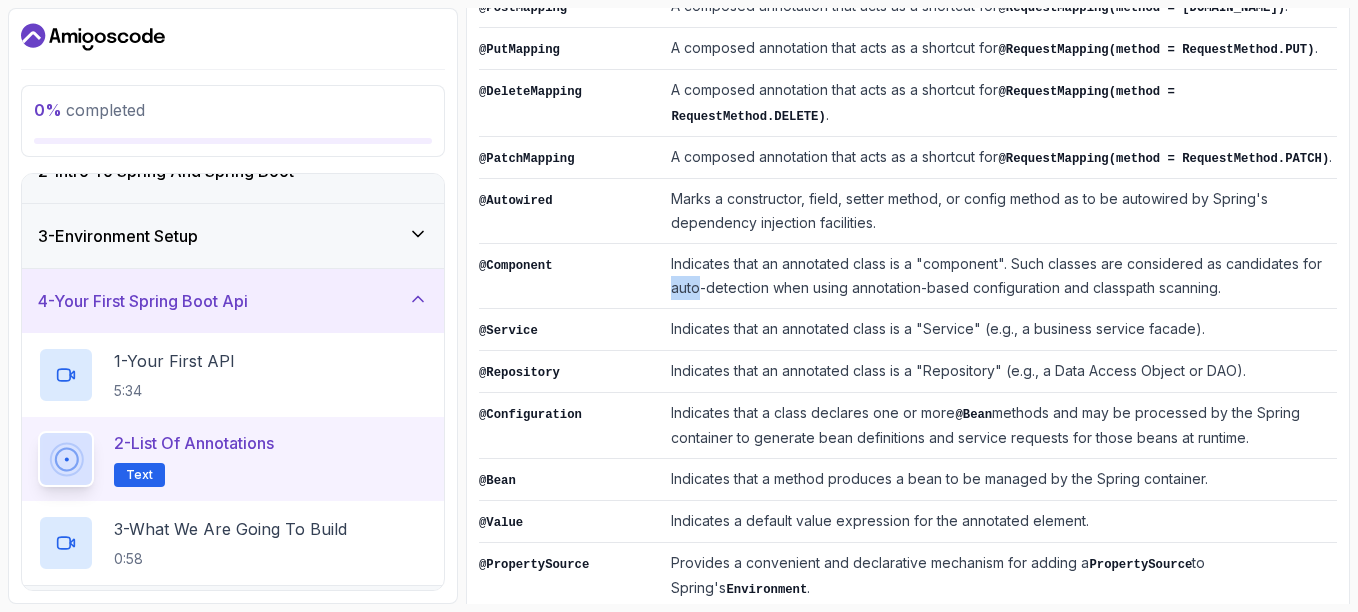 click on "Indicates that an annotated class is a "component". Such classes are considered as candidates for auto-detection when using annotation-based configuration and classpath scanning." at bounding box center (1000, 276) 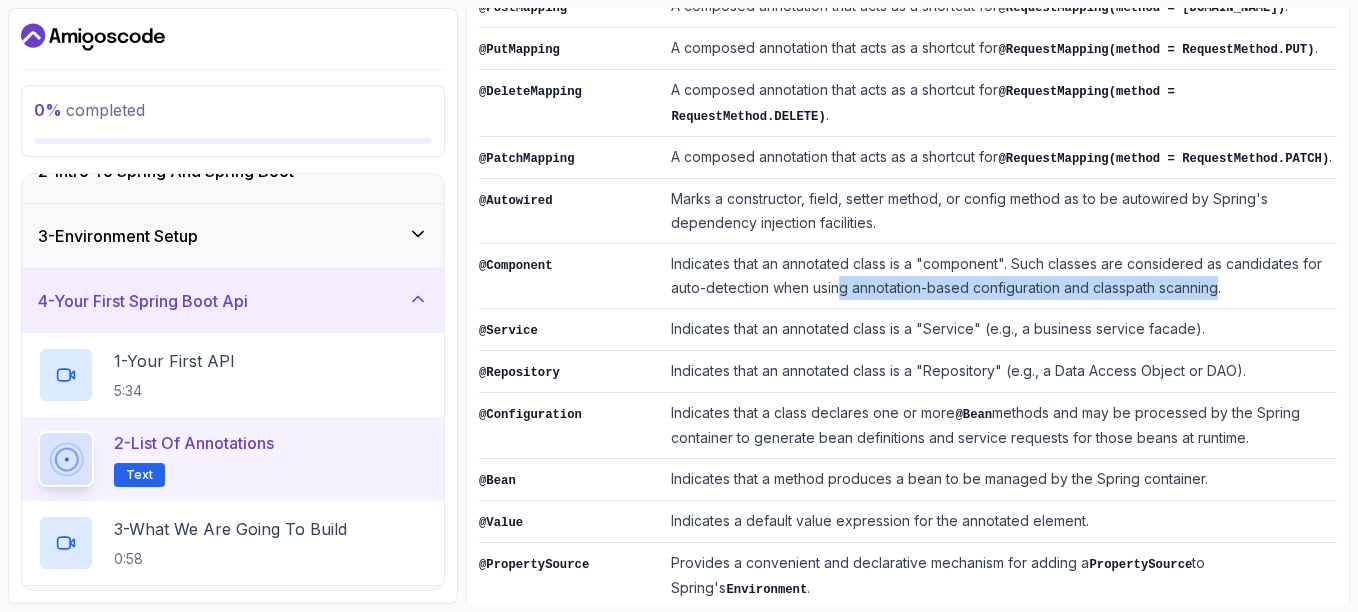 drag, startPoint x: 688, startPoint y: 234, endPoint x: 1207, endPoint y: 238, distance: 519.01544 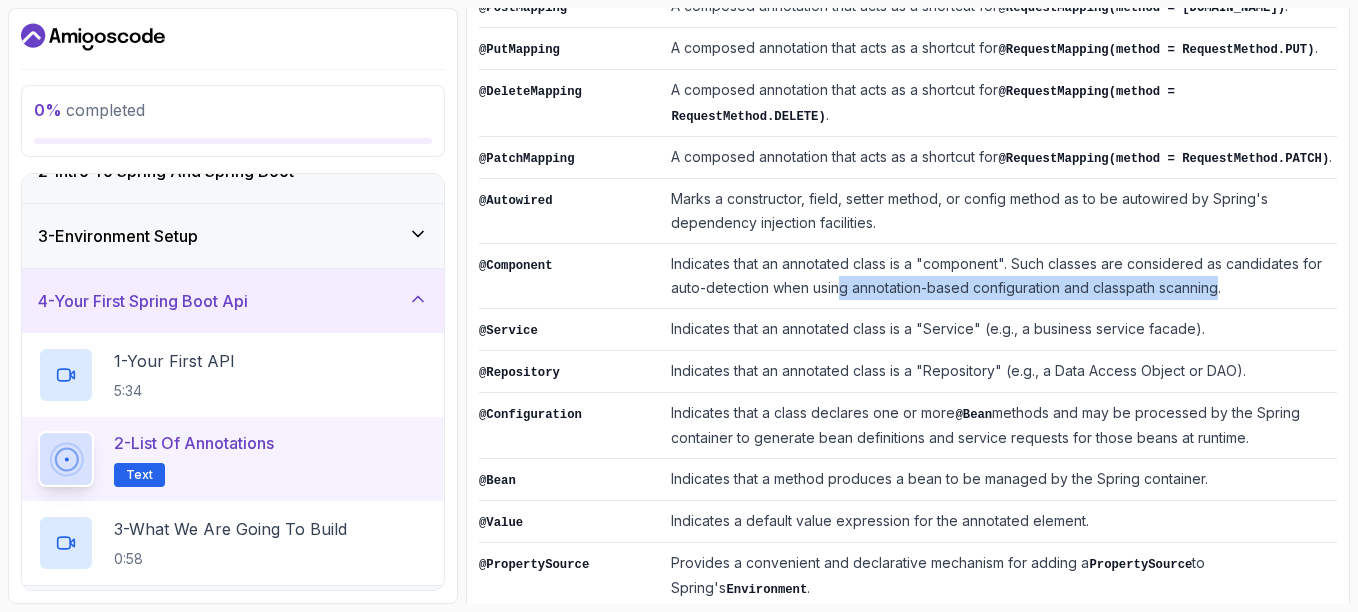 click on "Indicates that an annotated class is a "component". Such classes are considered as candidates for auto-detection when using annotation-based configuration and classpath scanning." at bounding box center (1000, 276) 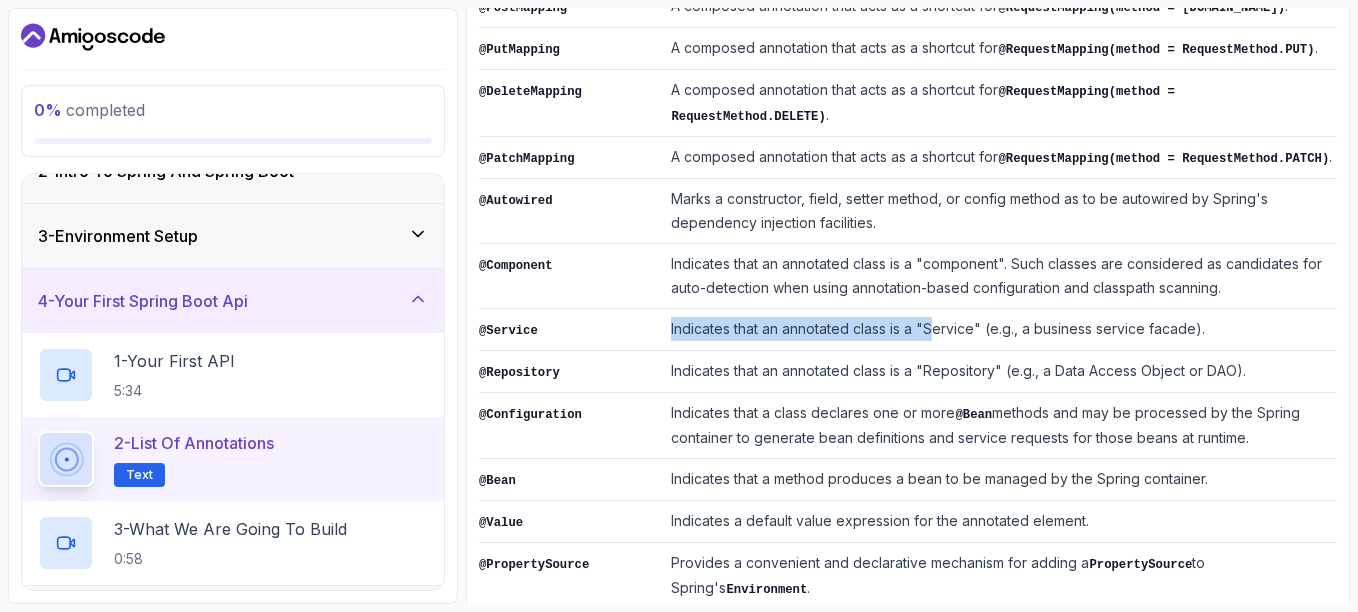 drag, startPoint x: 654, startPoint y: 272, endPoint x: 919, endPoint y: 271, distance: 265.0019 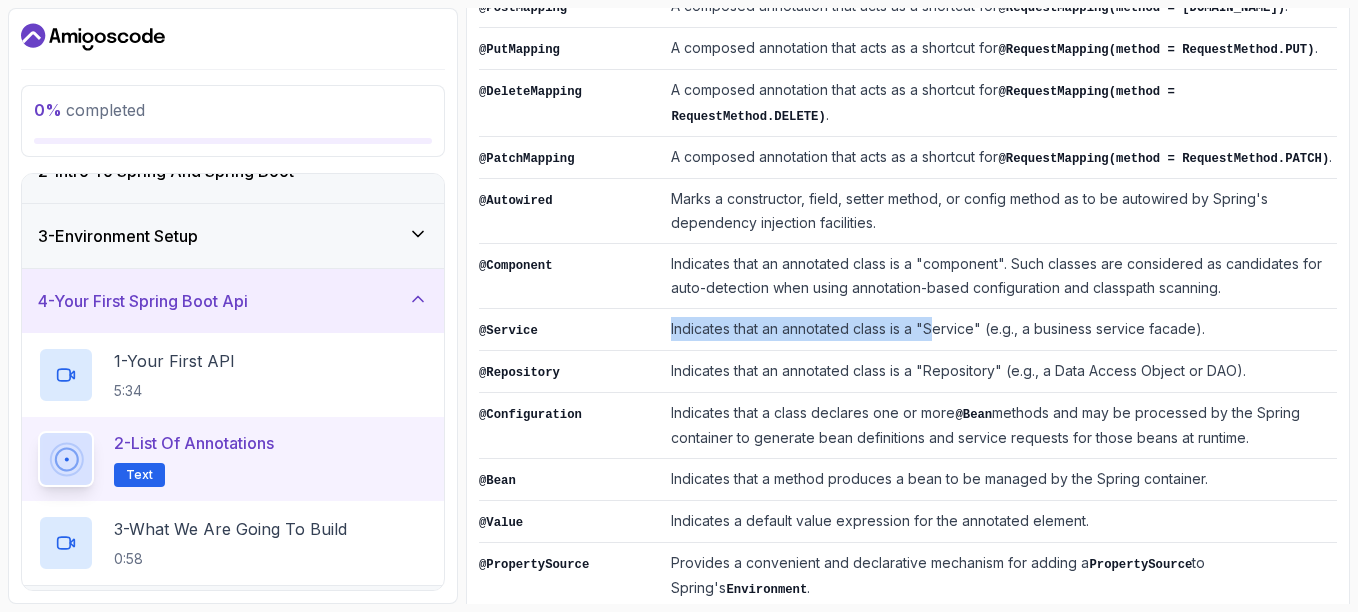 click on "Indicates that an annotated class is a "Service" (e.g., a business service facade)." at bounding box center [1000, 330] 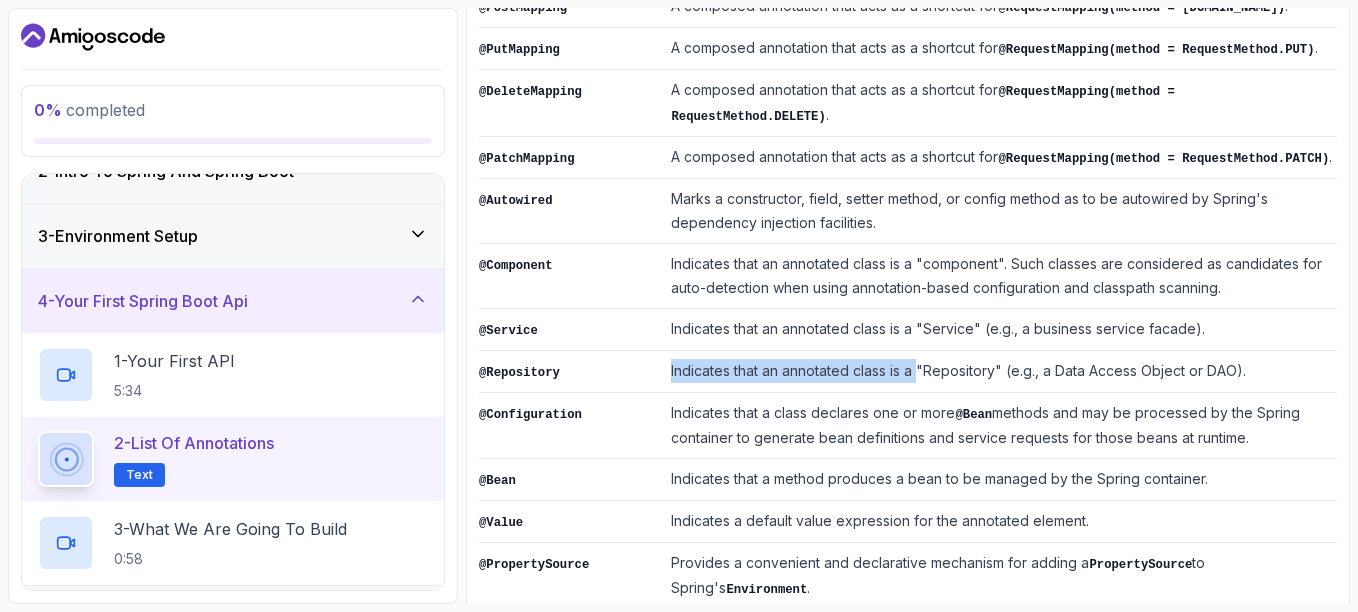 drag, startPoint x: 657, startPoint y: 318, endPoint x: 904, endPoint y: 314, distance: 247.03238 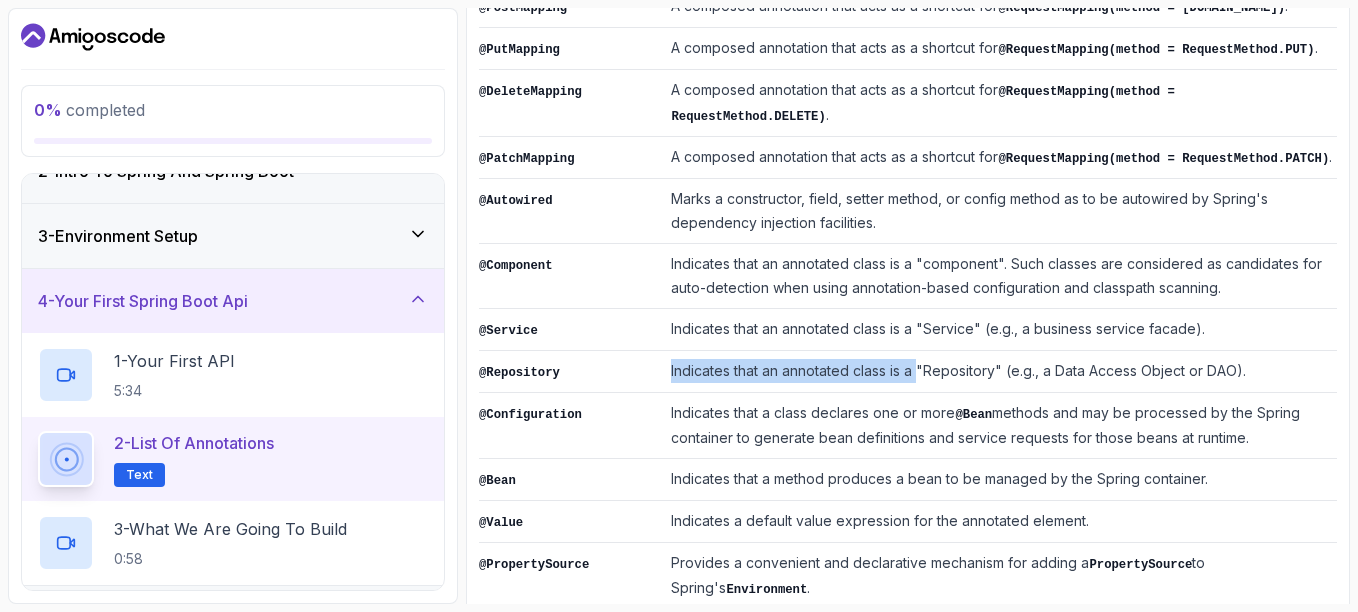 click on "Indicates that an annotated class is a "Repository" (e.g., a Data Access Object or DAO)." at bounding box center (1000, 372) 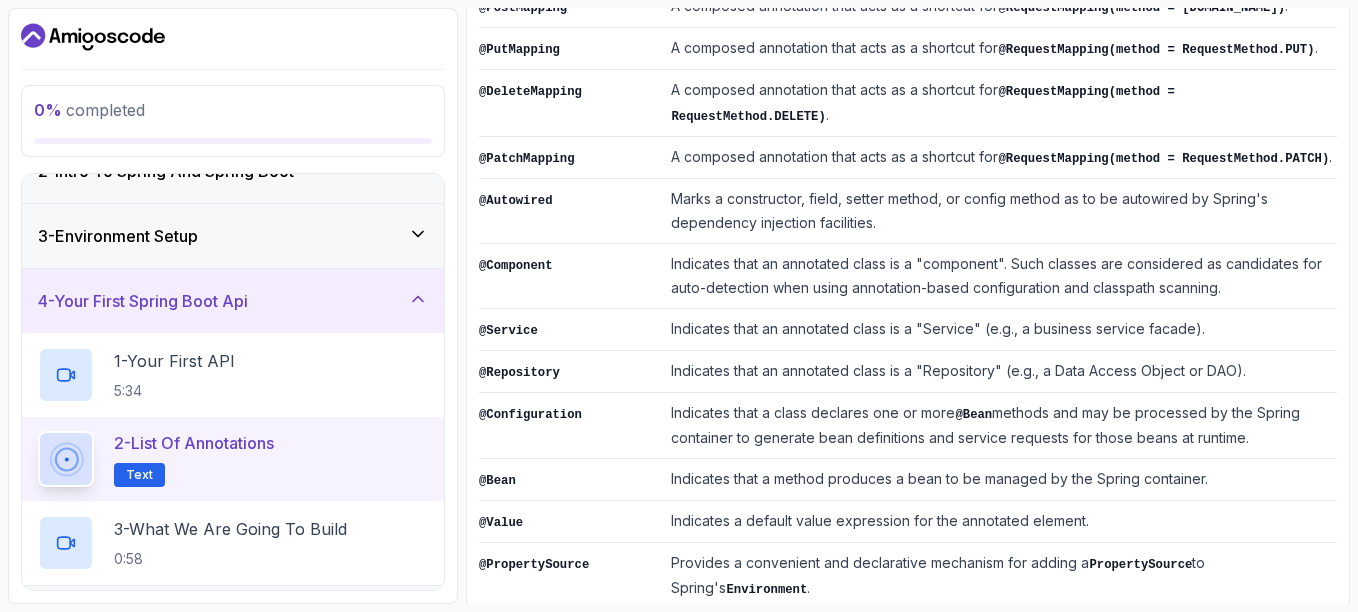 drag, startPoint x: 904, startPoint y: 314, endPoint x: 719, endPoint y: 342, distance: 187.10692 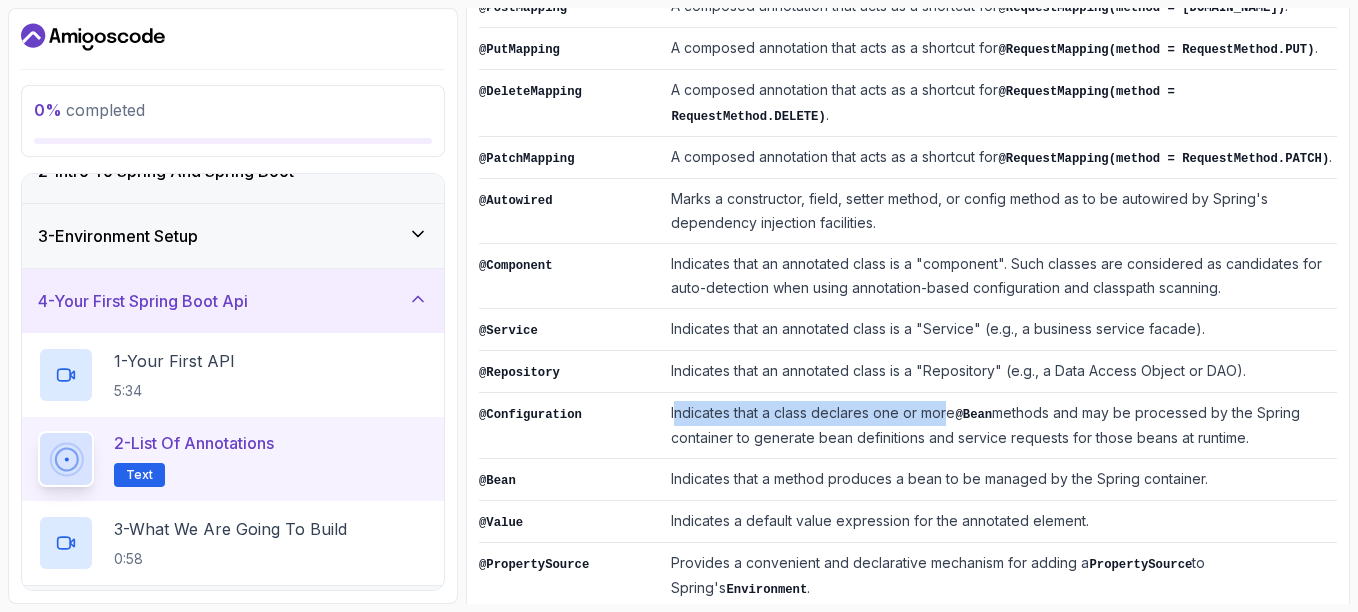 drag, startPoint x: 660, startPoint y: 359, endPoint x: 931, endPoint y: 348, distance: 271.22314 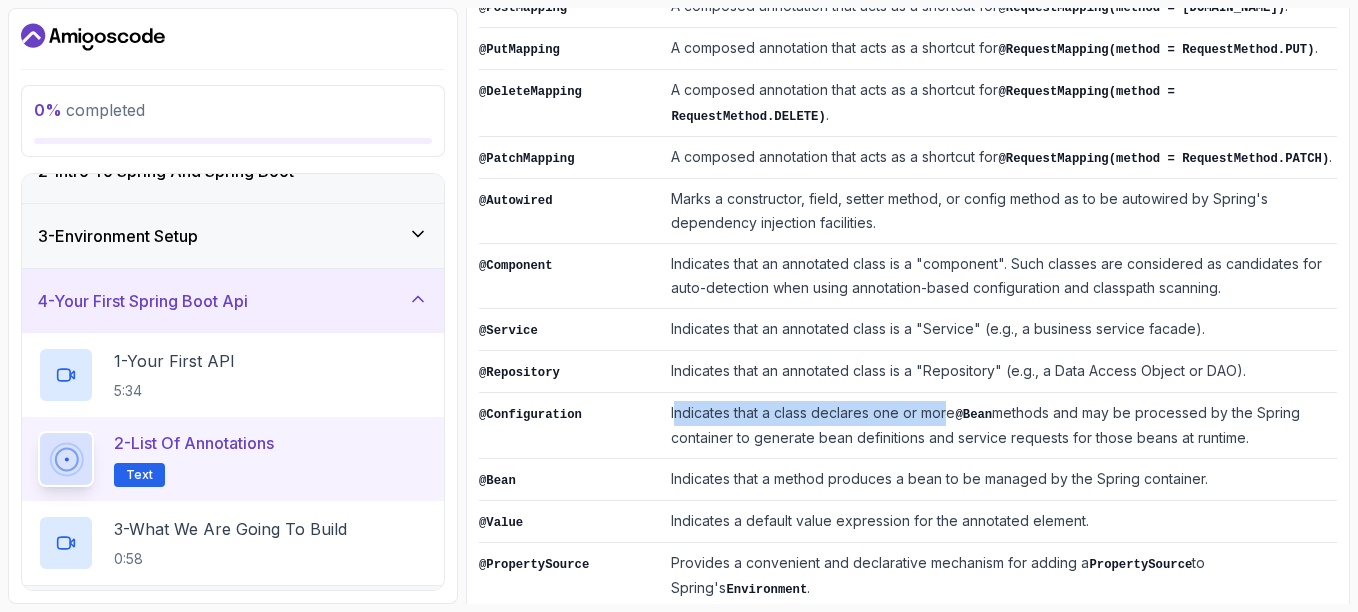 click on "Indicates that a class declares one or more  @Bean  methods and may be processed by the Spring container to generate bean definitions and service requests for those beans at runtime." at bounding box center [1000, 426] 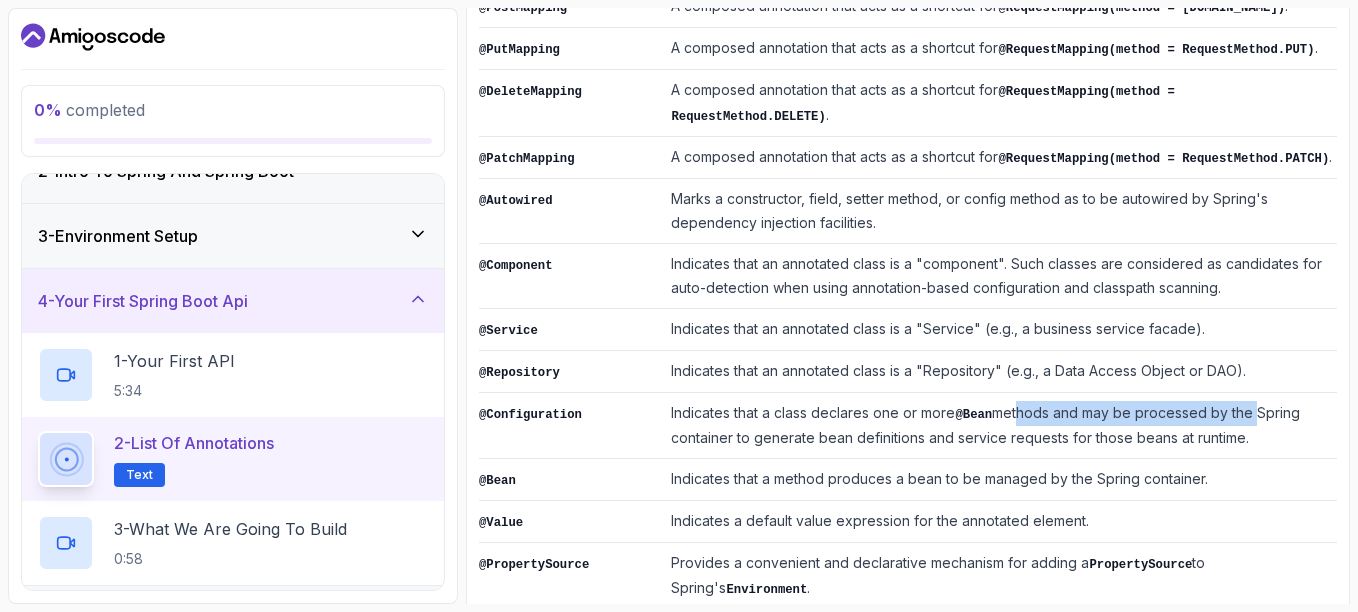 drag, startPoint x: 931, startPoint y: 348, endPoint x: 1238, endPoint y: 366, distance: 307.52722 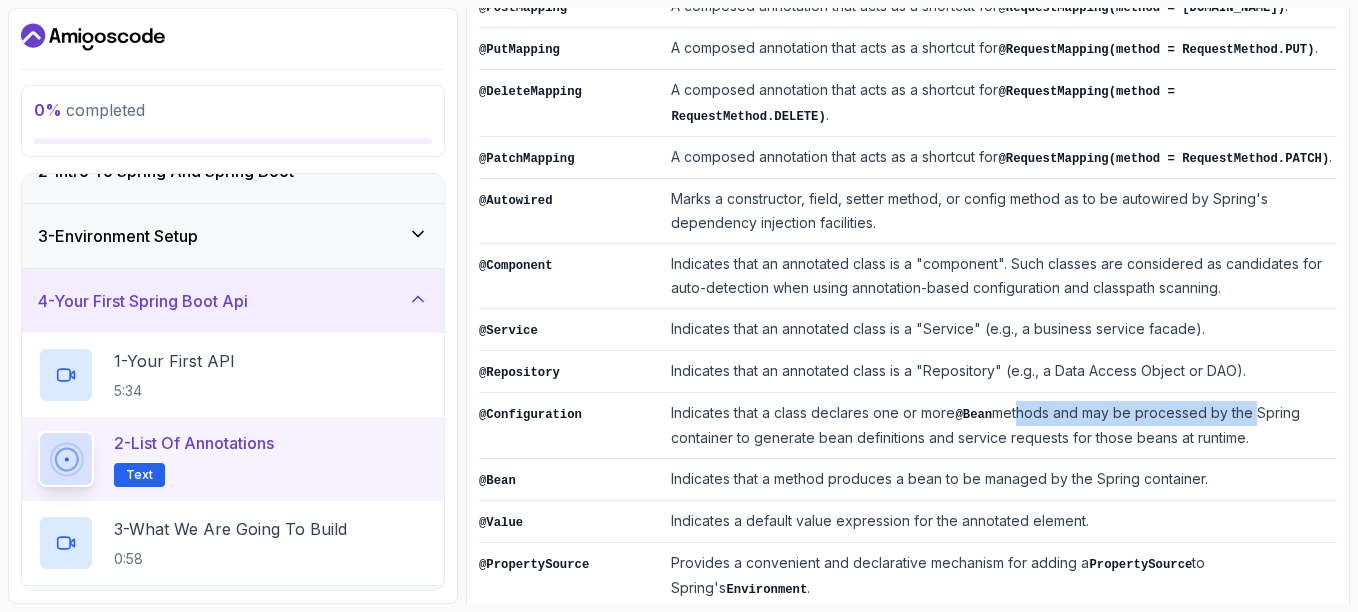 click on "Indicates that a class declares one or more  @Bean  methods and may be processed by the Spring container to generate bean definitions and service requests for those beans at runtime." at bounding box center (1000, 426) 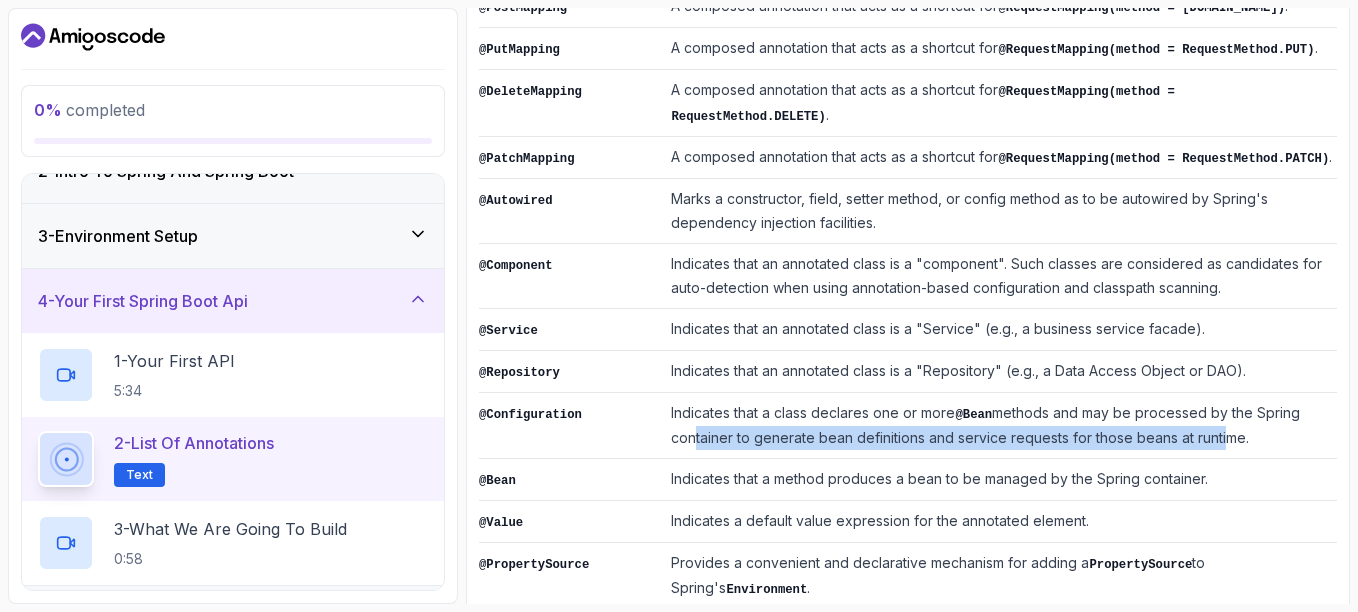 drag, startPoint x: 675, startPoint y: 386, endPoint x: 1203, endPoint y: 385, distance: 528.001 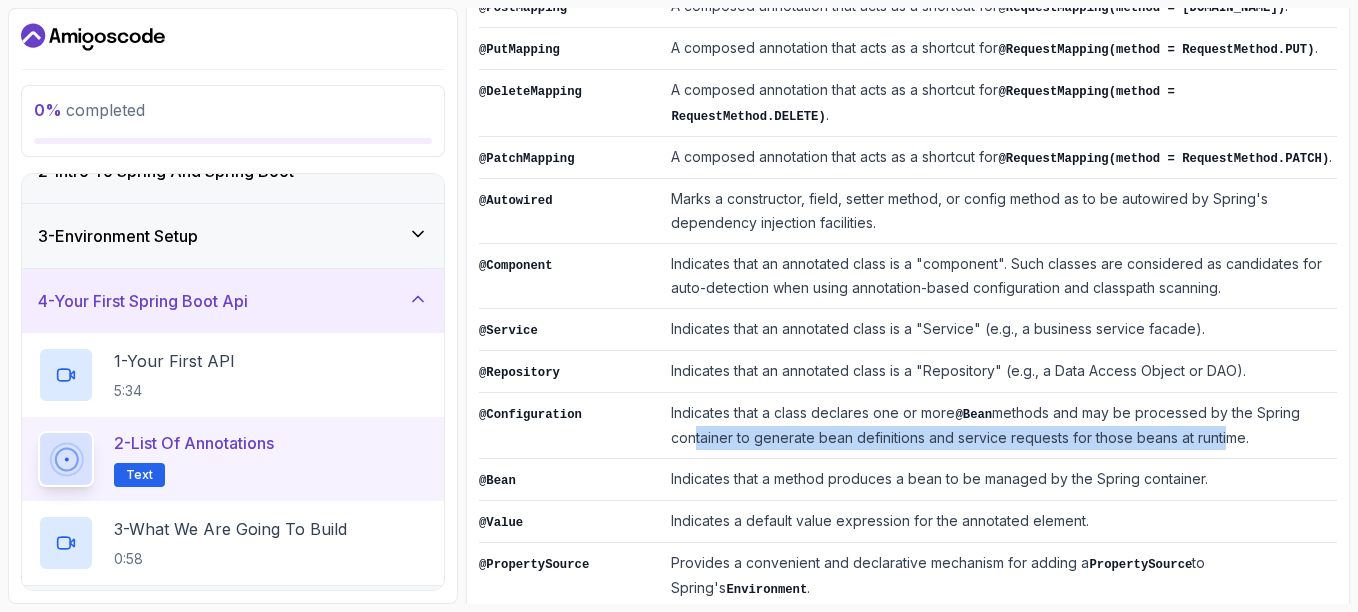 click on "Indicates that a class declares one or more  @Bean  methods and may be processed by the Spring container to generate bean definitions and service requests for those beans at runtime." at bounding box center (1000, 426) 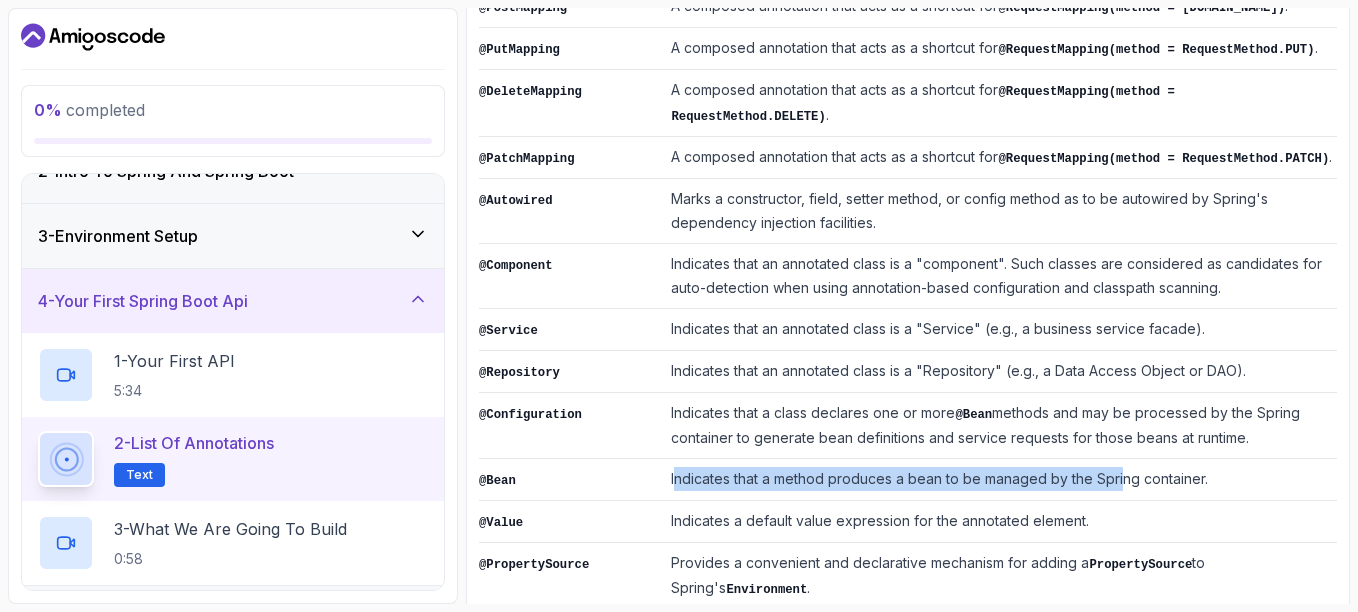 drag, startPoint x: 662, startPoint y: 417, endPoint x: 1104, endPoint y: 419, distance: 442.00452 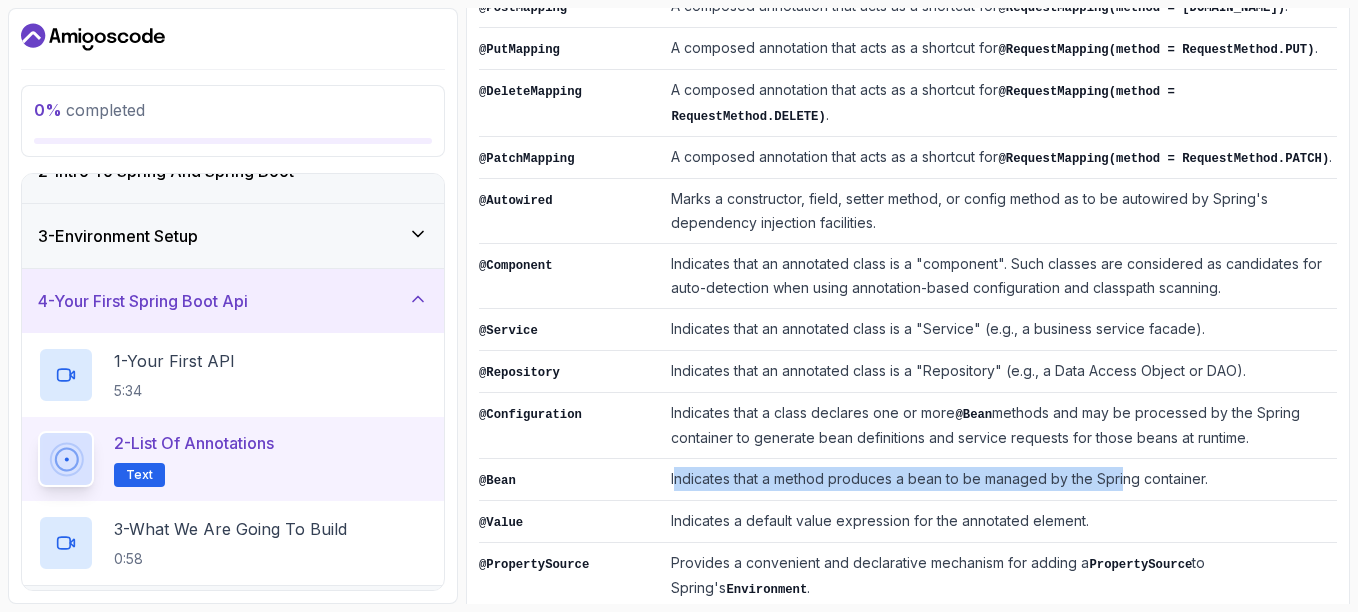 click on "Indicates that a method produces a bean to be managed by the Spring container." at bounding box center [1000, 480] 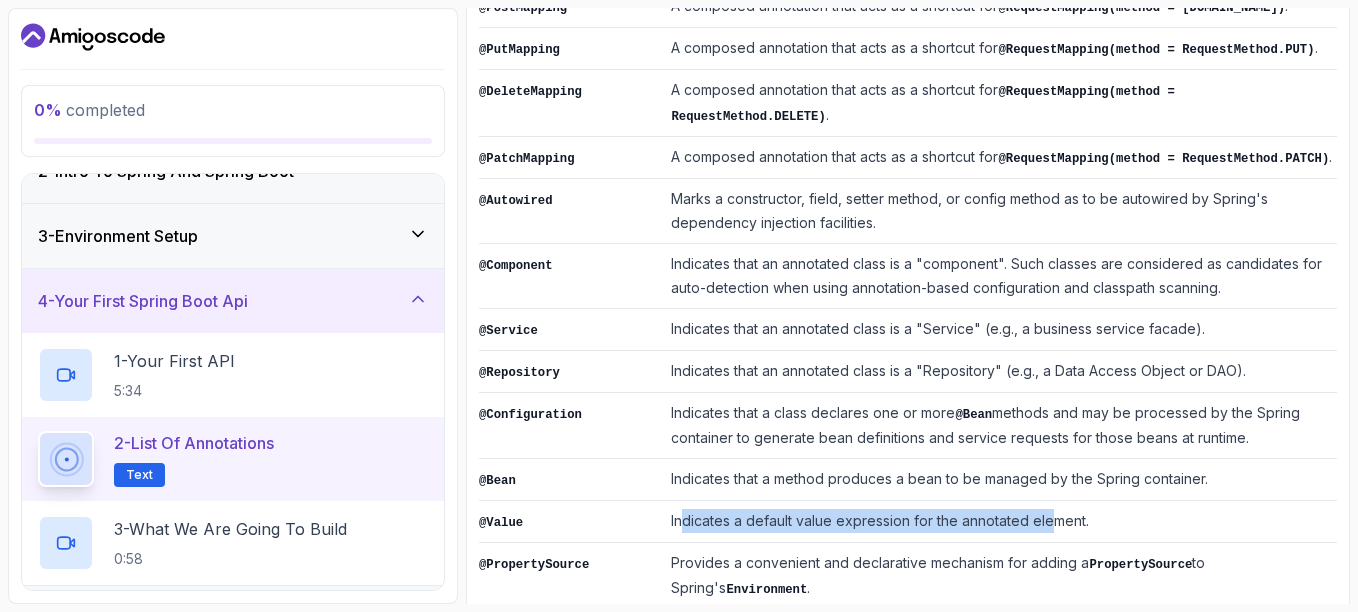 drag, startPoint x: 669, startPoint y: 465, endPoint x: 1039, endPoint y: 457, distance: 370.0865 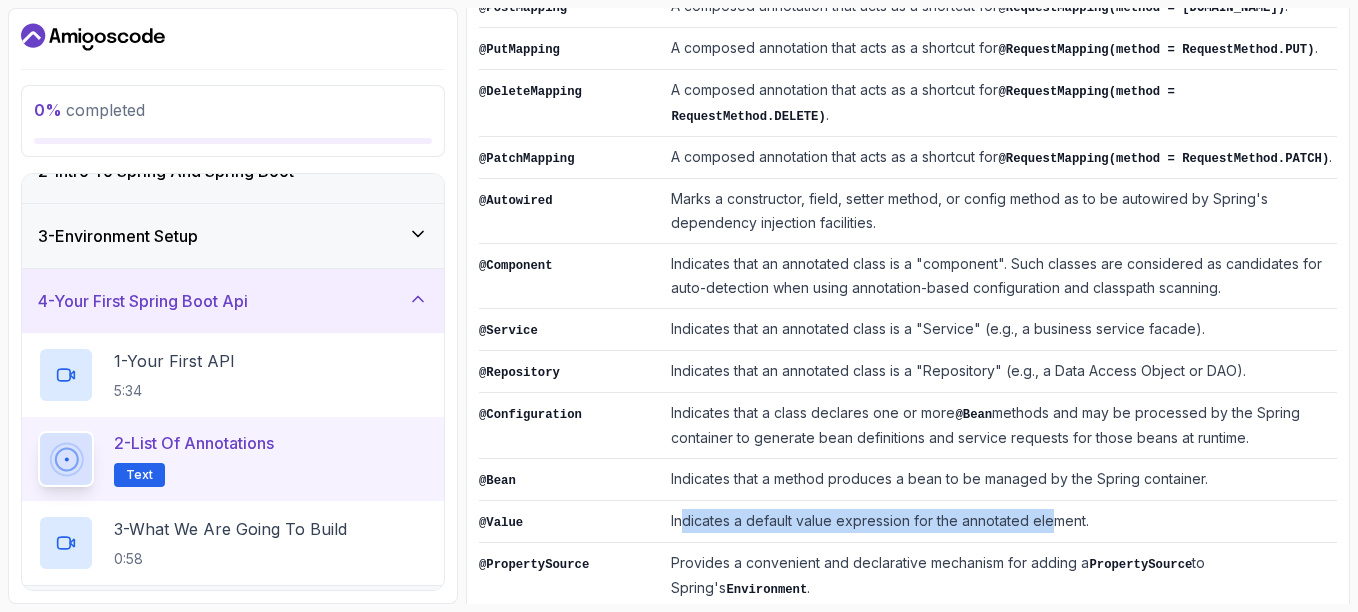 click on "Indicates a default value expression for the annotated element." at bounding box center [1000, 522] 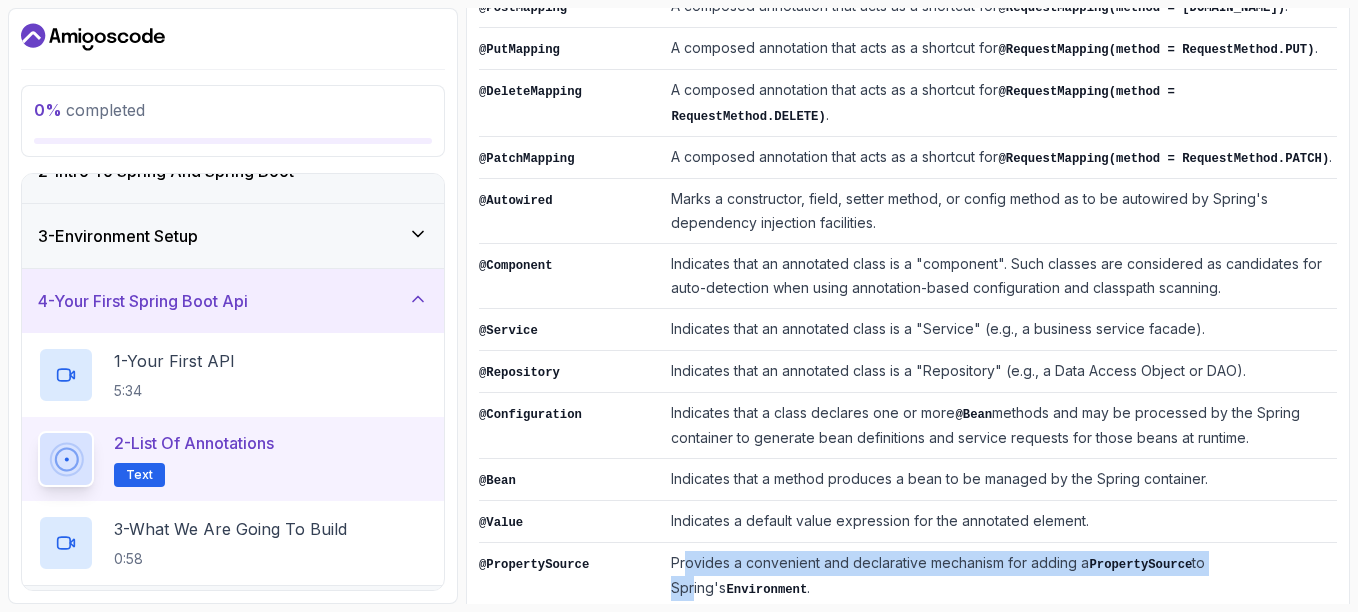 drag, startPoint x: 672, startPoint y: 502, endPoint x: 1207, endPoint y: 511, distance: 535.0757 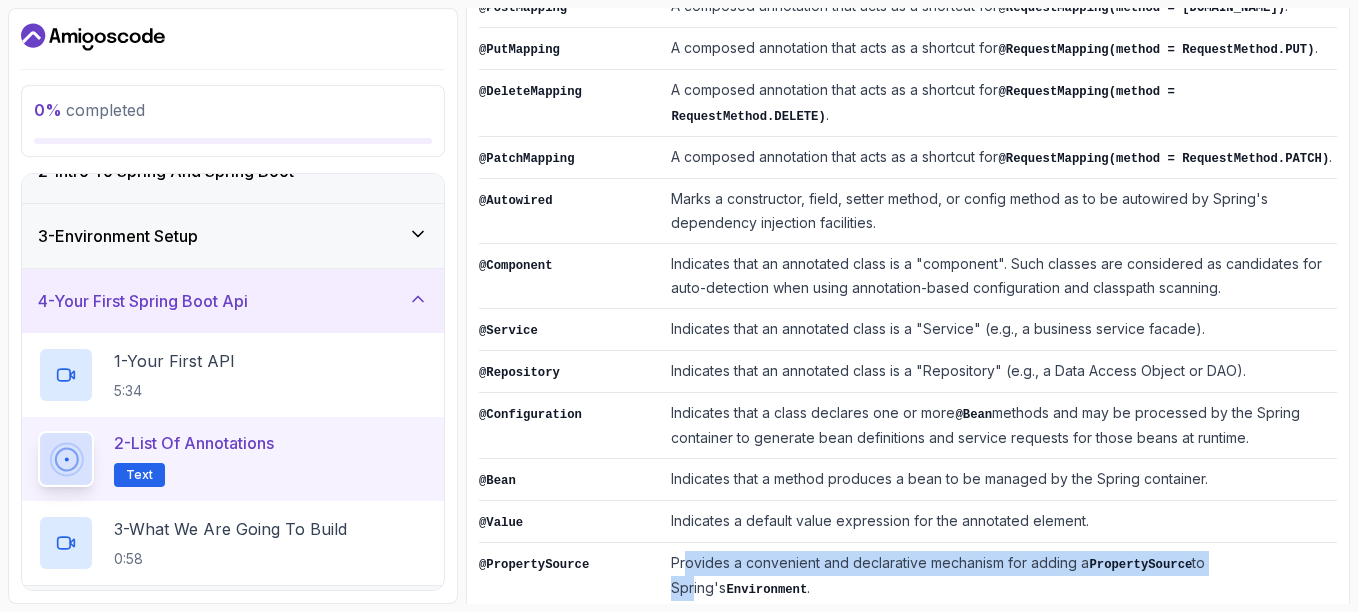 click on "Provides a convenient and declarative mechanism for adding a  PropertySource  to Spring's  Environment ." at bounding box center [1000, 576] 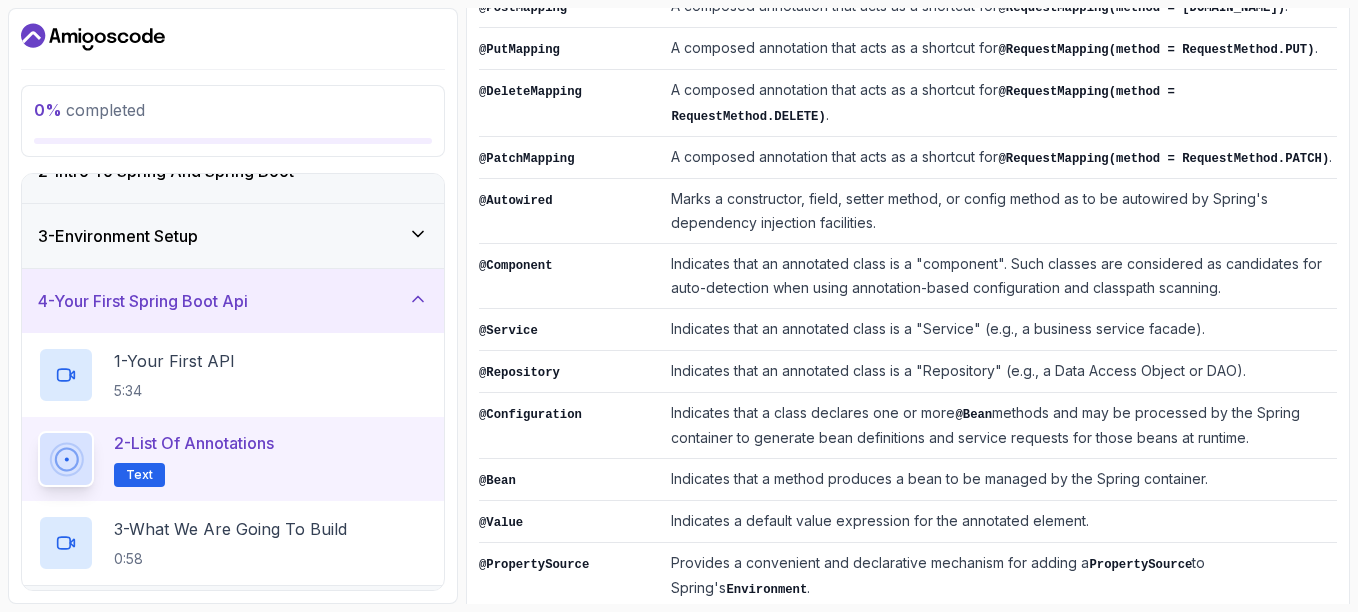 drag, startPoint x: 711, startPoint y: 543, endPoint x: 948, endPoint y: 541, distance: 237.00844 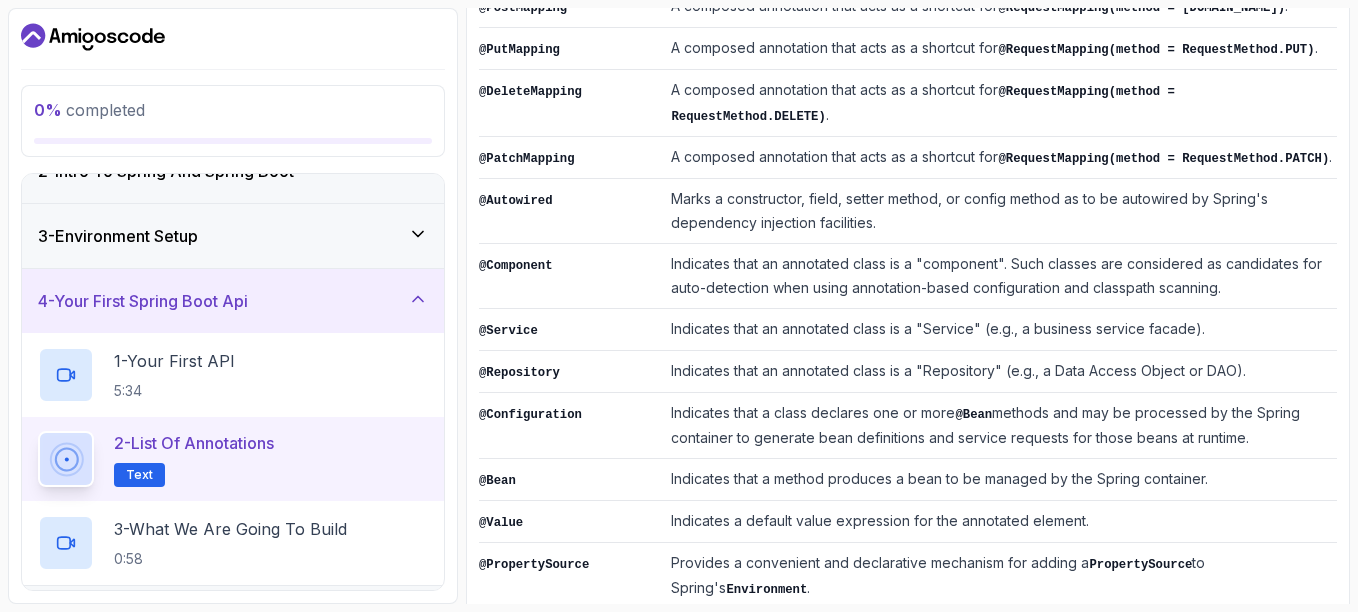click on "Enables Spring Boot’s auto-configuration mechanism." at bounding box center [1000, 631] 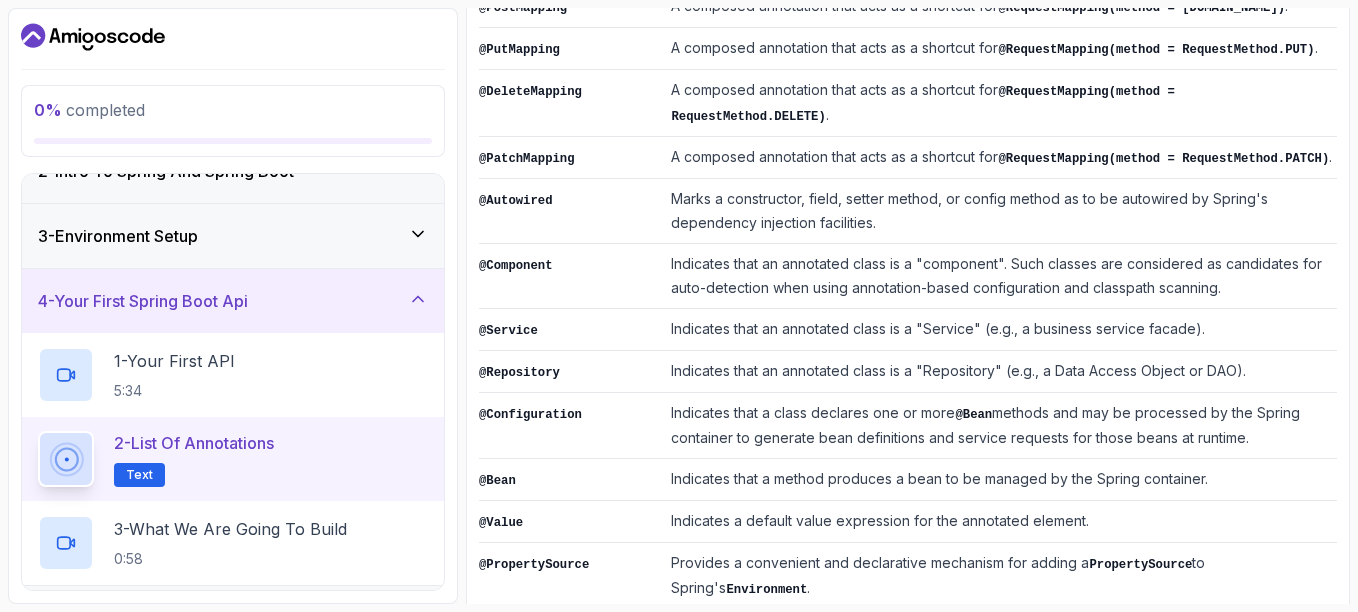 drag, startPoint x: 670, startPoint y: 548, endPoint x: 959, endPoint y: 544, distance: 289.02768 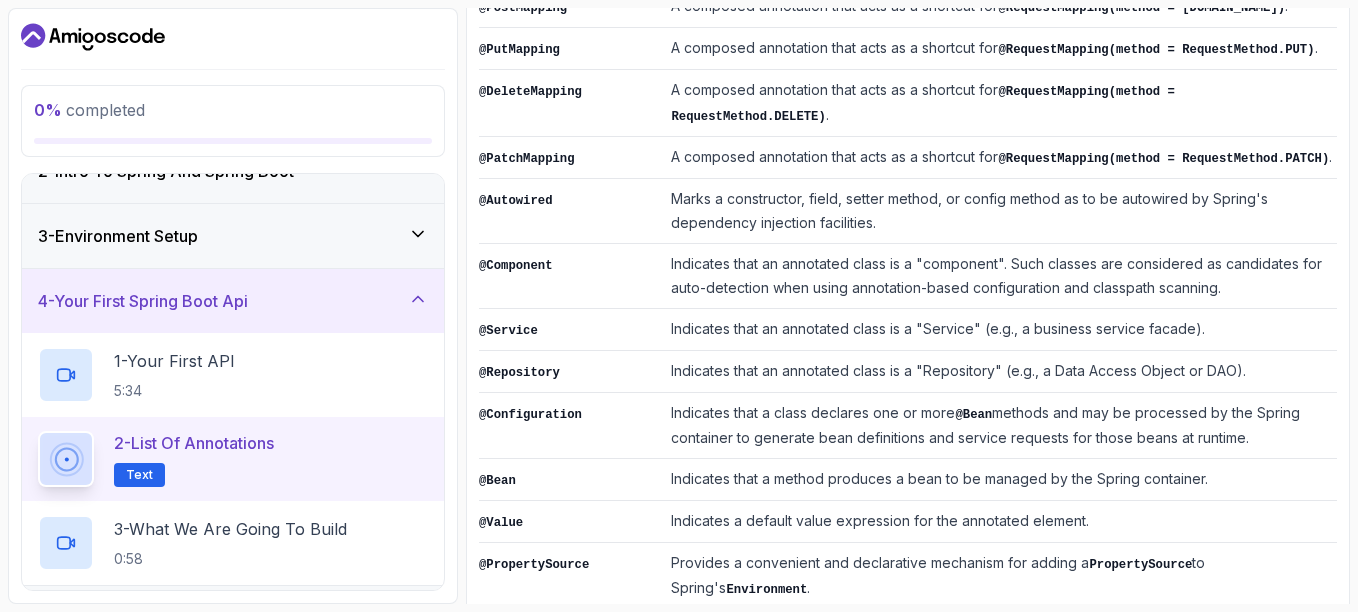 click on "Enables Spring Boot’s auto-configuration mechanism." at bounding box center [1000, 631] 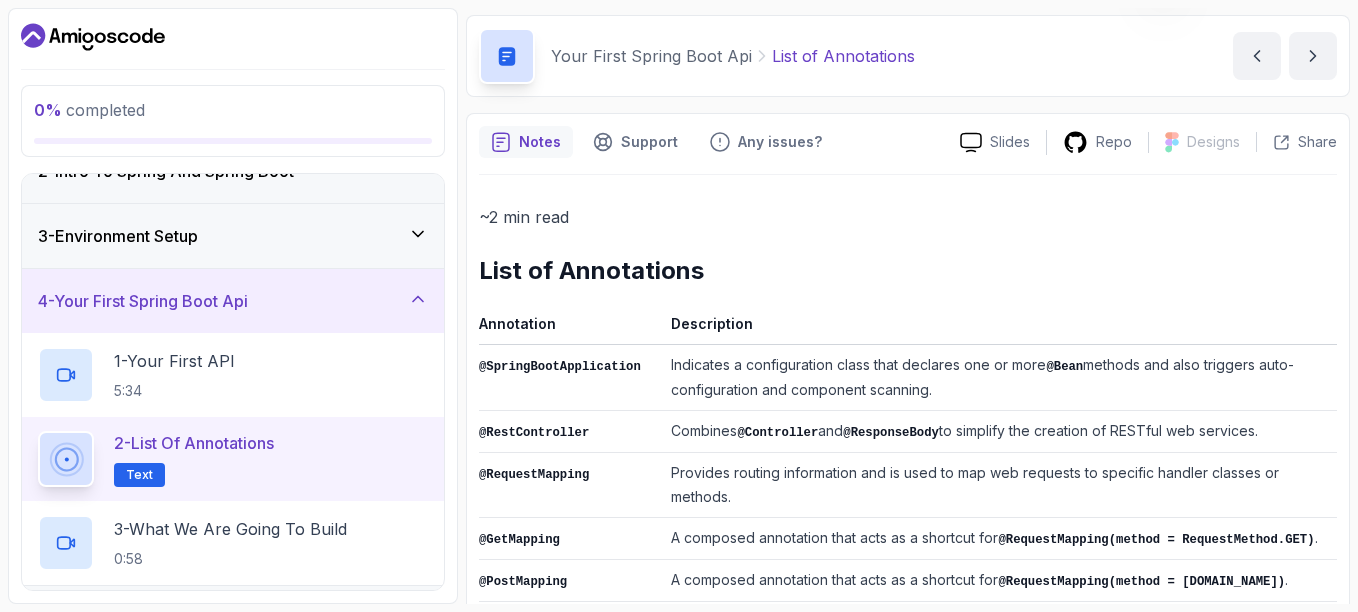 scroll, scrollTop: 0, scrollLeft: 0, axis: both 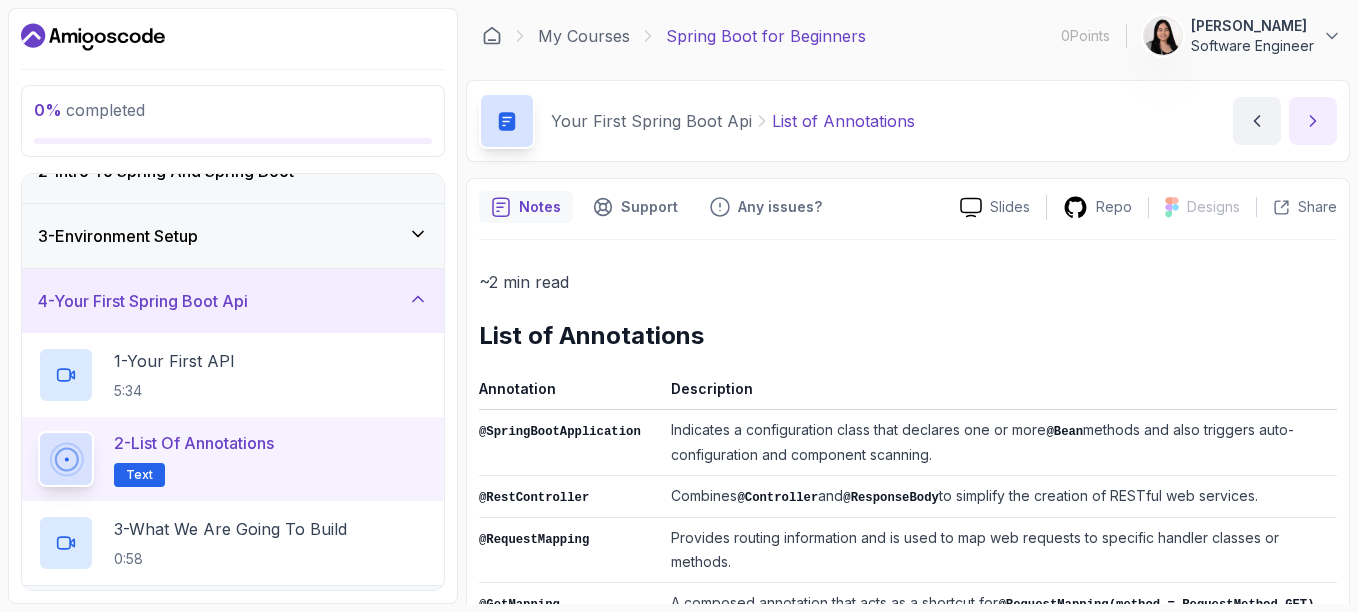 click at bounding box center (1313, 121) 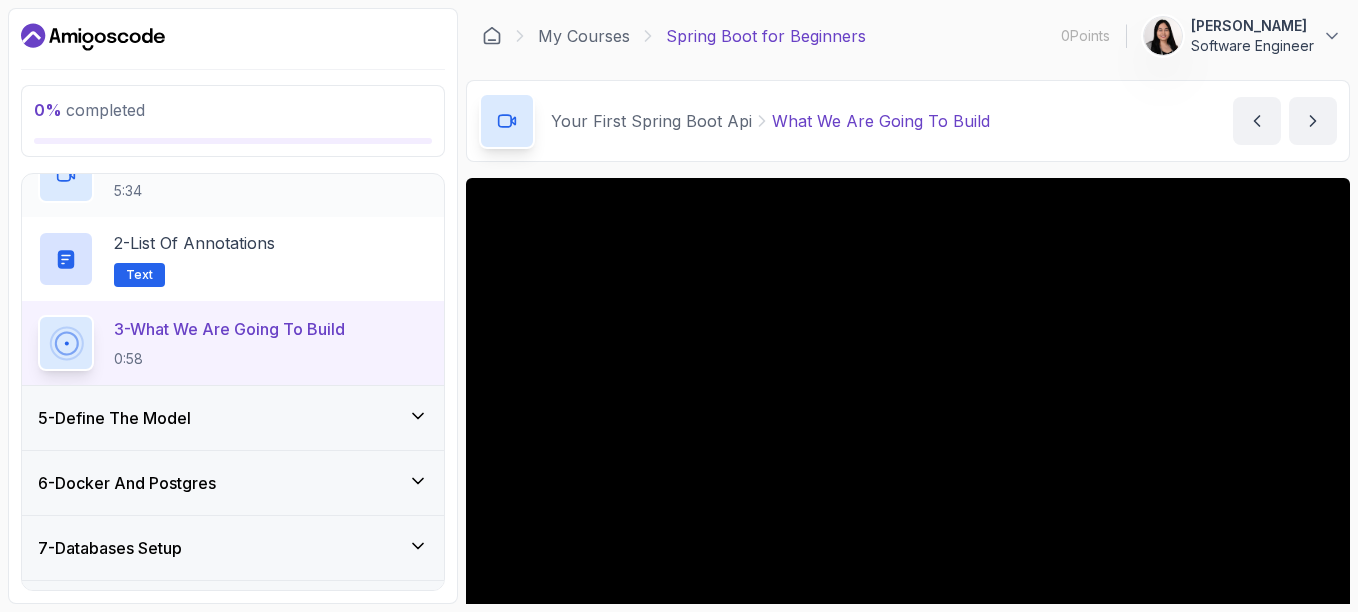 scroll, scrollTop: 400, scrollLeft: 0, axis: vertical 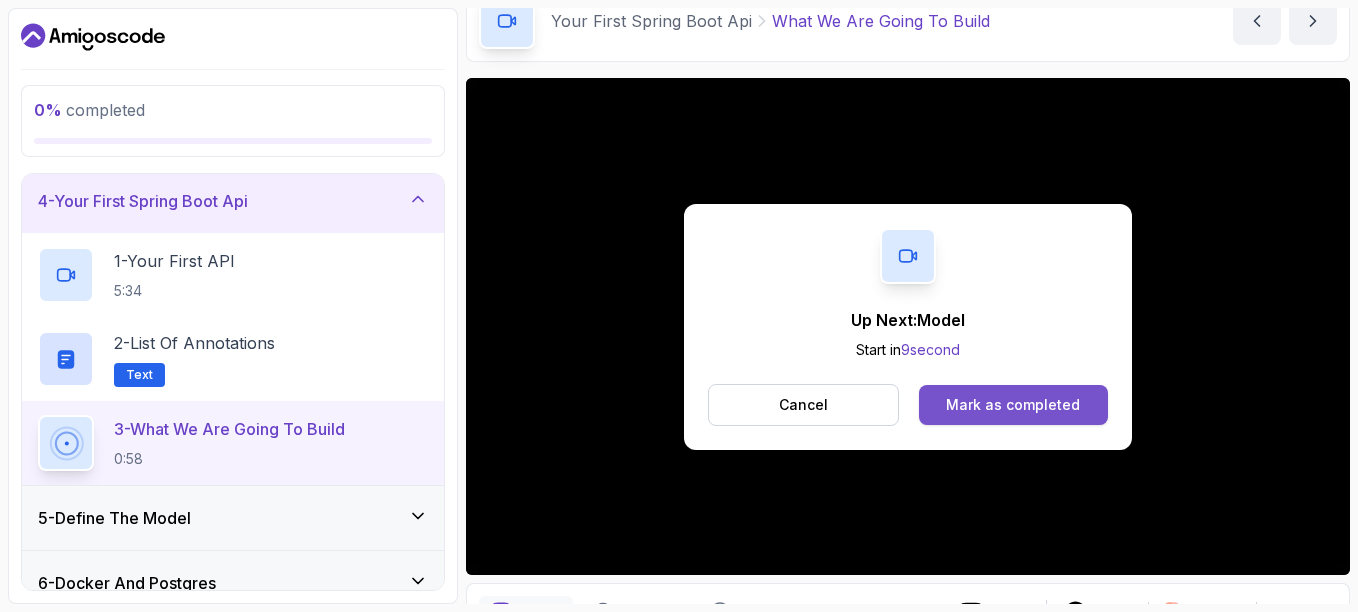 click on "Mark as completed" at bounding box center [1013, 405] 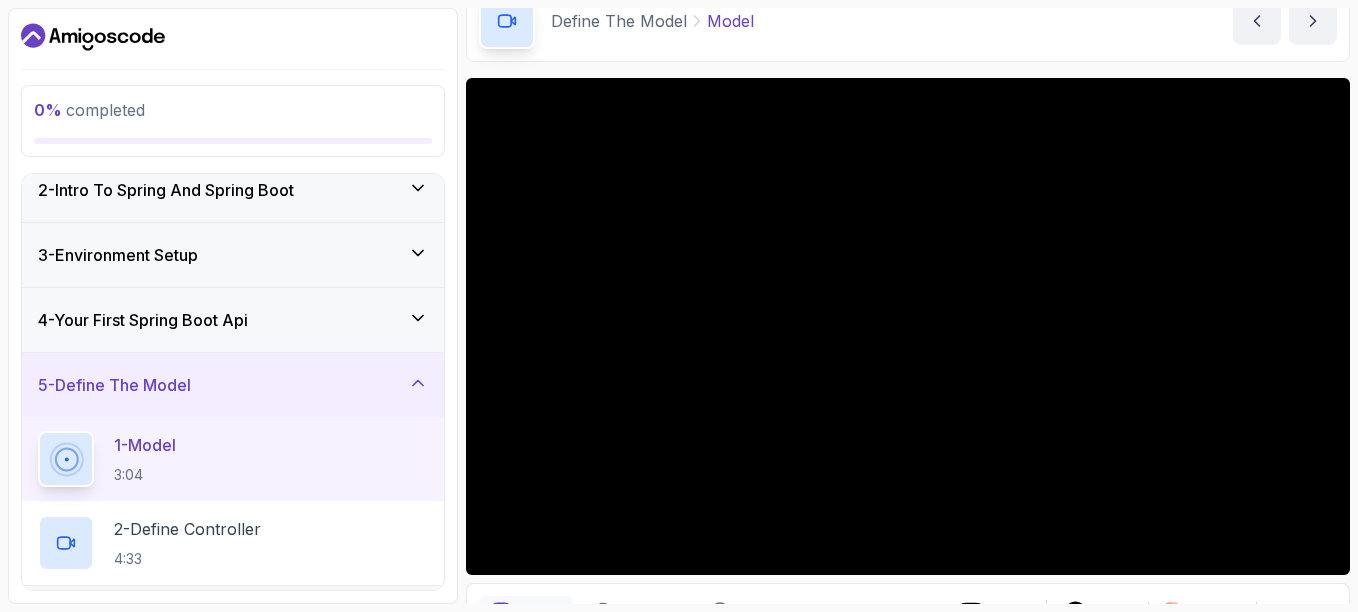scroll, scrollTop: 0, scrollLeft: 0, axis: both 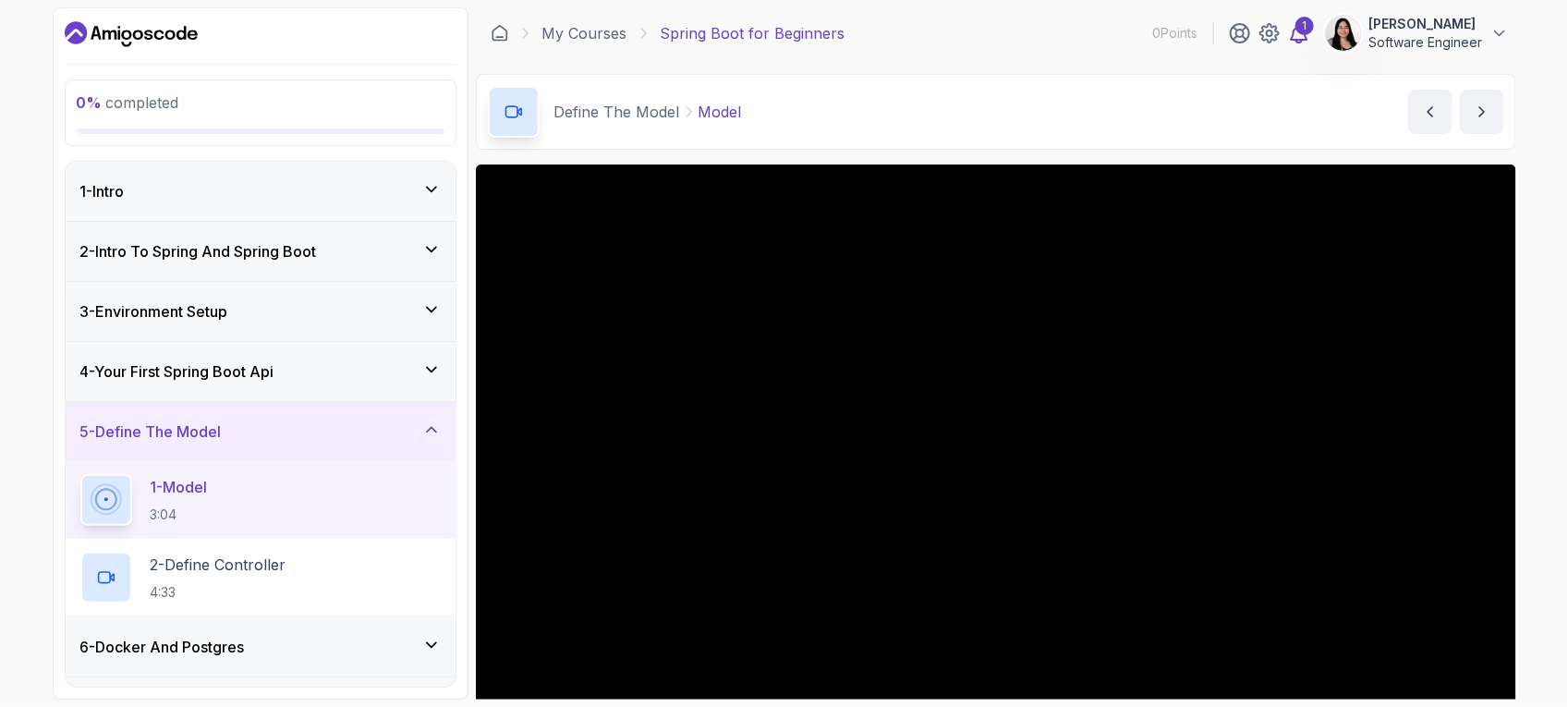 click 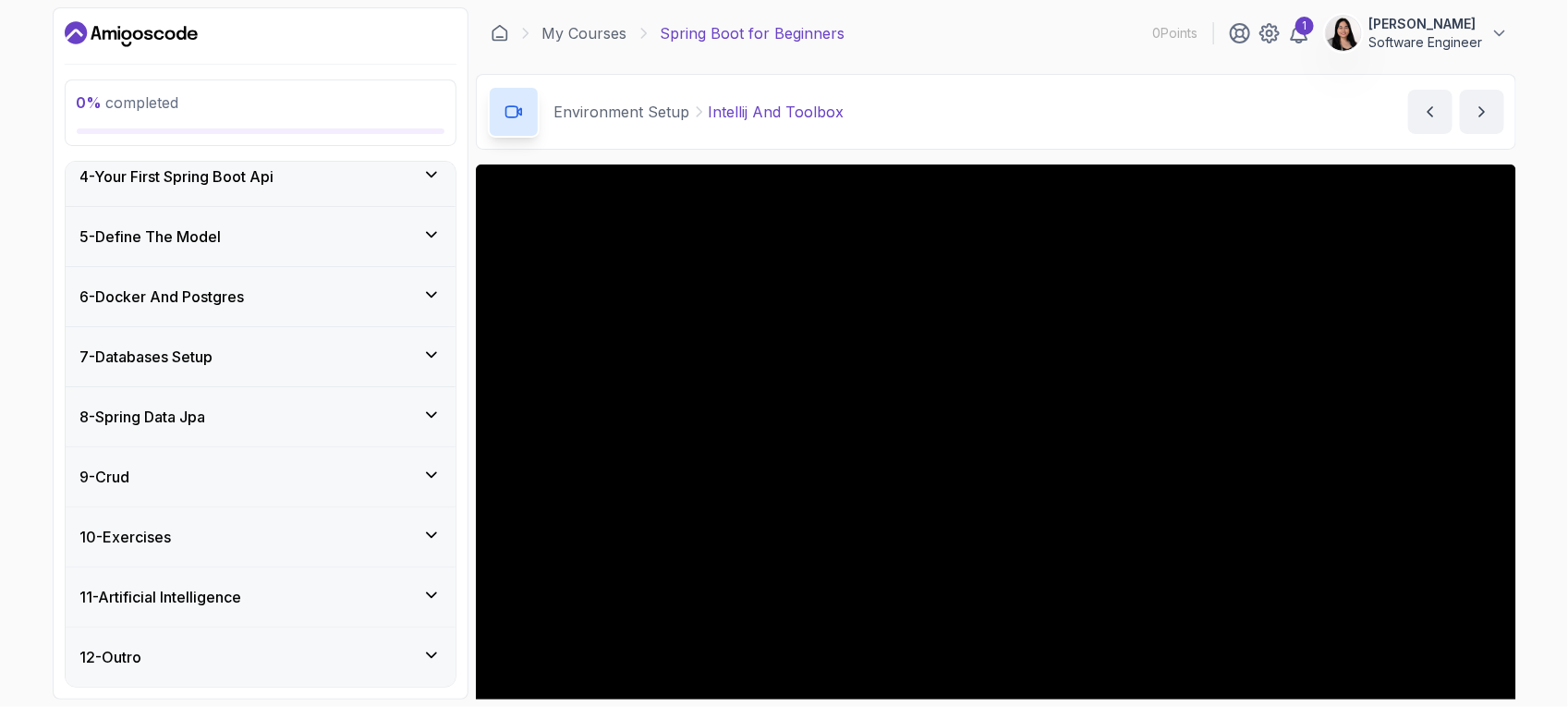 scroll, scrollTop: 0, scrollLeft: 0, axis: both 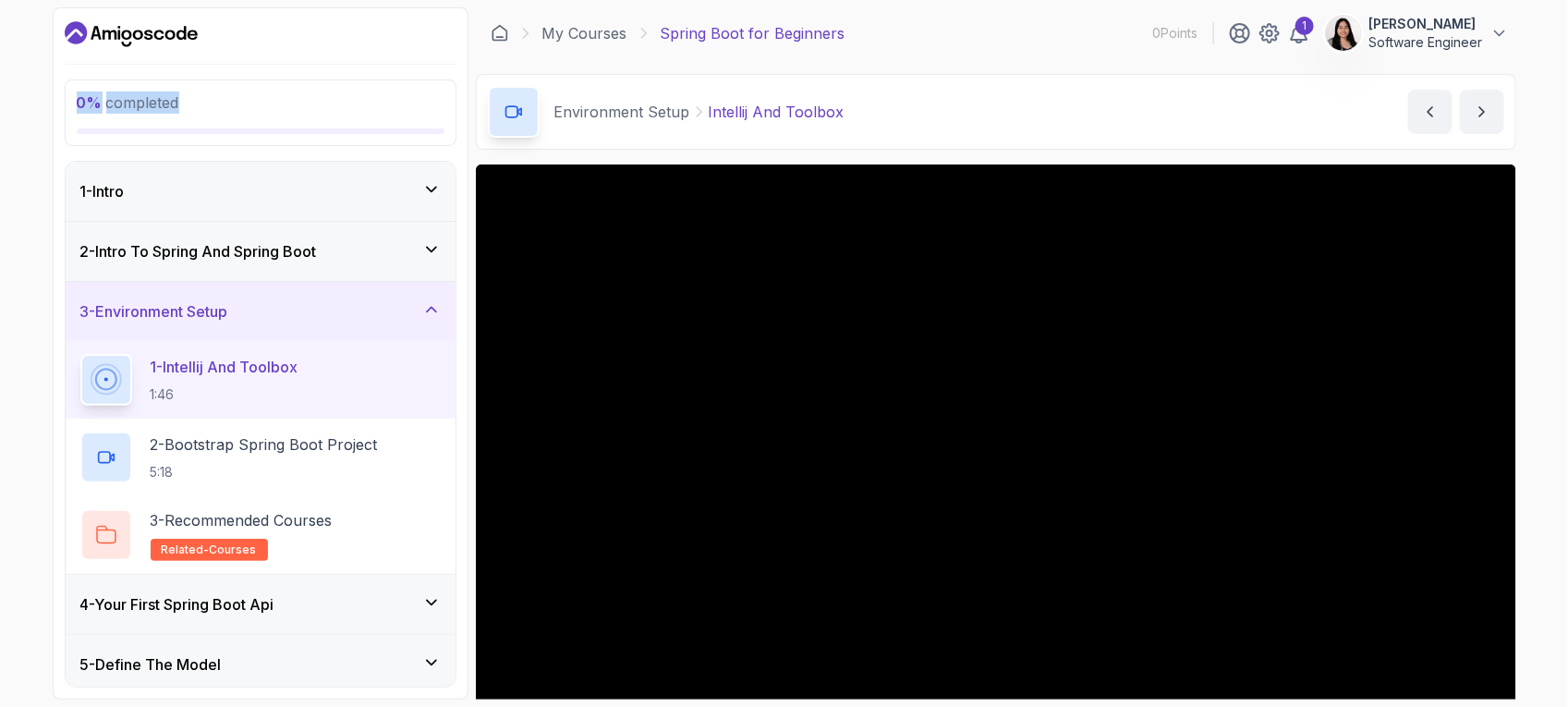 drag, startPoint x: 76, startPoint y: 99, endPoint x: 181, endPoint y: 103, distance: 105.07616 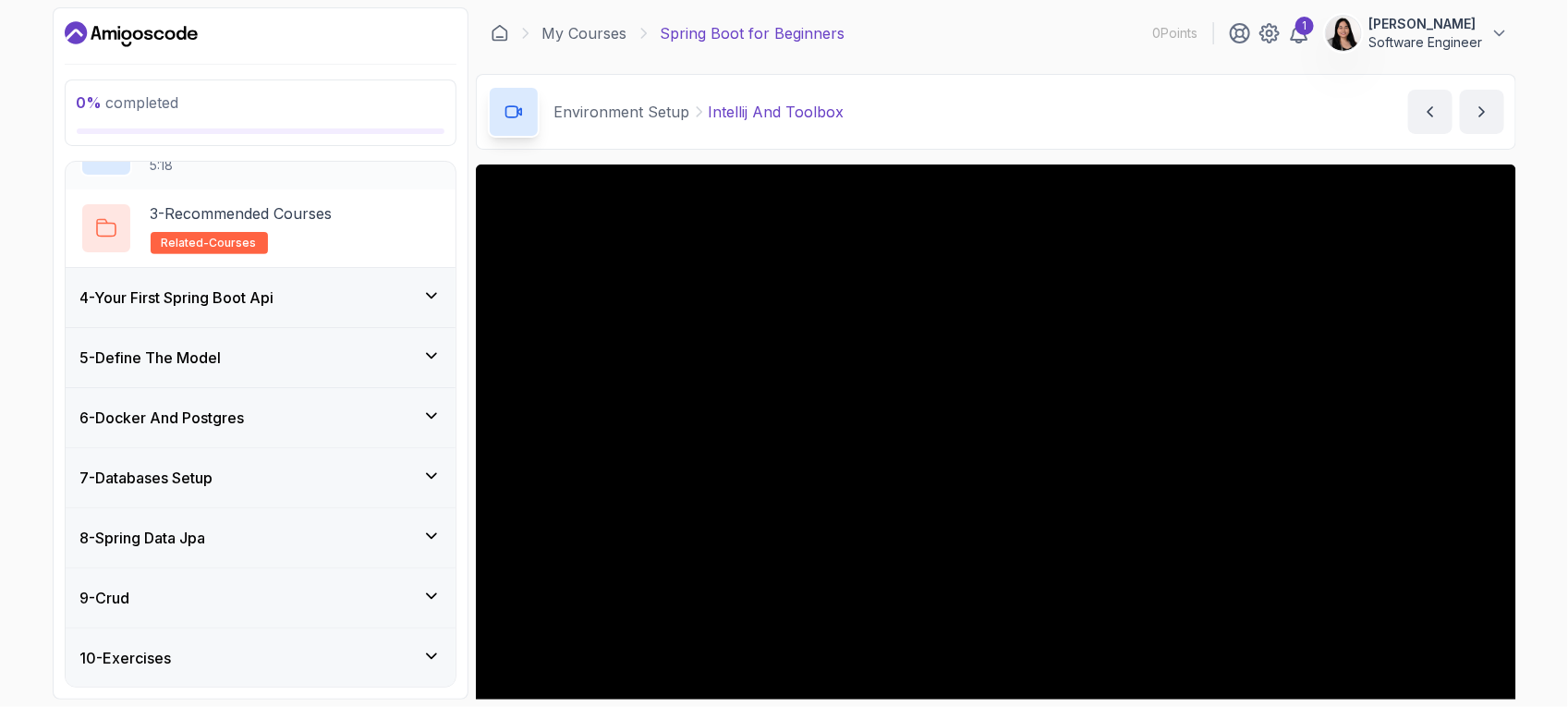 scroll, scrollTop: 431, scrollLeft: 0, axis: vertical 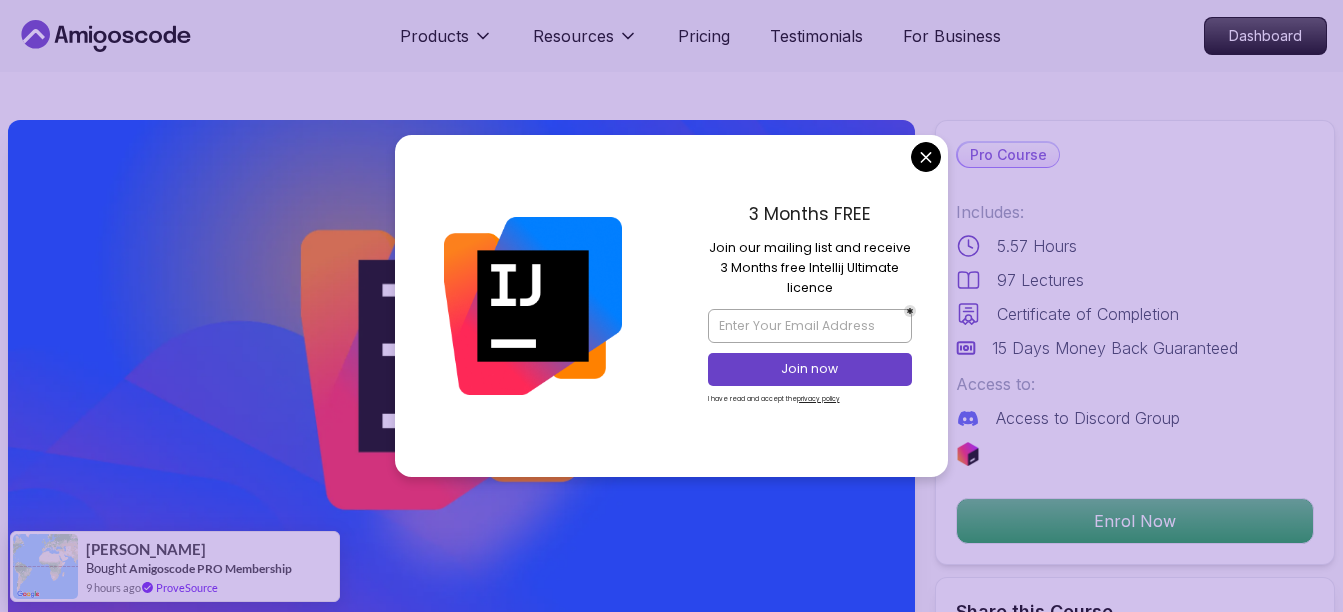 click on "Products Resources Pricing Testimonials For Business Dashboard Products Resources Pricing Testimonials For Business Dashboard IntelliJ IDEA Developer Guide Maximize IDE efficiency with IntelliJ IDEA and boost your productivity. Mama Samba Braima Djalo  /   Instructor Pro Course Includes: 5.57 Hours 97 Lectures Certificate of Completion 15 Days Money Back Guaranteed Access to: Access to Discord Group Enrol Now Share this Course or Copy link Got a Team of 5 or More? With one subscription, give your entire team access to all courses and features. Check our Business Plan Mama Samba Braima Djalo  /   Instructor What you will learn intellij java git terminal Getting Started with IntelliJ - Learn about IntelliJ versions, free licenses, and how to set up your development environment. Navigating IntelliJ - Explore the new vs classic UI, menus, editor features, and IntelliJ tips to get up and running quickly. Become a Power User with IntelliJ IDEA
Mastering IntelliJ IDEA
Why This Course Is a Must" at bounding box center [671, 4346] 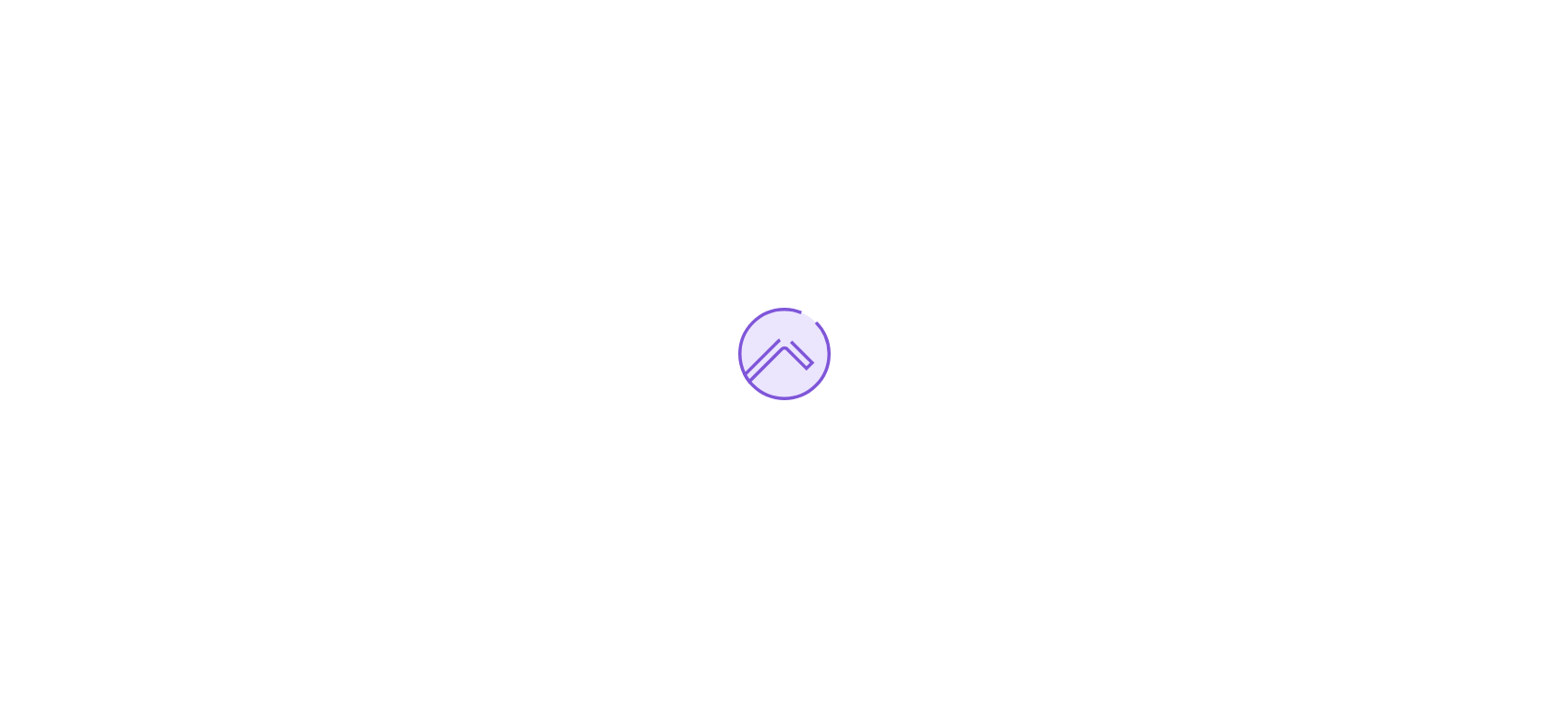 scroll, scrollTop: 0, scrollLeft: 0, axis: both 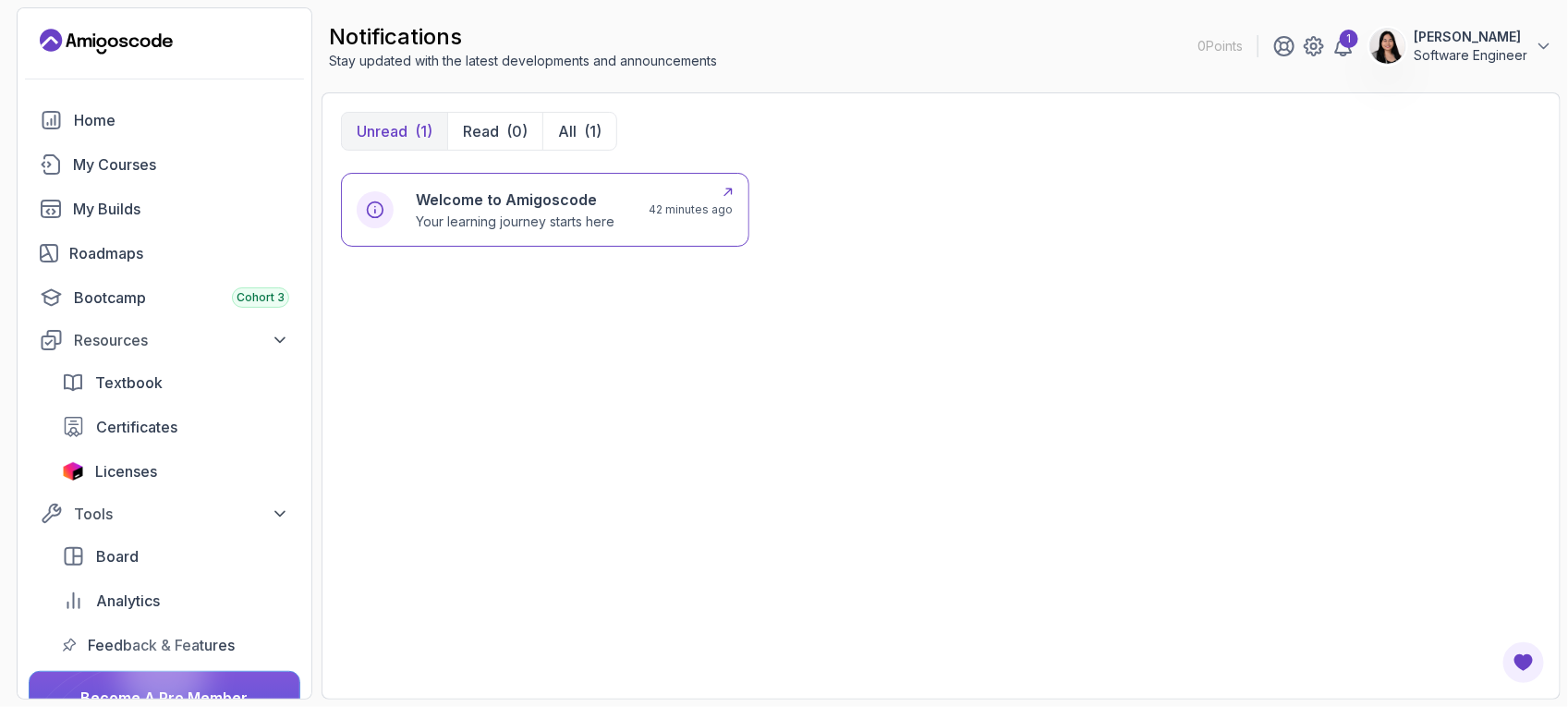 click on "Welcome to Amigoscode Your learning journey starts here 42 minutes ago" at bounding box center (545, 210) 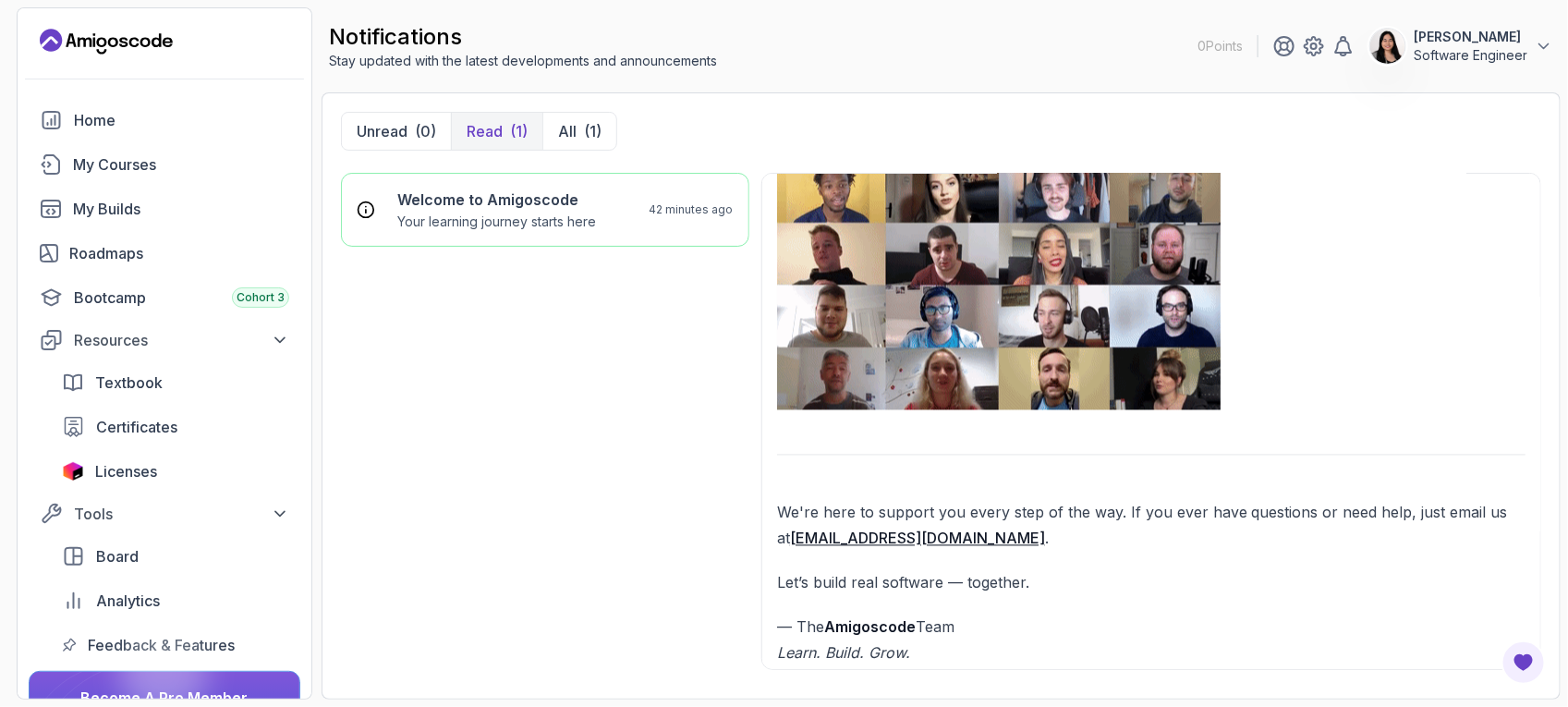 scroll, scrollTop: 1530, scrollLeft: 0, axis: vertical 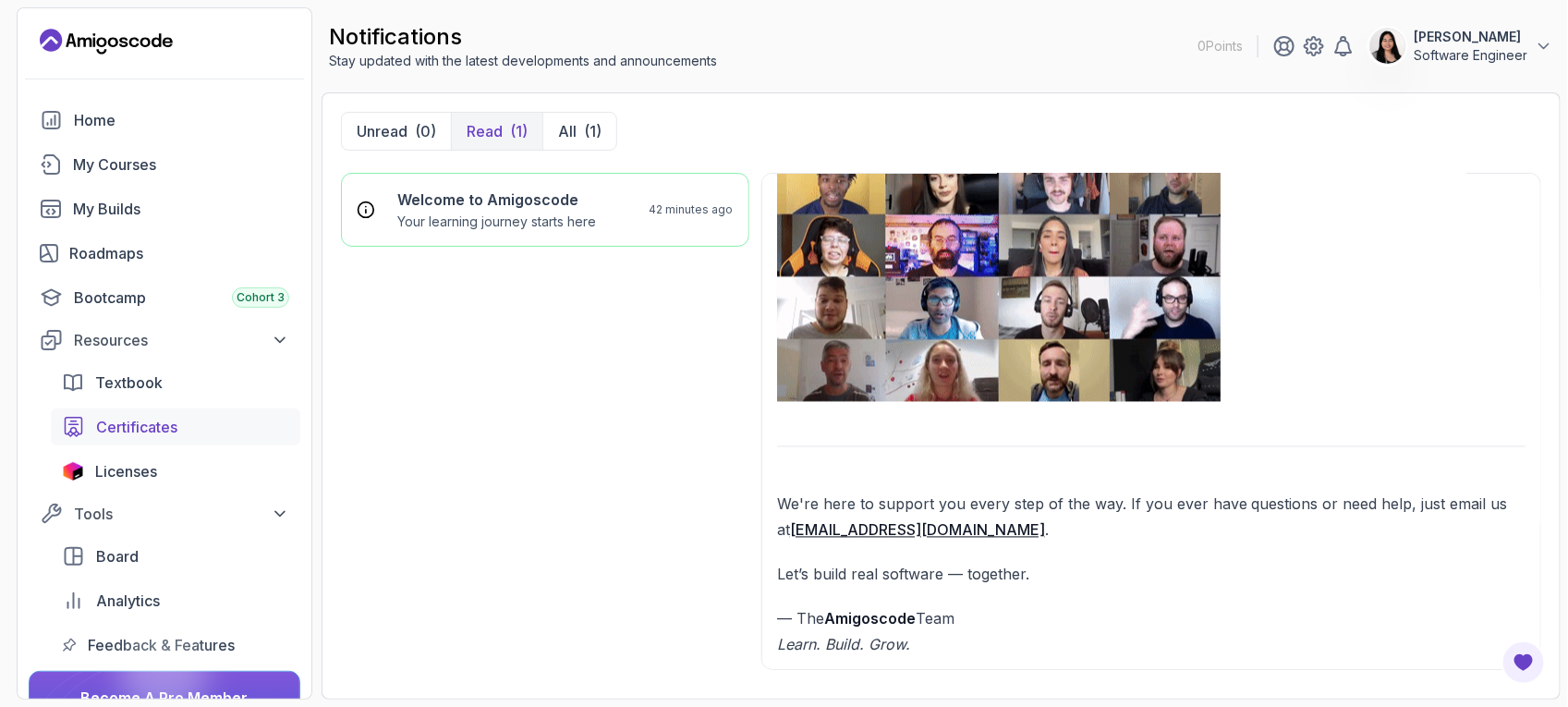 click on "Certificates" at bounding box center [137, 427] 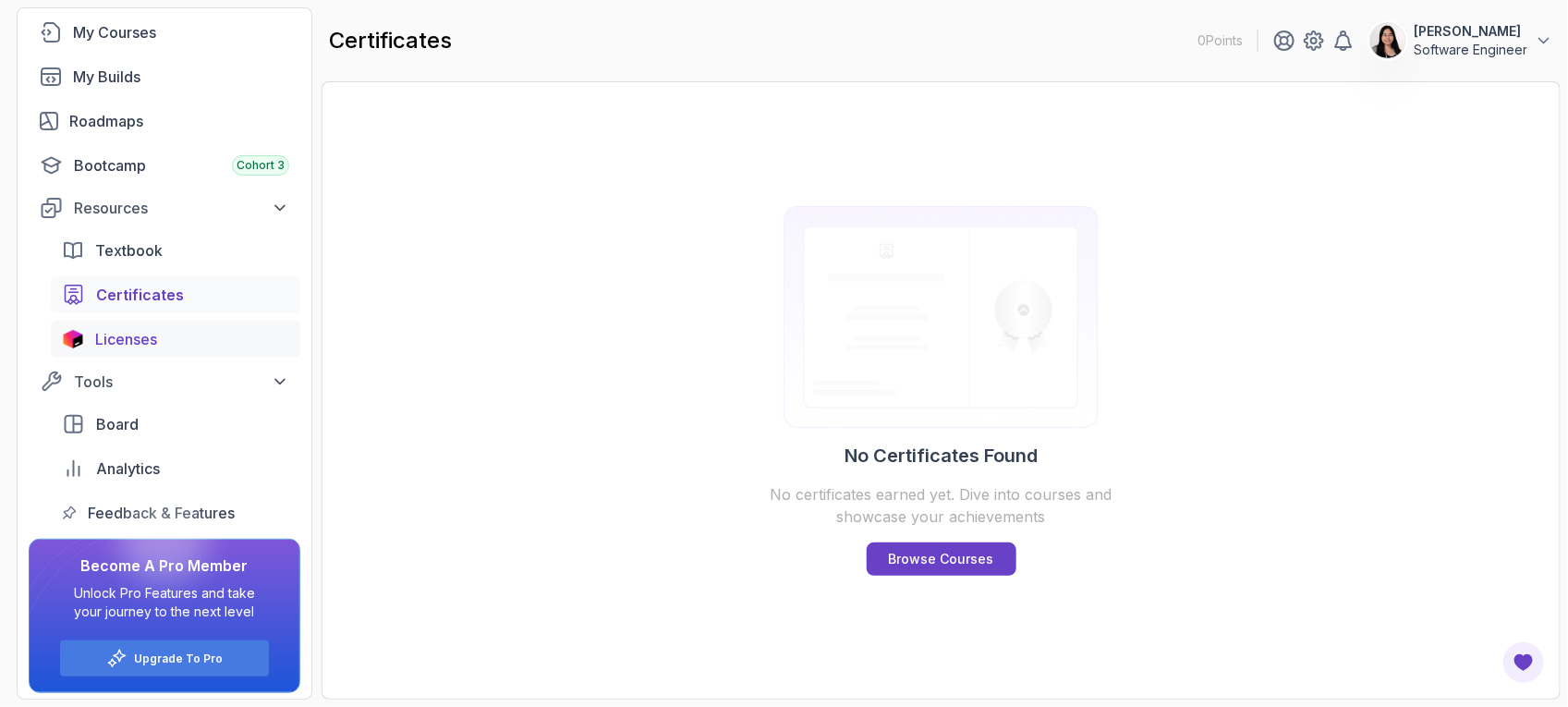 scroll, scrollTop: 137, scrollLeft: 0, axis: vertical 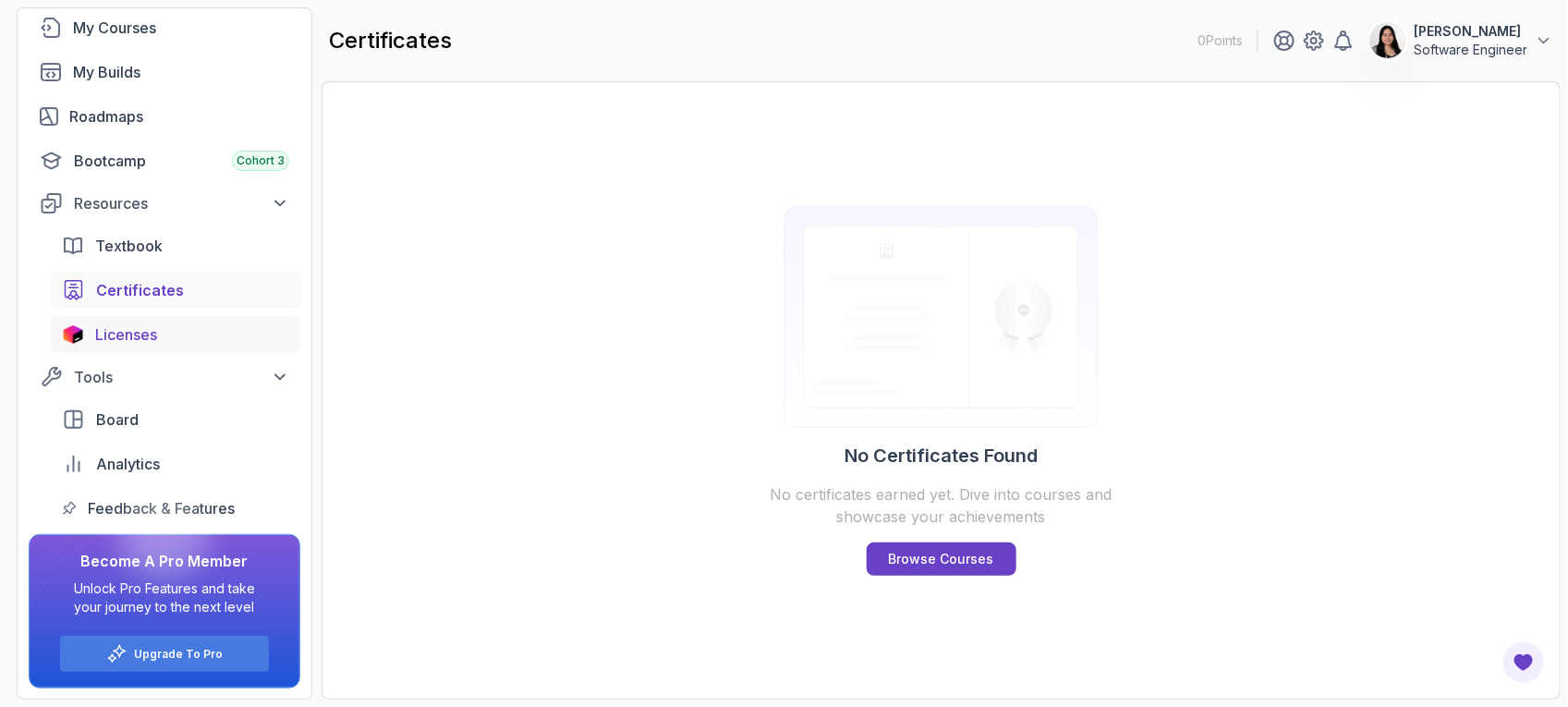 click on "Licenses" at bounding box center [192, 335] 